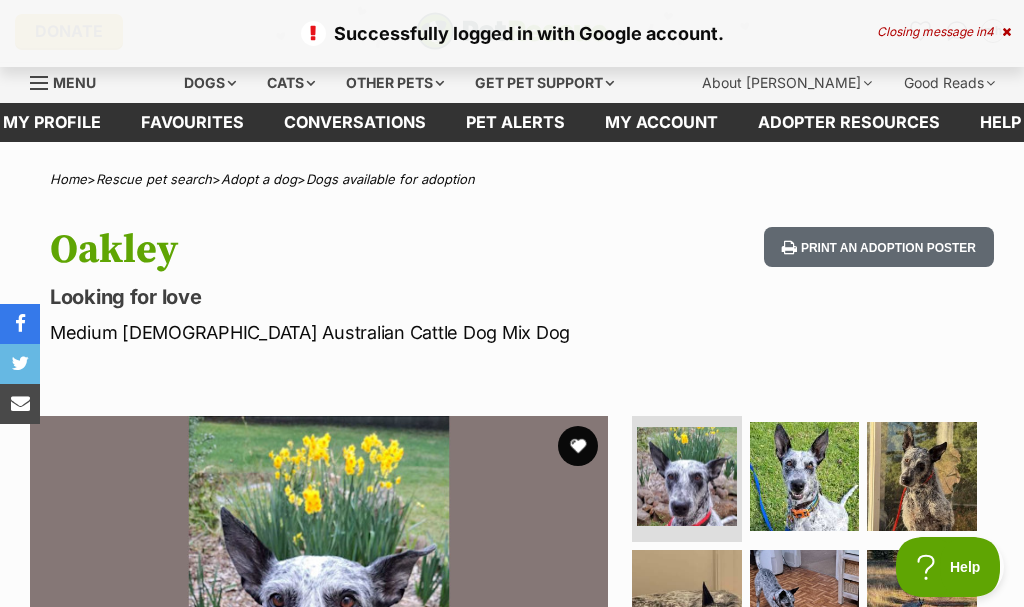 scroll, scrollTop: 0, scrollLeft: 0, axis: both 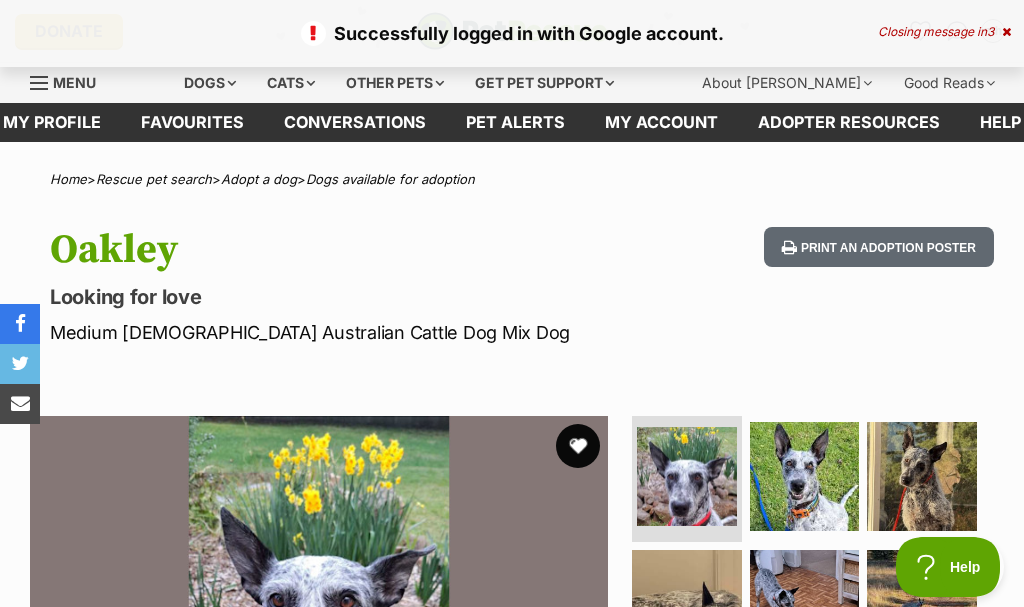 click at bounding box center (578, 446) 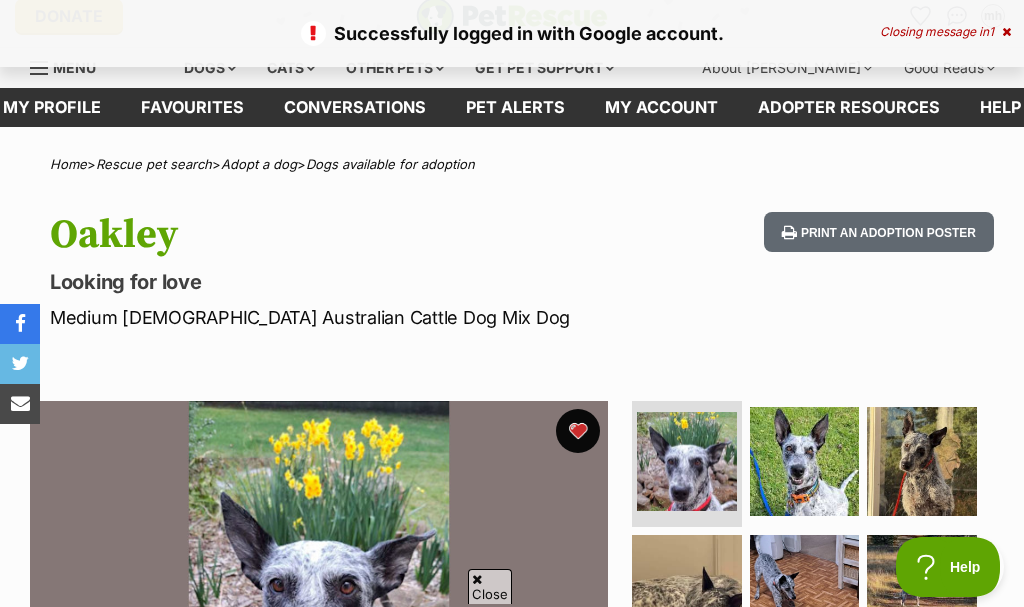 scroll, scrollTop: 0, scrollLeft: 0, axis: both 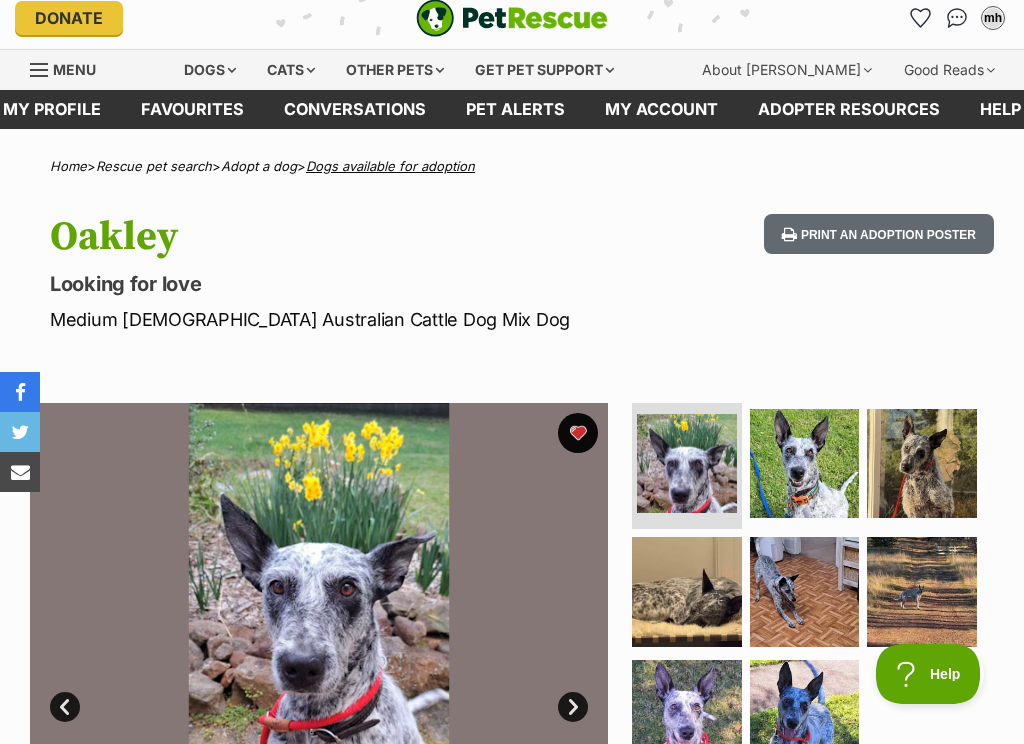 click on "Dogs available for adoption" at bounding box center [390, 166] 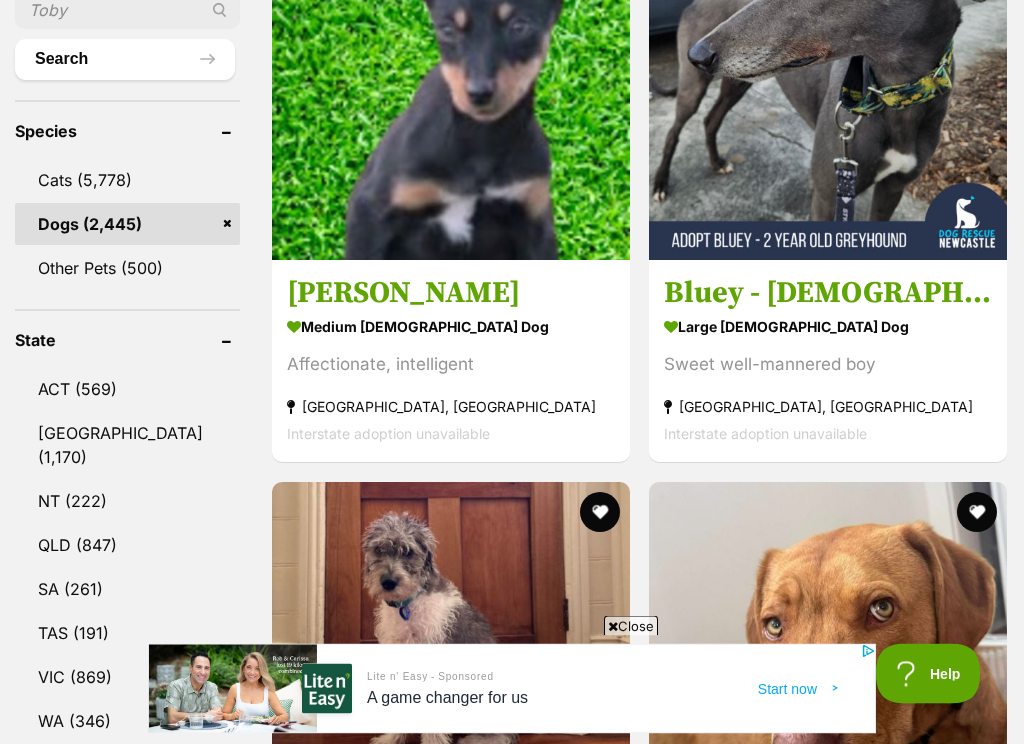 scroll, scrollTop: 889, scrollLeft: 0, axis: vertical 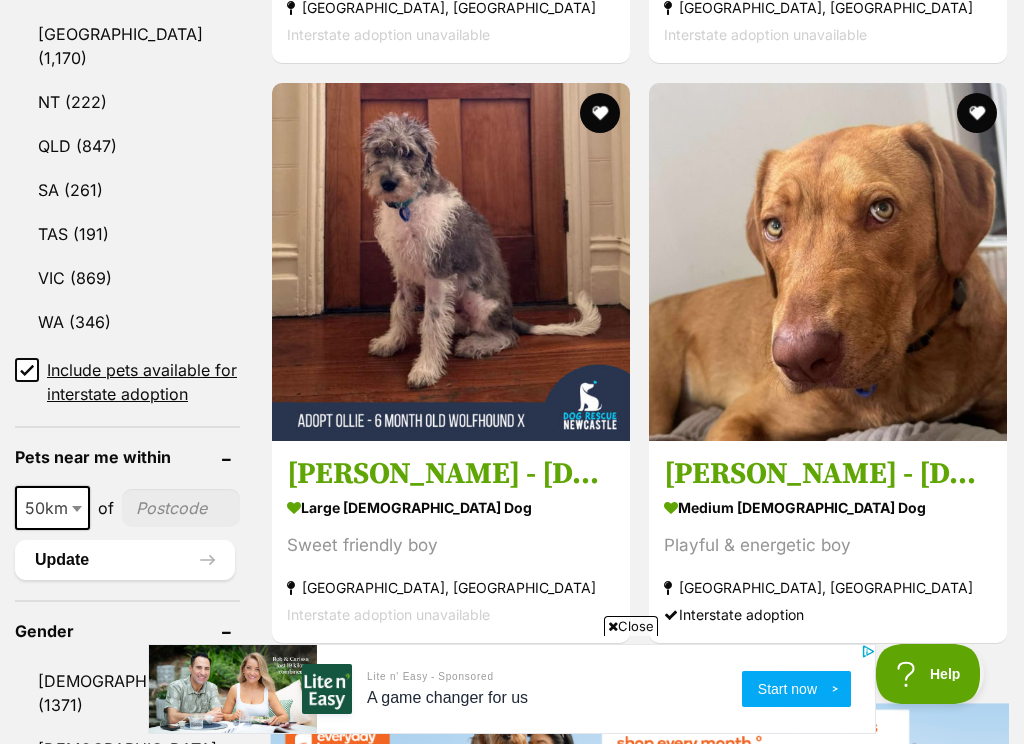 click at bounding box center [181, 508] 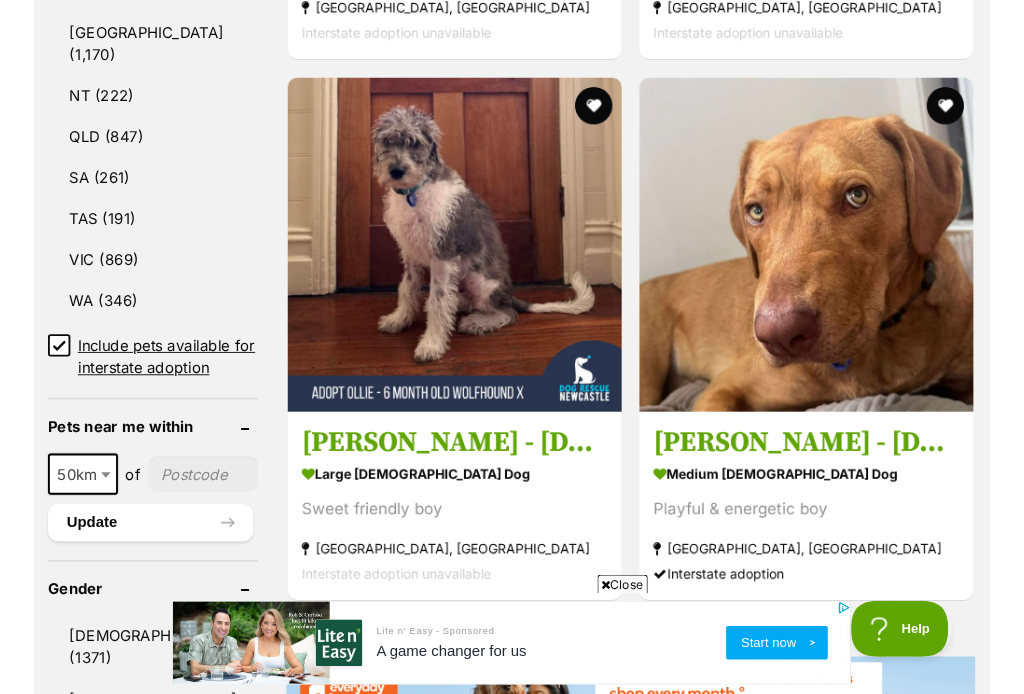 scroll, scrollTop: 1245, scrollLeft: 0, axis: vertical 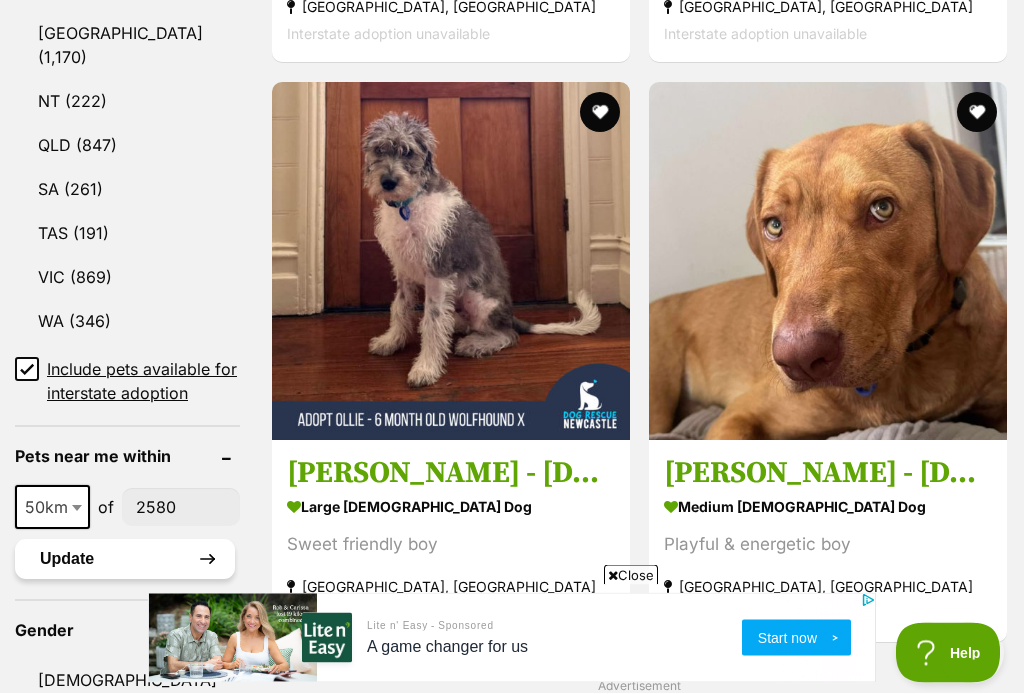 type on "2580" 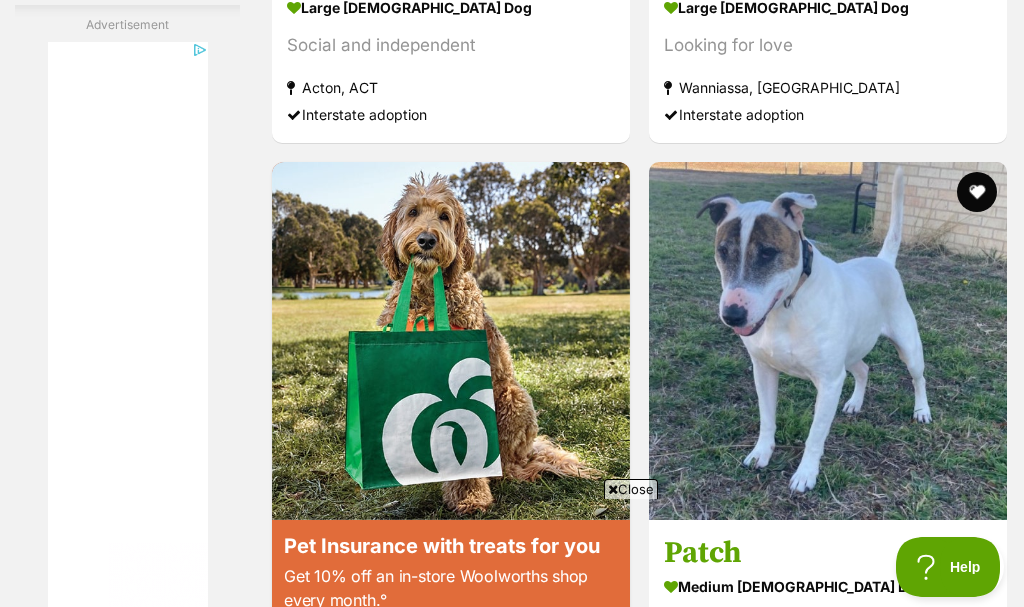 scroll, scrollTop: 3593, scrollLeft: 0, axis: vertical 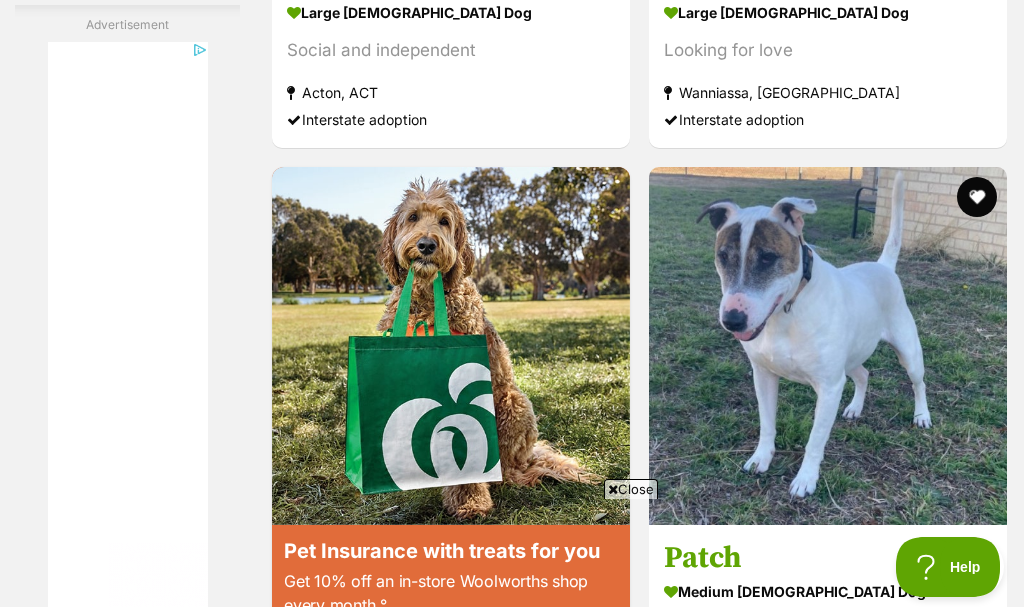 click at bounding box center (451, 2660) 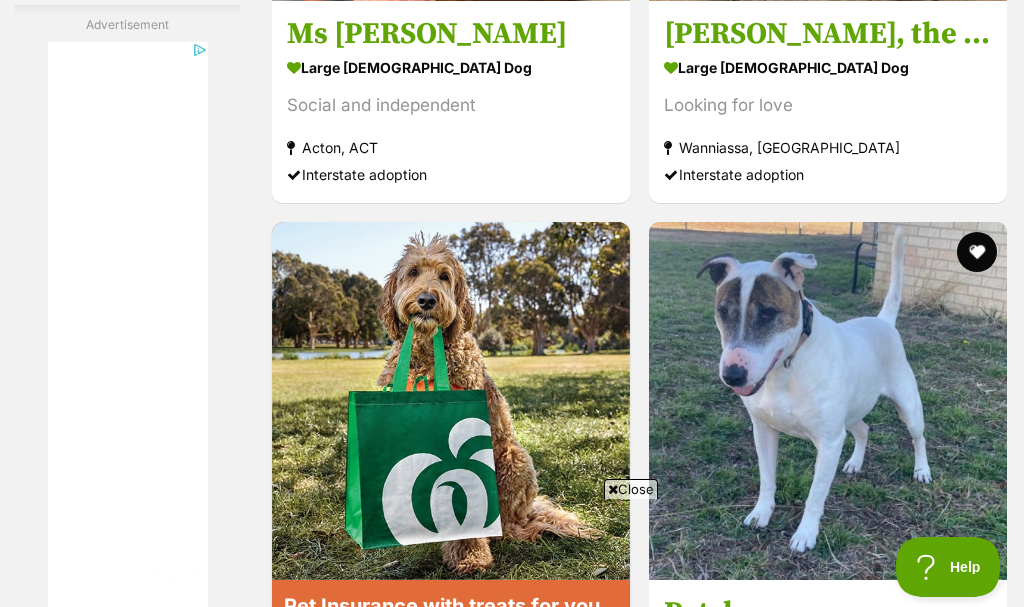 scroll, scrollTop: 3527, scrollLeft: 0, axis: vertical 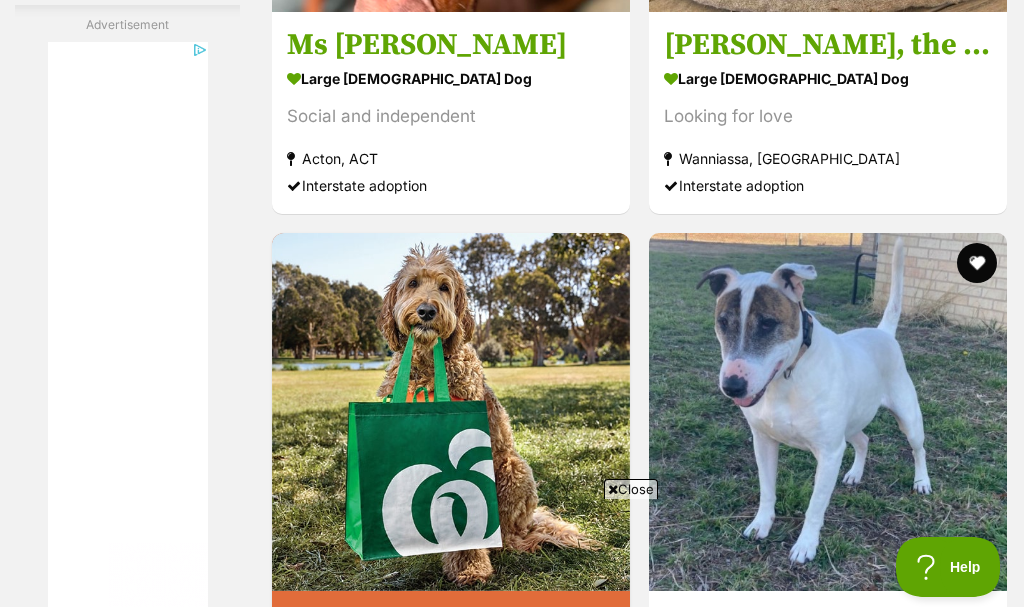 click at bounding box center [828, 2726] 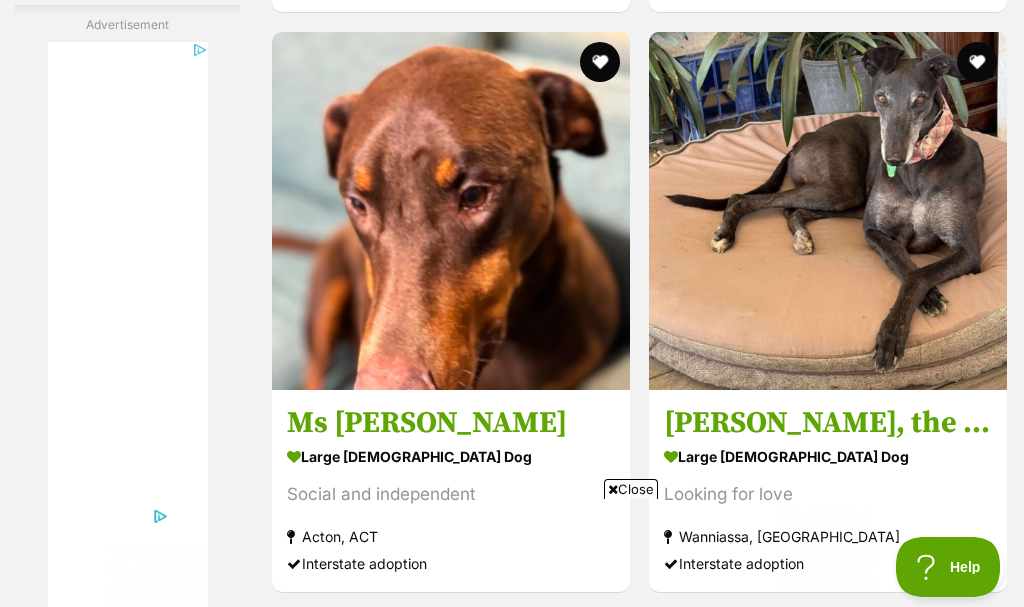 scroll, scrollTop: 3144, scrollLeft: 0, axis: vertical 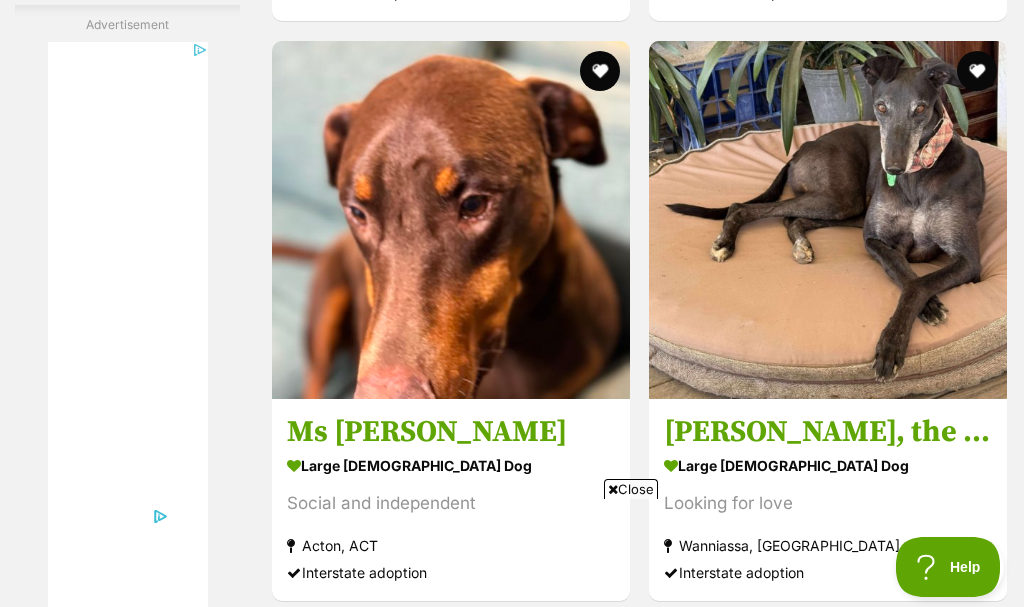 click at bounding box center [451, 2533] 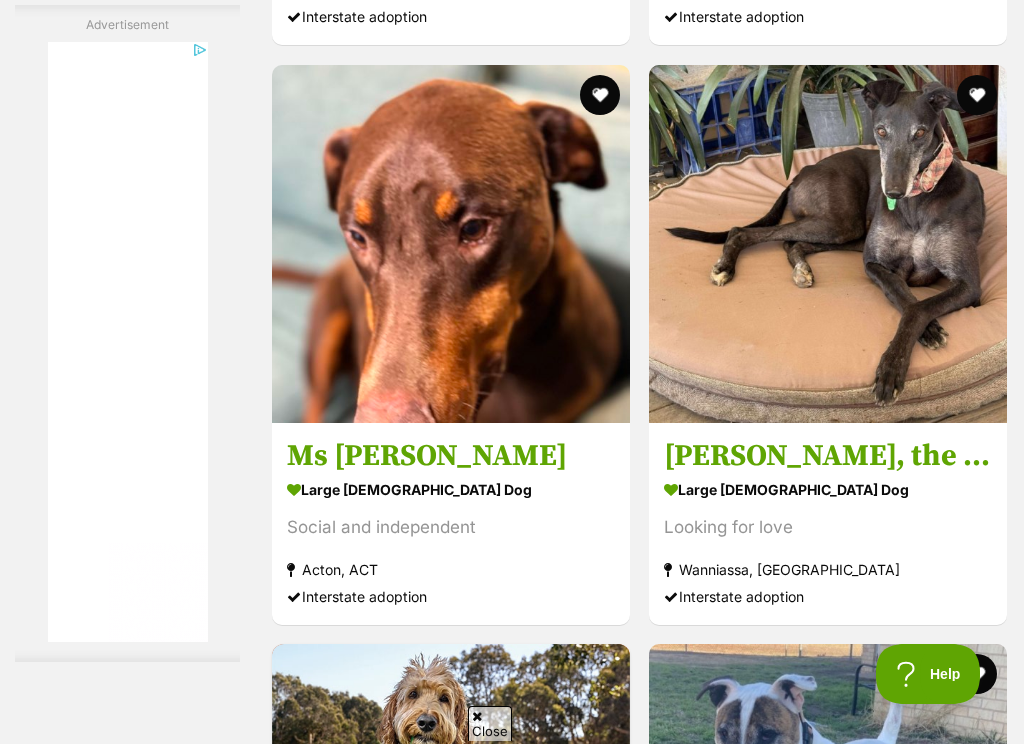 scroll, scrollTop: 0, scrollLeft: 0, axis: both 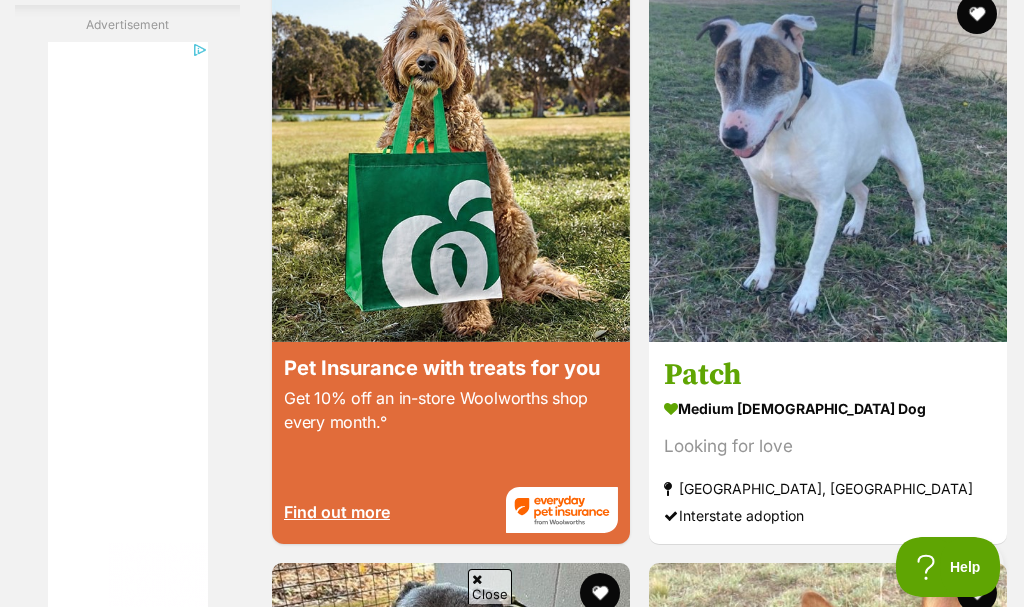 click on "Next" at bounding box center [640, 2906] 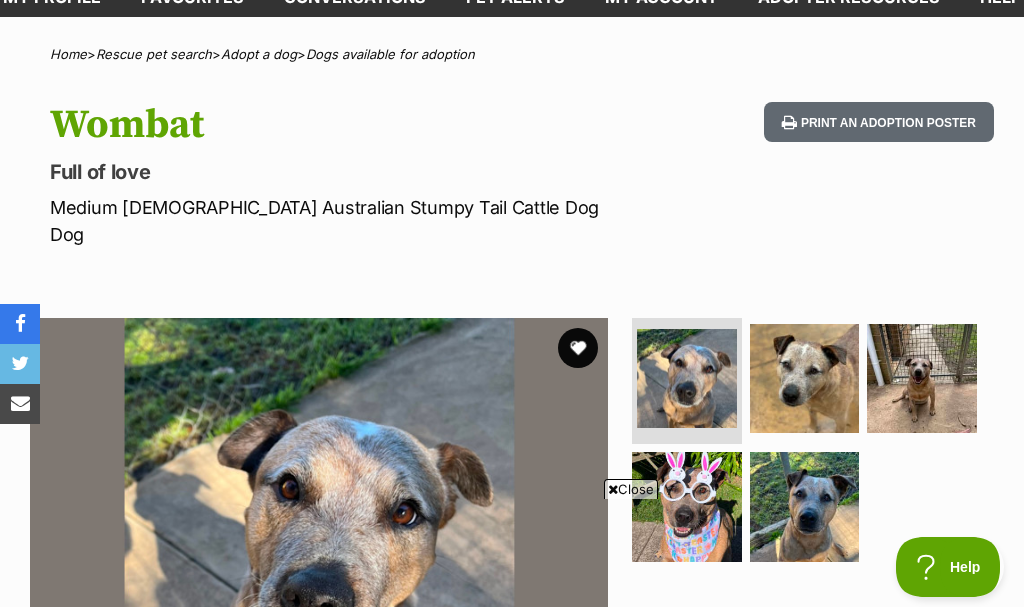 scroll, scrollTop: 92, scrollLeft: 0, axis: vertical 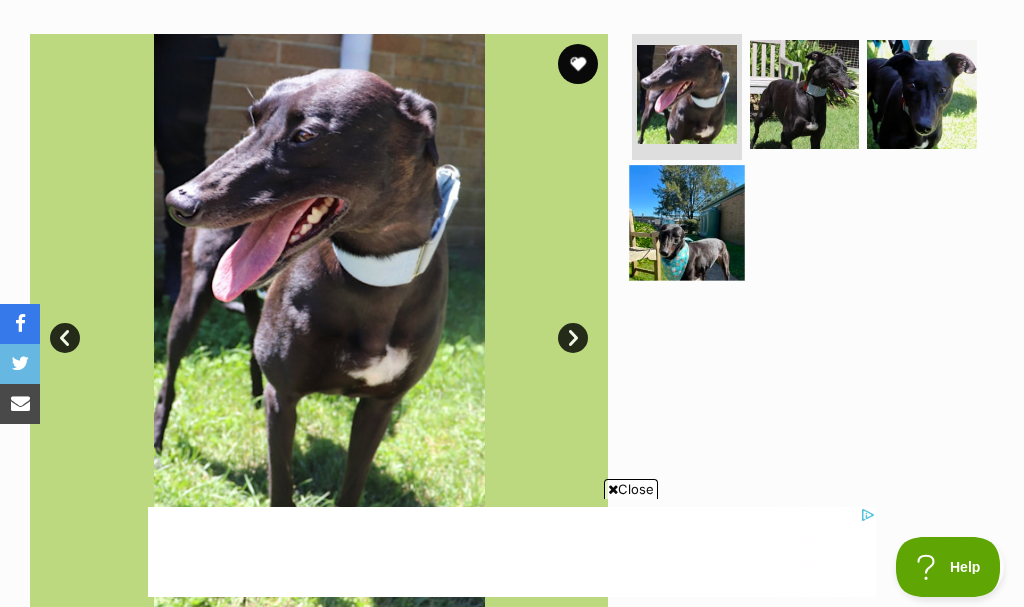 click at bounding box center [686, 222] 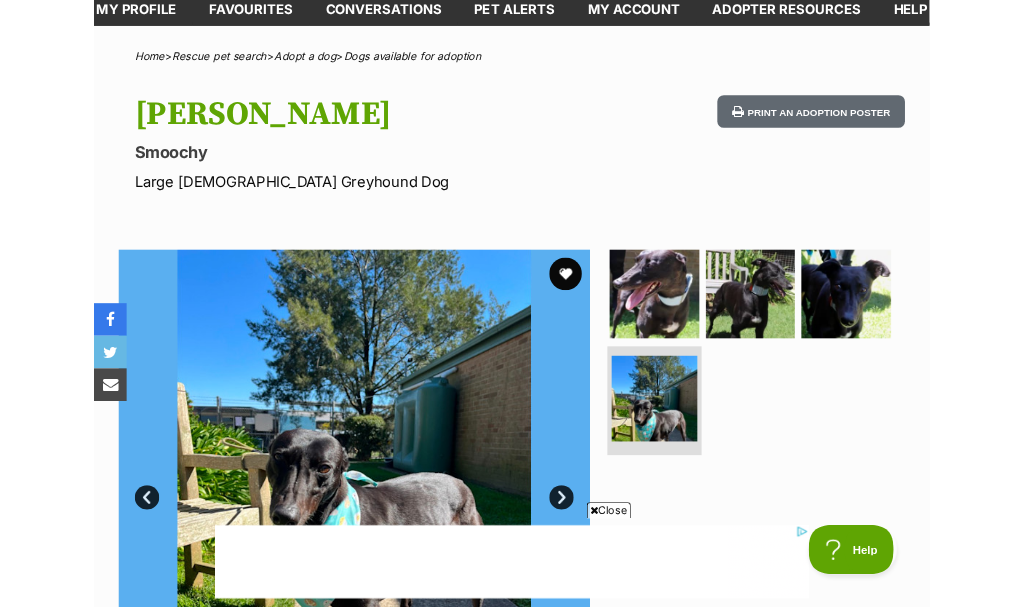 scroll, scrollTop: 109, scrollLeft: 0, axis: vertical 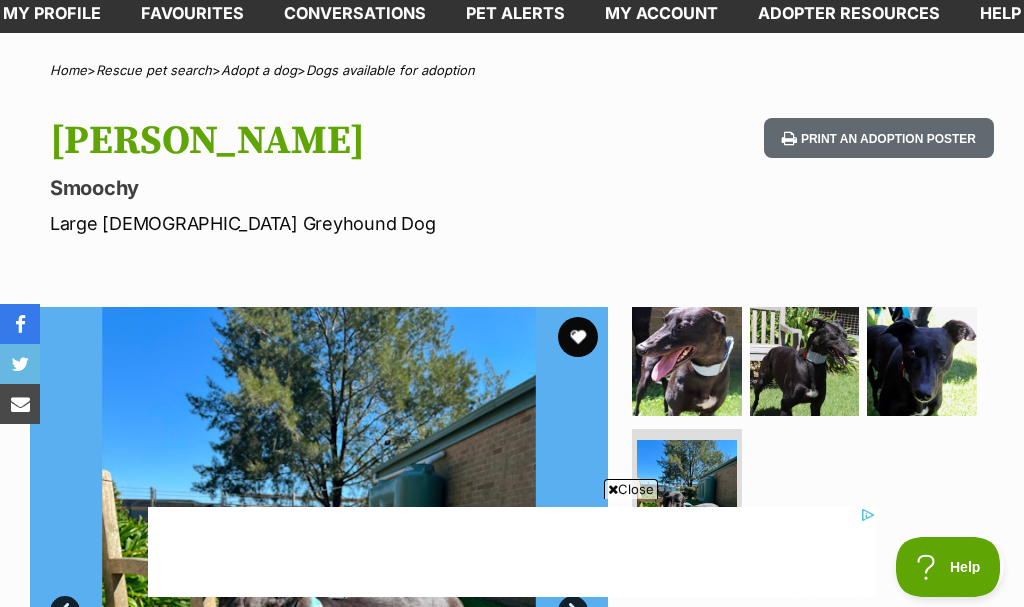 click on "Available
4
of 4 images
4
of 4 images
4
of 4 images
4
of 4 images
Next Prev 1 2 3 4" at bounding box center [512, 581] 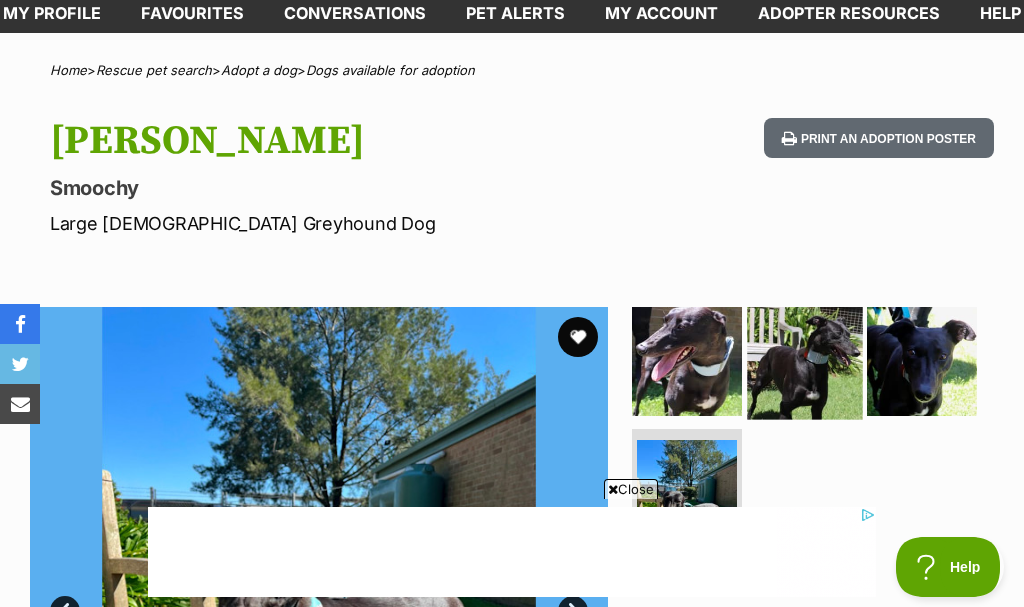 click at bounding box center [804, 361] 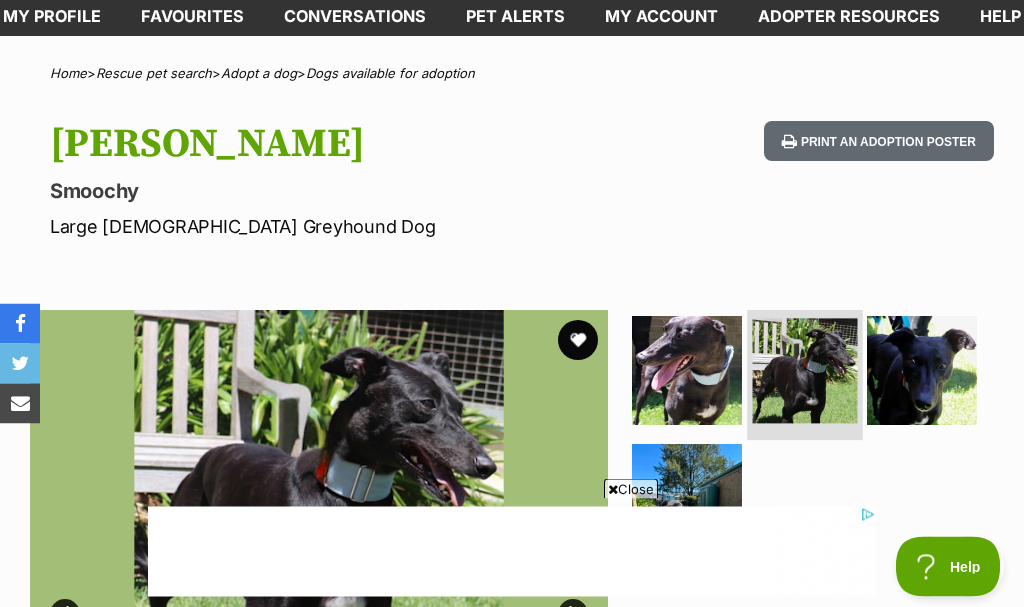 scroll, scrollTop: 46, scrollLeft: 0, axis: vertical 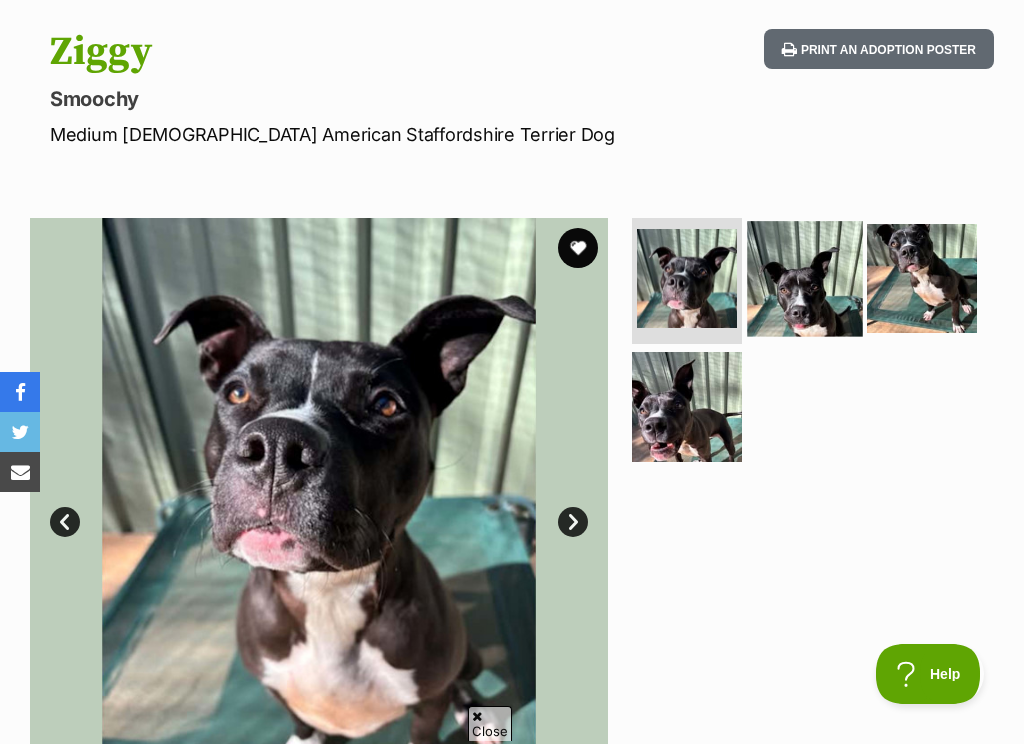 click at bounding box center [804, 278] 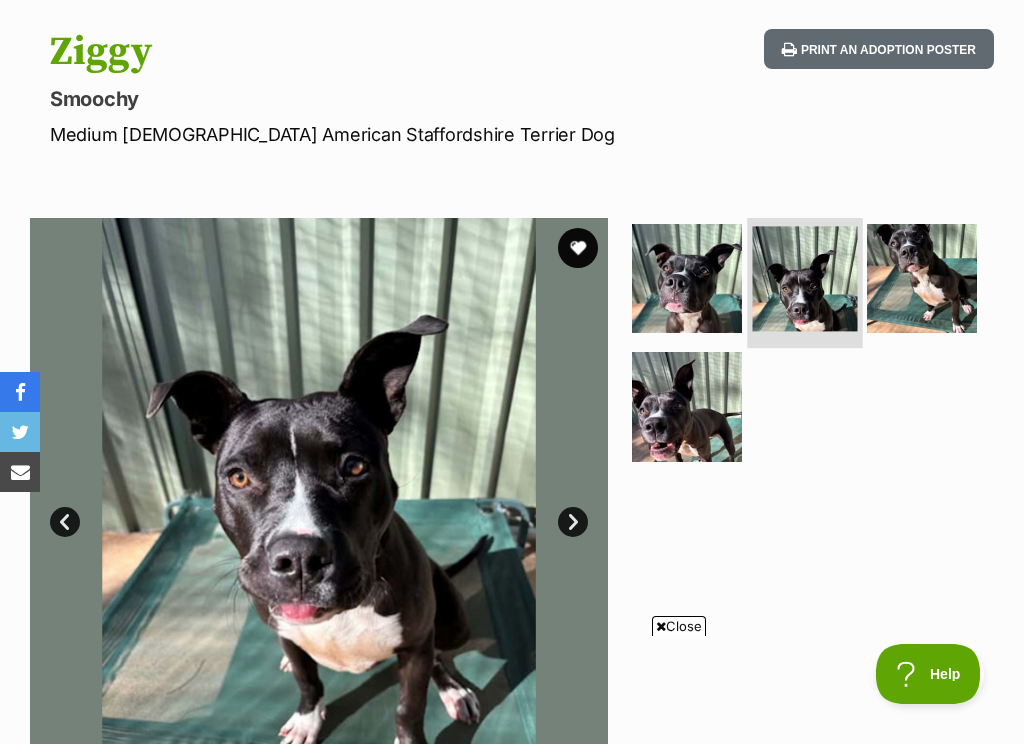 scroll, scrollTop: 0, scrollLeft: 0, axis: both 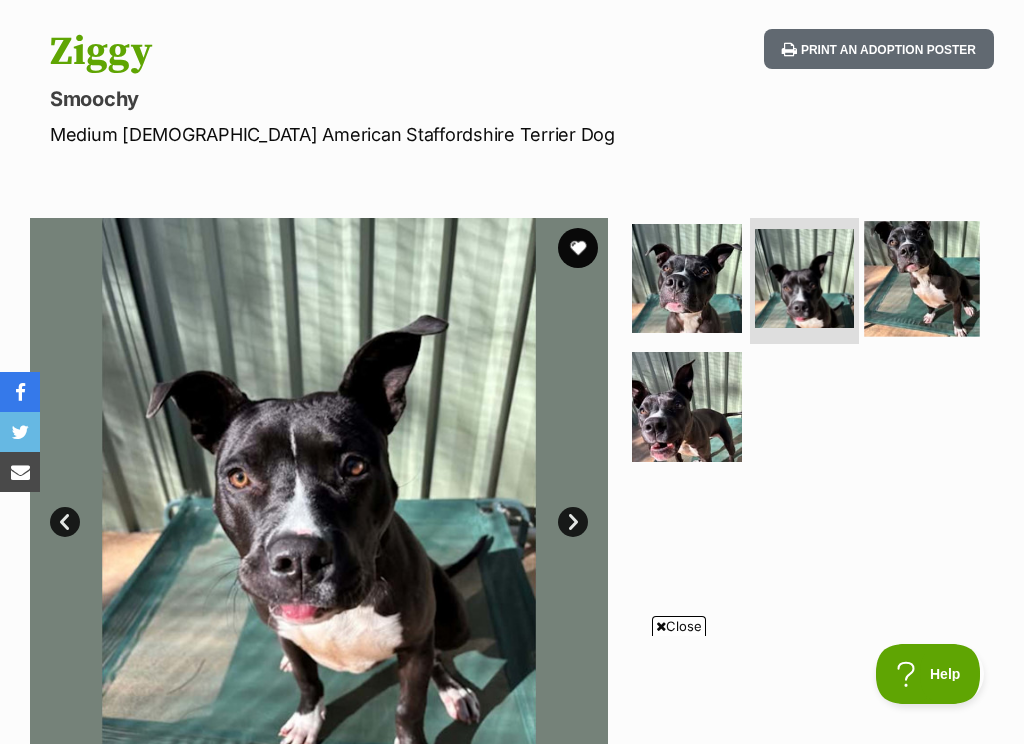 click at bounding box center [922, 278] 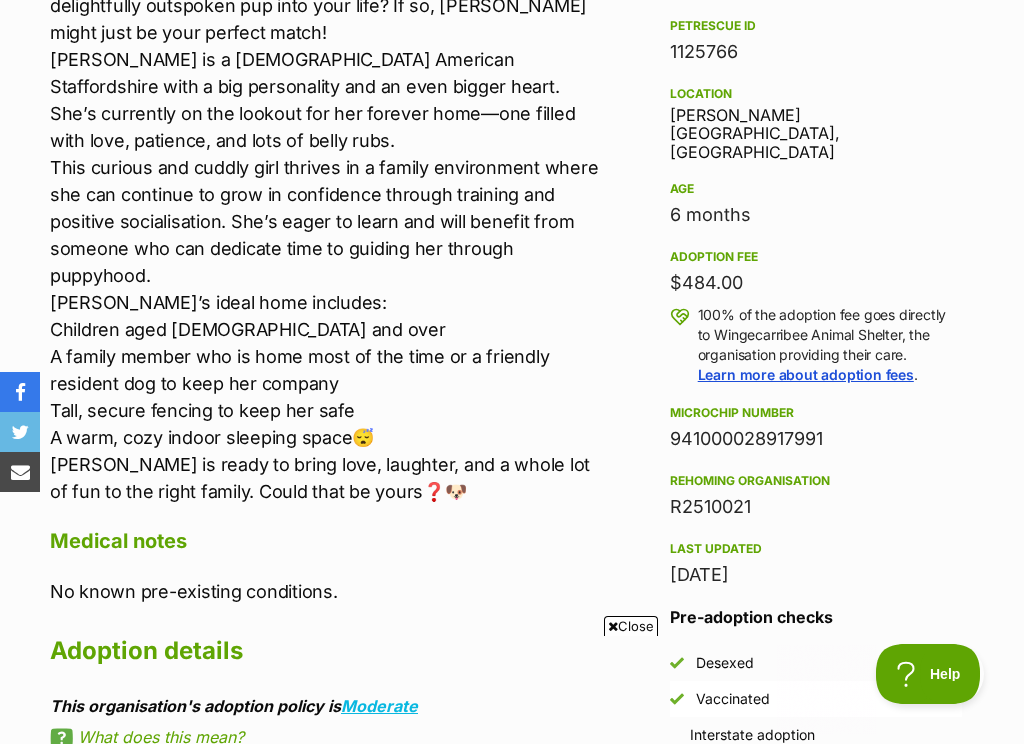 scroll, scrollTop: 0, scrollLeft: 0, axis: both 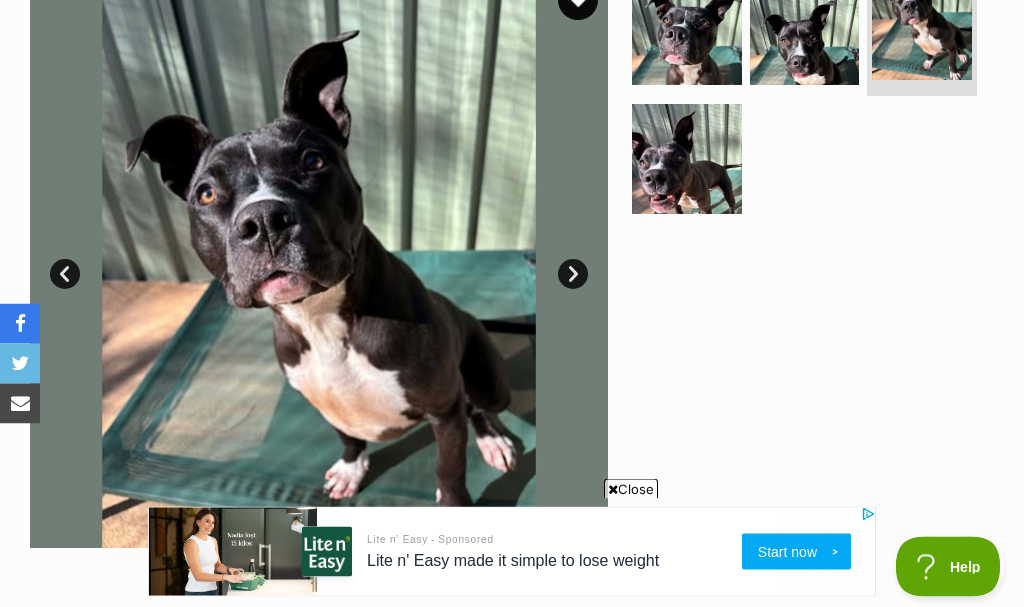 click at bounding box center (319, 260) 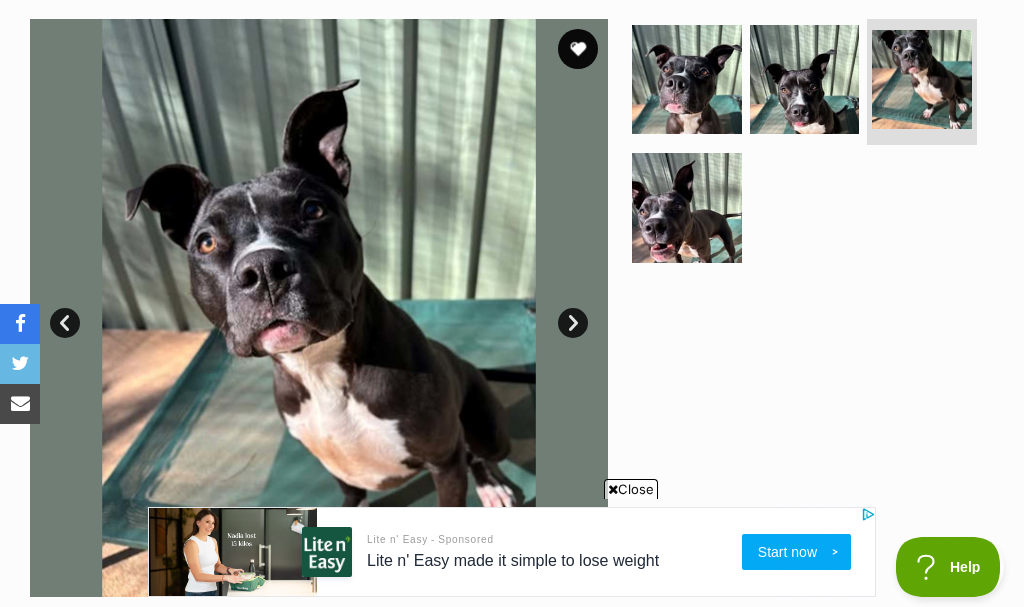 scroll, scrollTop: 376, scrollLeft: 0, axis: vertical 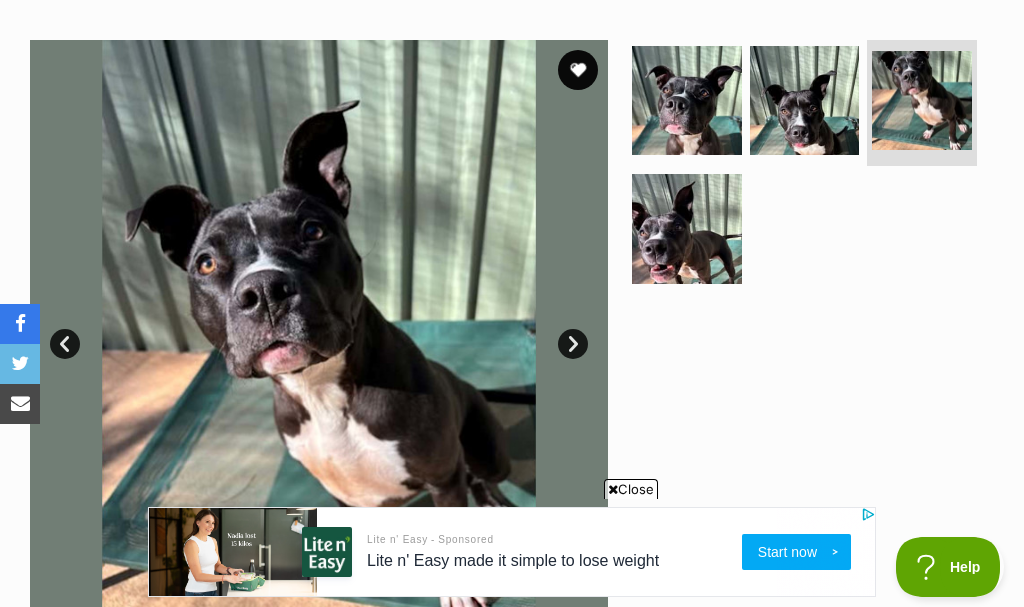 click on "Next" at bounding box center [573, 344] 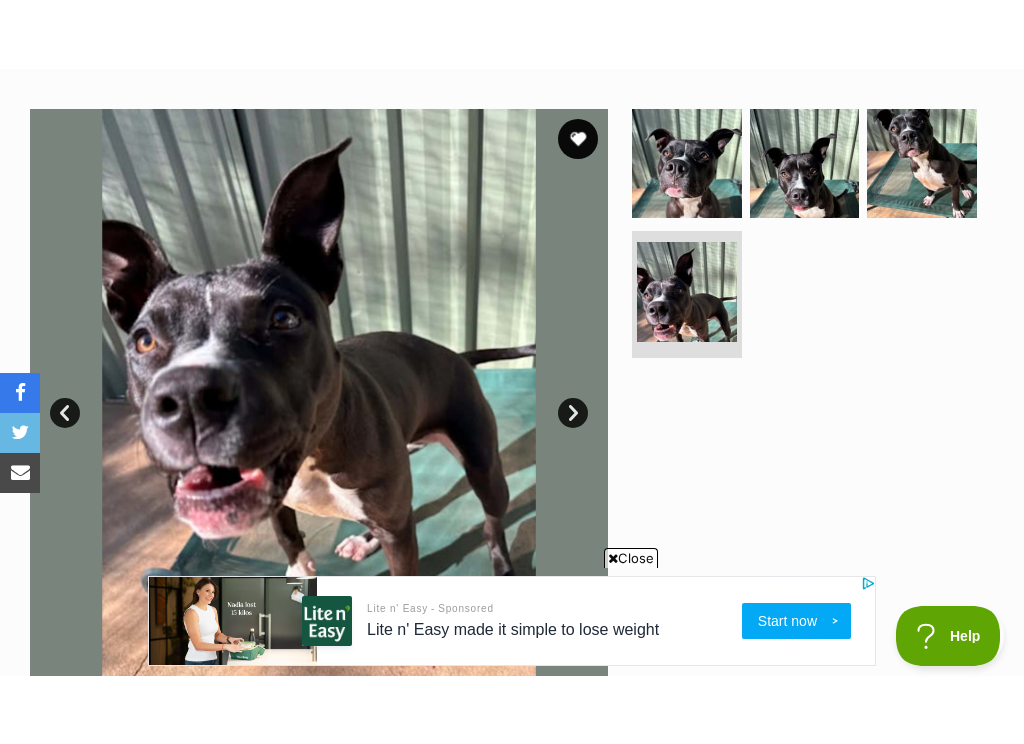scroll, scrollTop: 417, scrollLeft: 0, axis: vertical 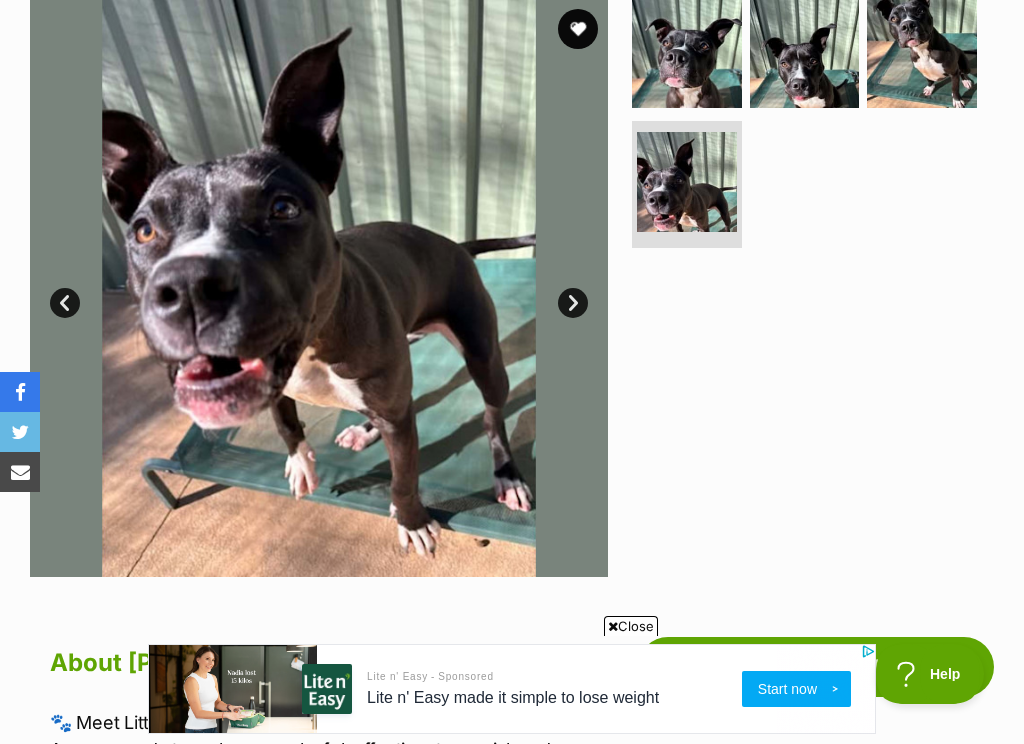 click on "Next" at bounding box center (573, 303) 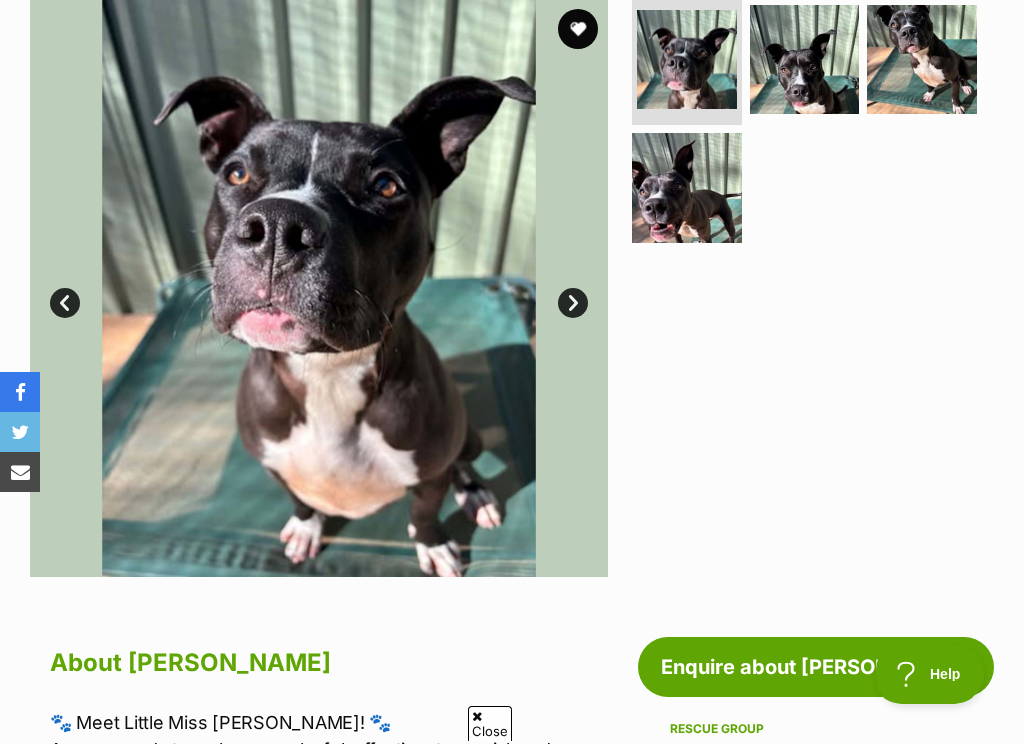scroll, scrollTop: 0, scrollLeft: 0, axis: both 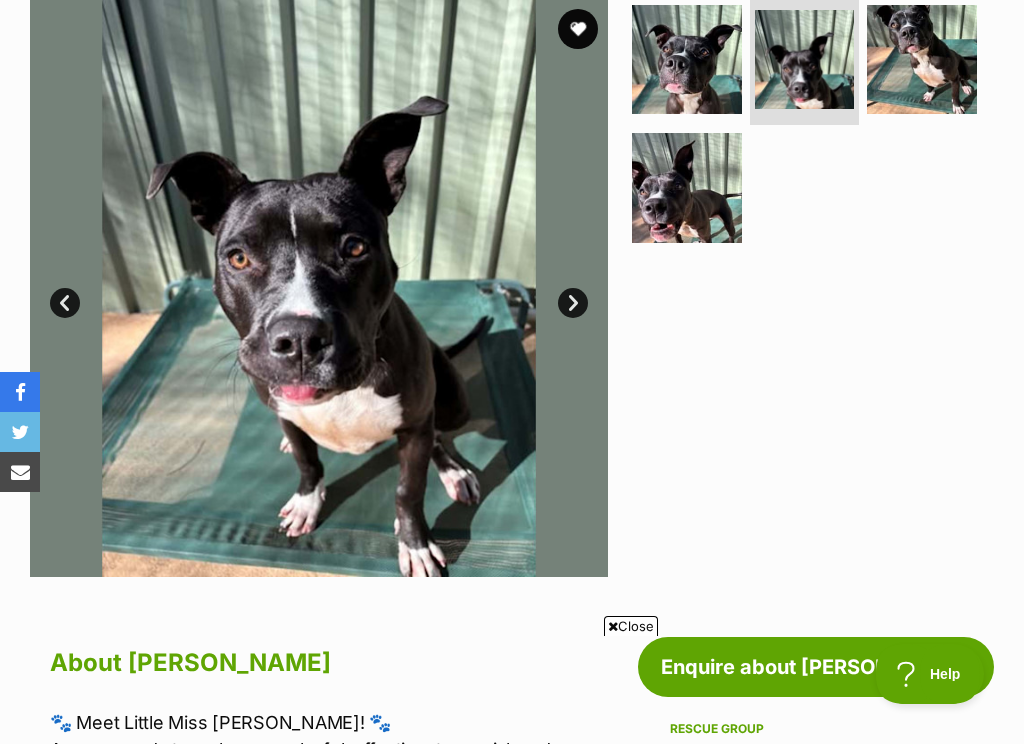 click on "Next" at bounding box center (573, 303) 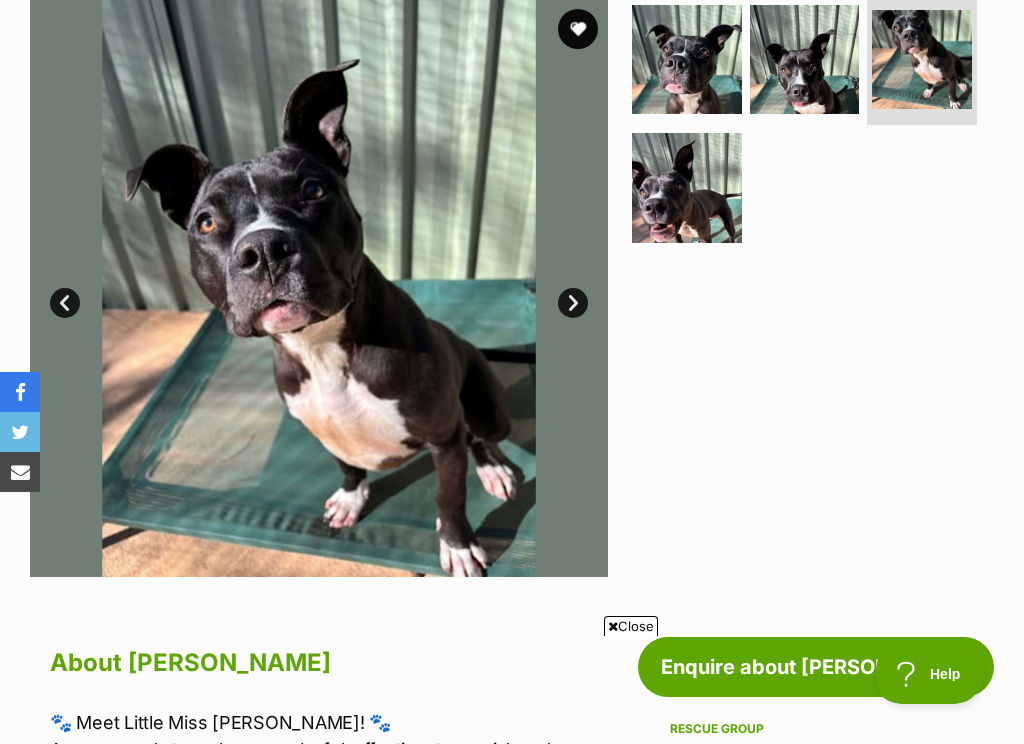 click on "Next" at bounding box center (573, 303) 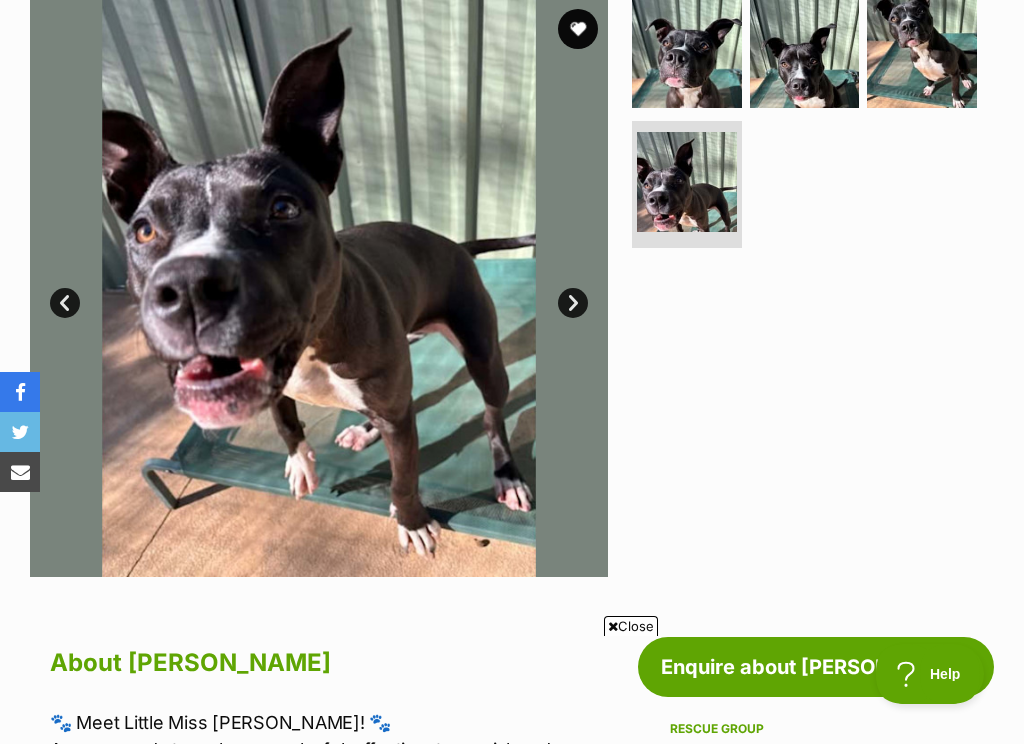 click on "Next" at bounding box center (573, 303) 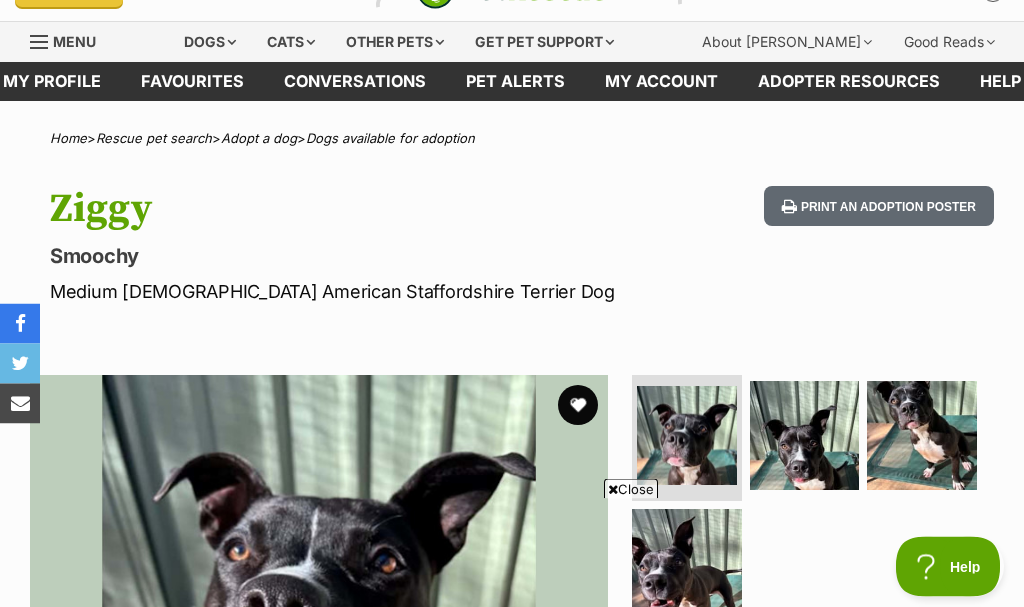 scroll, scrollTop: 0, scrollLeft: 0, axis: both 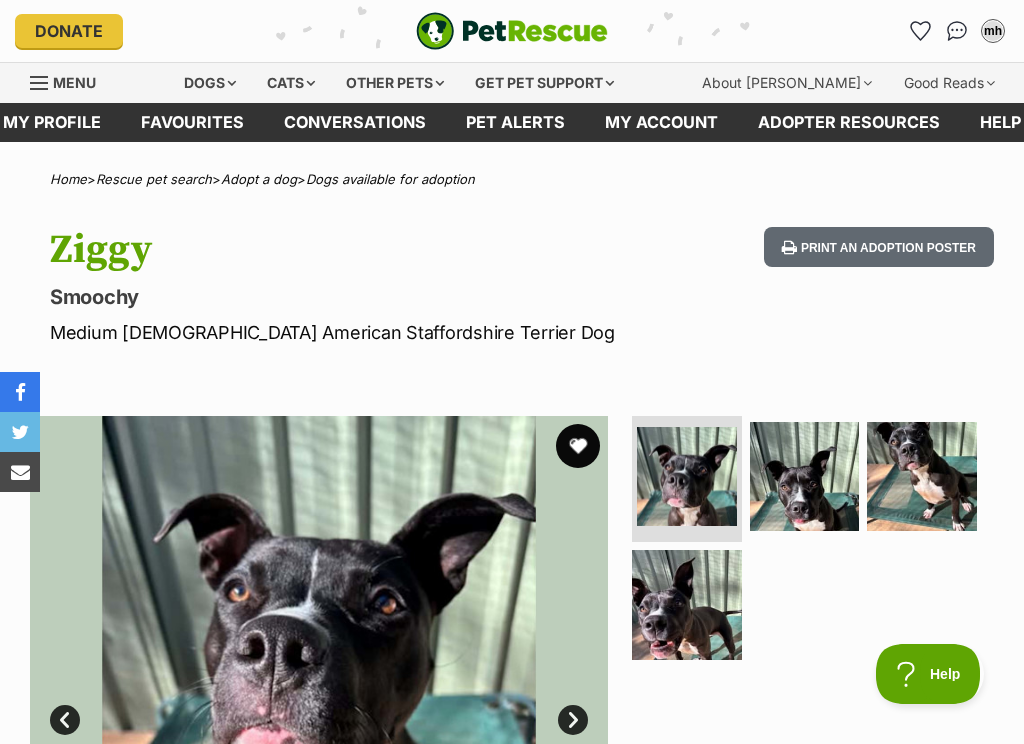 click at bounding box center [578, 446] 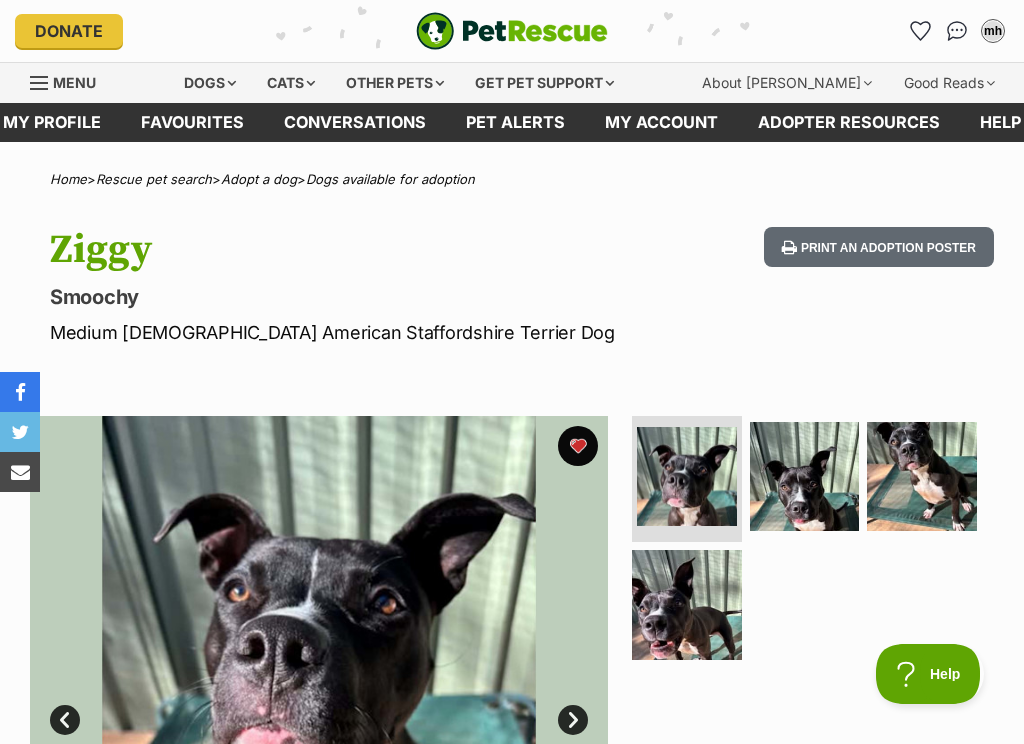 click on "Prev" at bounding box center [65, 720] 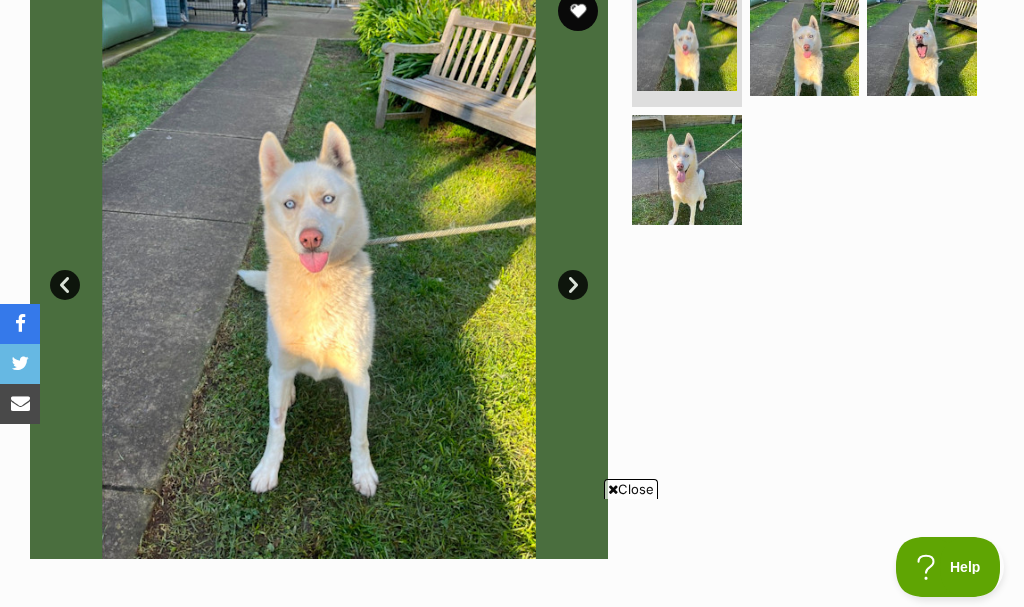 scroll, scrollTop: 434, scrollLeft: 0, axis: vertical 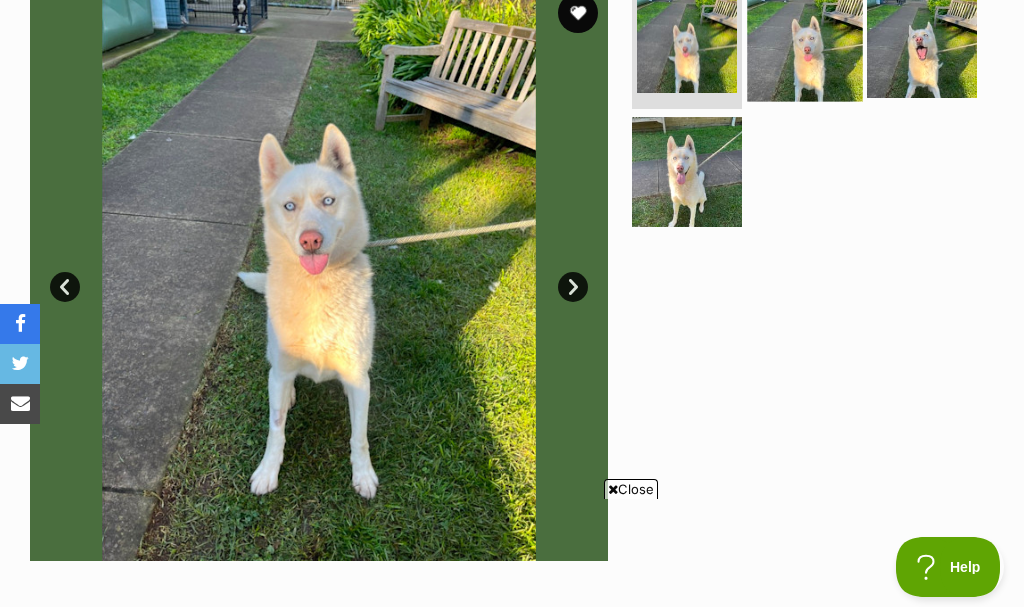 click at bounding box center (804, 43) 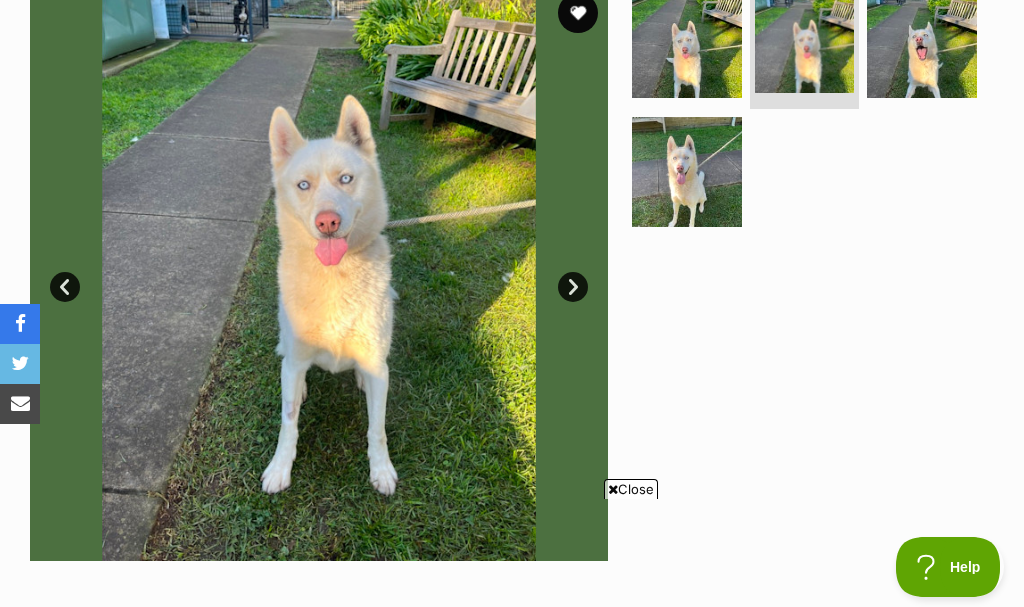 click on "Next" at bounding box center (573, 287) 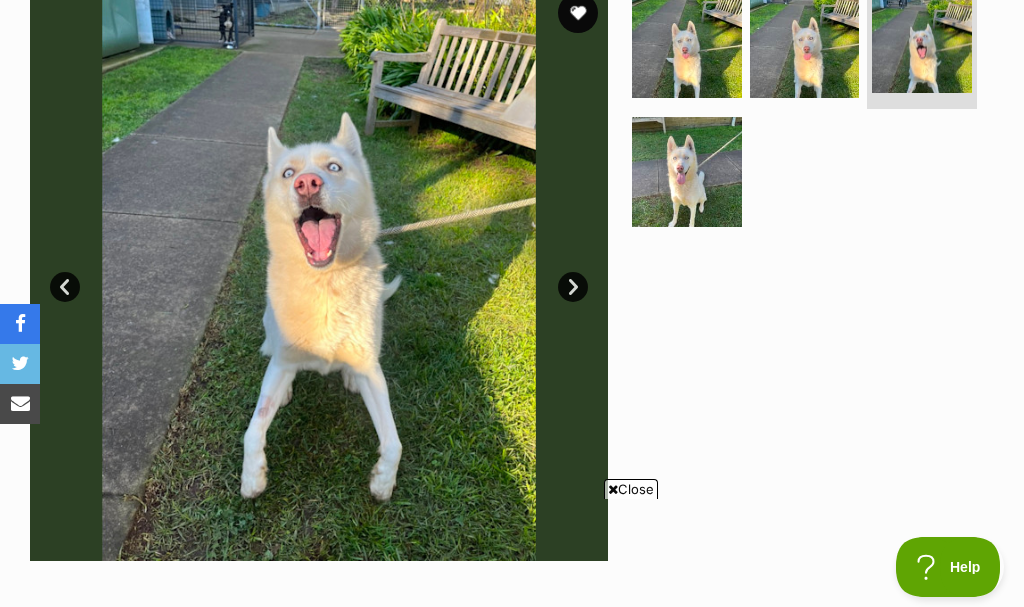 click on "Next" at bounding box center (573, 287) 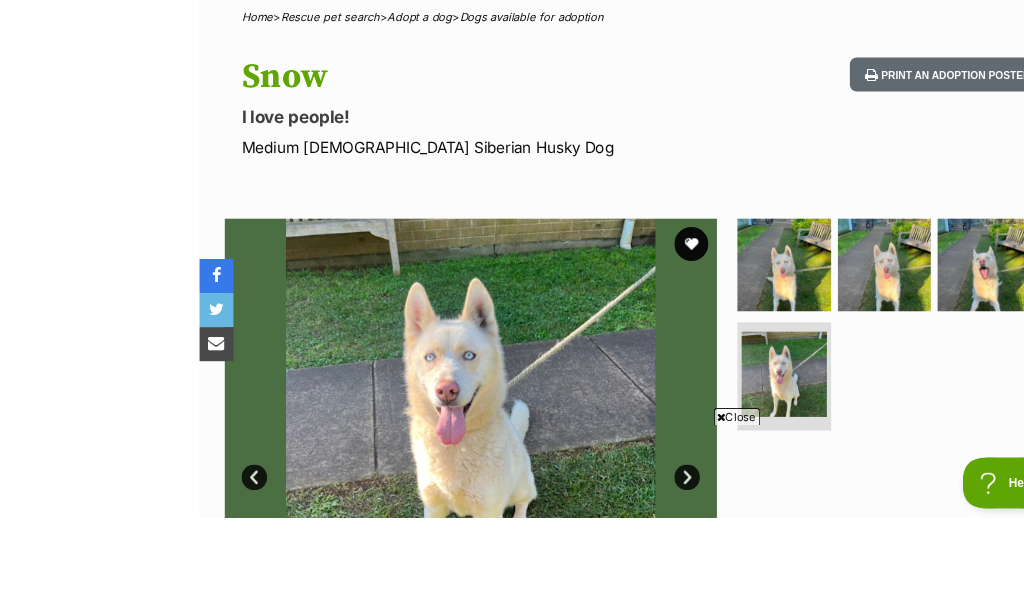 scroll, scrollTop: 0, scrollLeft: 0, axis: both 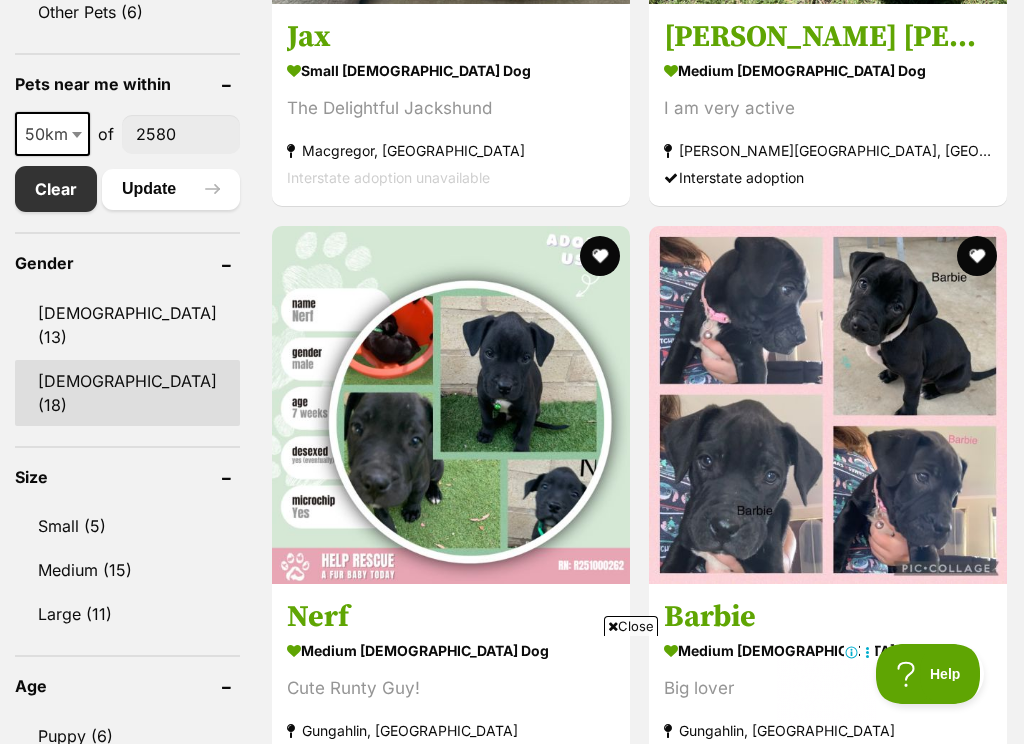 click on "[DEMOGRAPHIC_DATA] (18)" at bounding box center (127, 393) 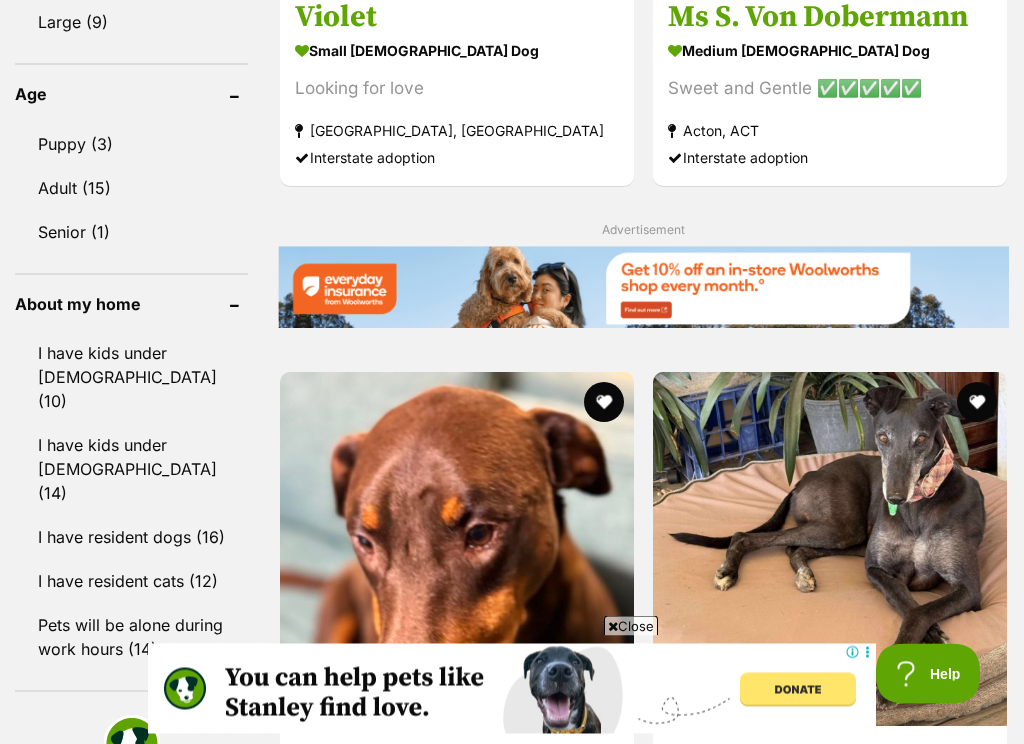 scroll, scrollTop: 1694, scrollLeft: 0, axis: vertical 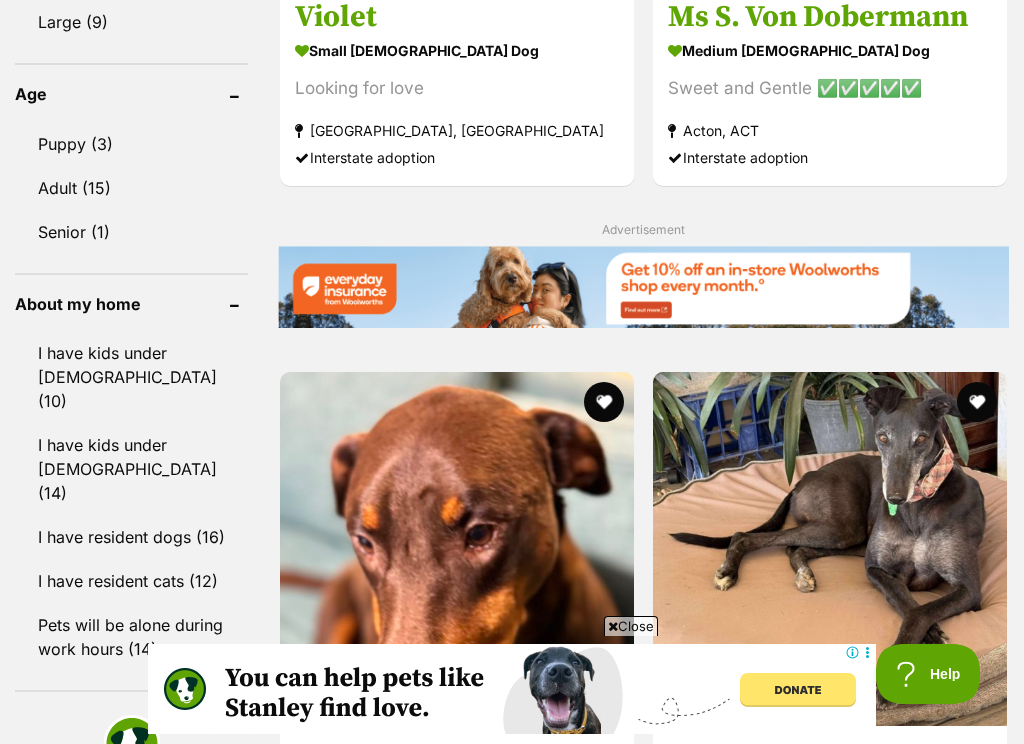 click at bounding box center (830, 1121) 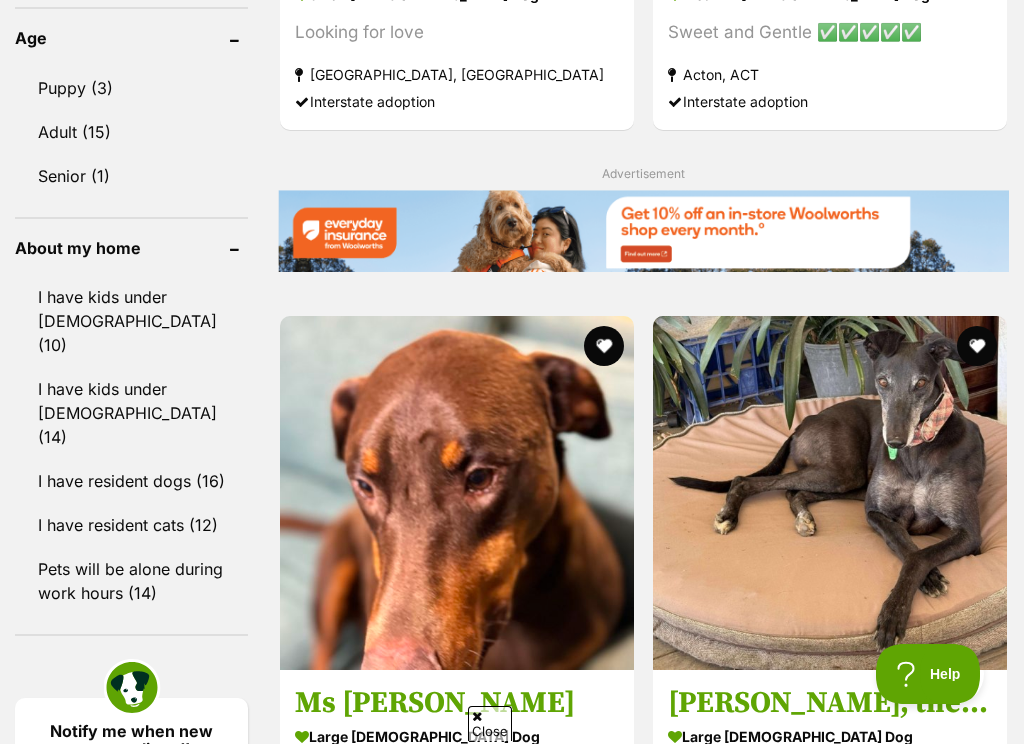 scroll, scrollTop: 0, scrollLeft: 0, axis: both 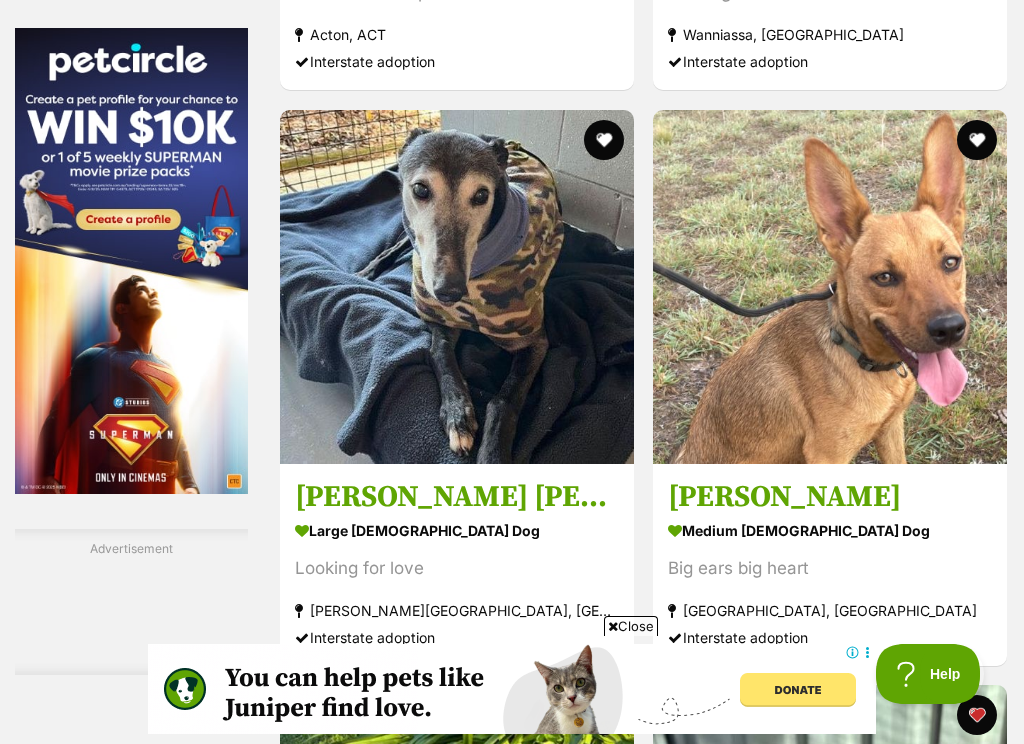 click at bounding box center [830, 2009] 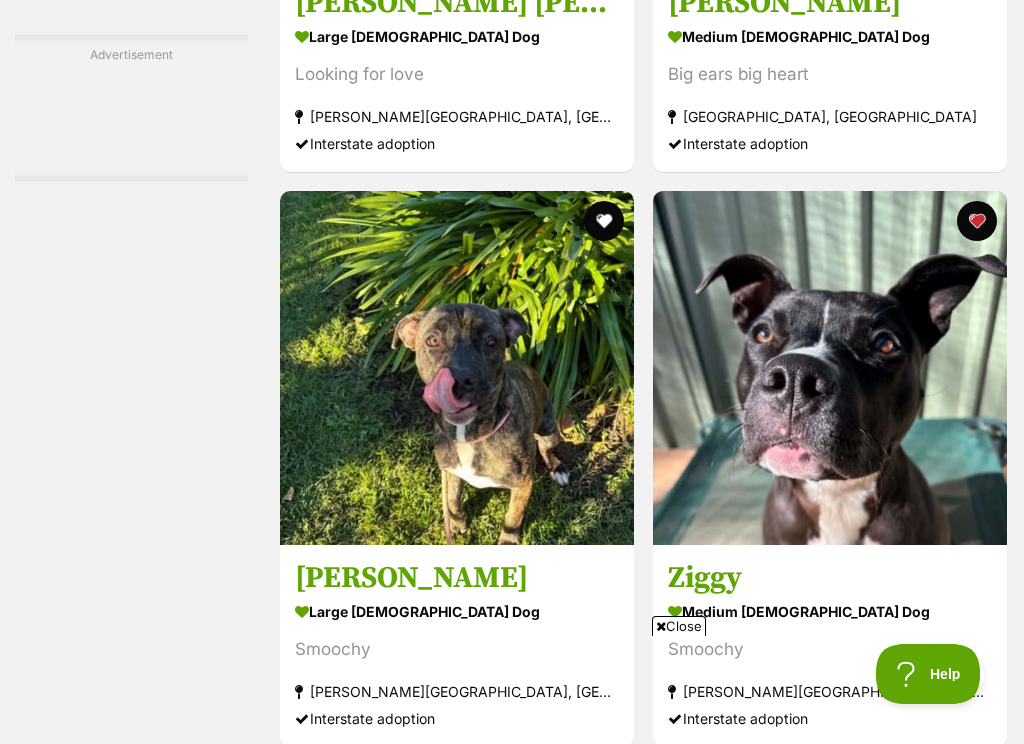 scroll, scrollTop: 0, scrollLeft: 0, axis: both 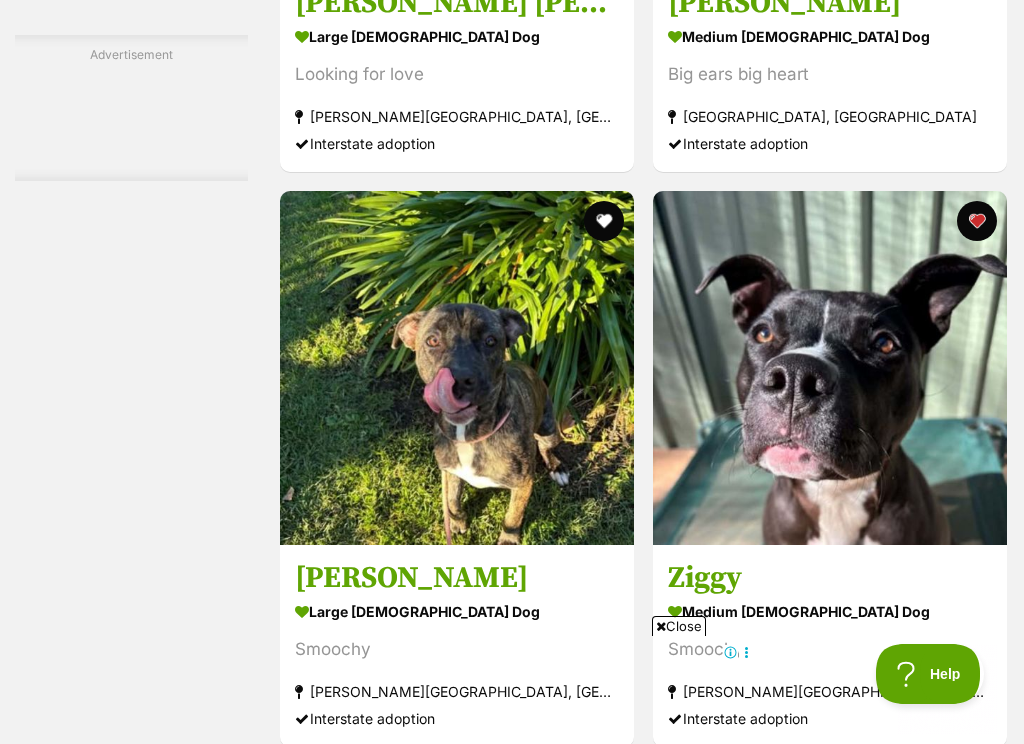 click at bounding box center (830, 2090) 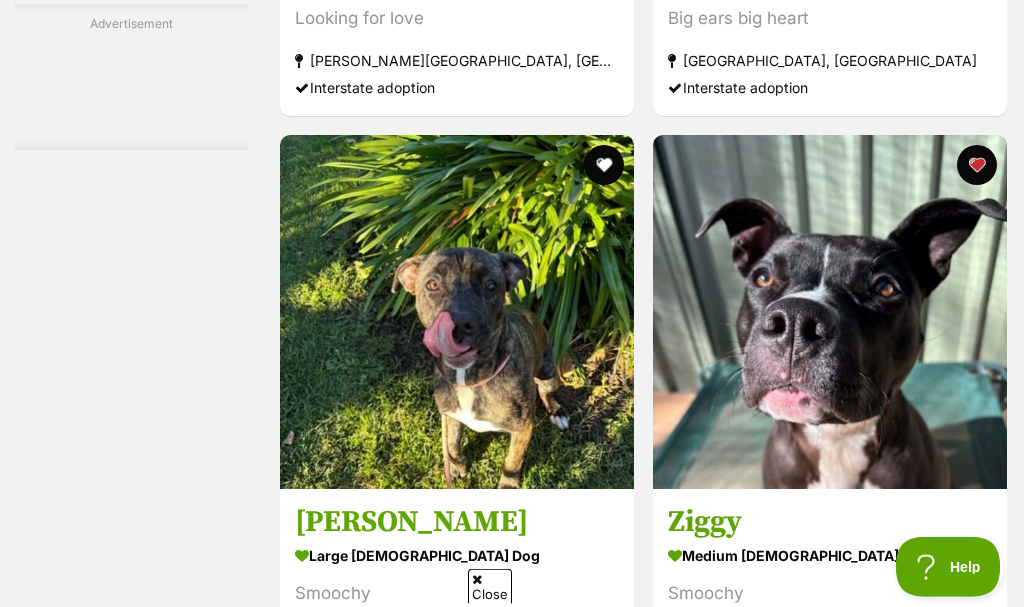 scroll, scrollTop: 3103, scrollLeft: 0, axis: vertical 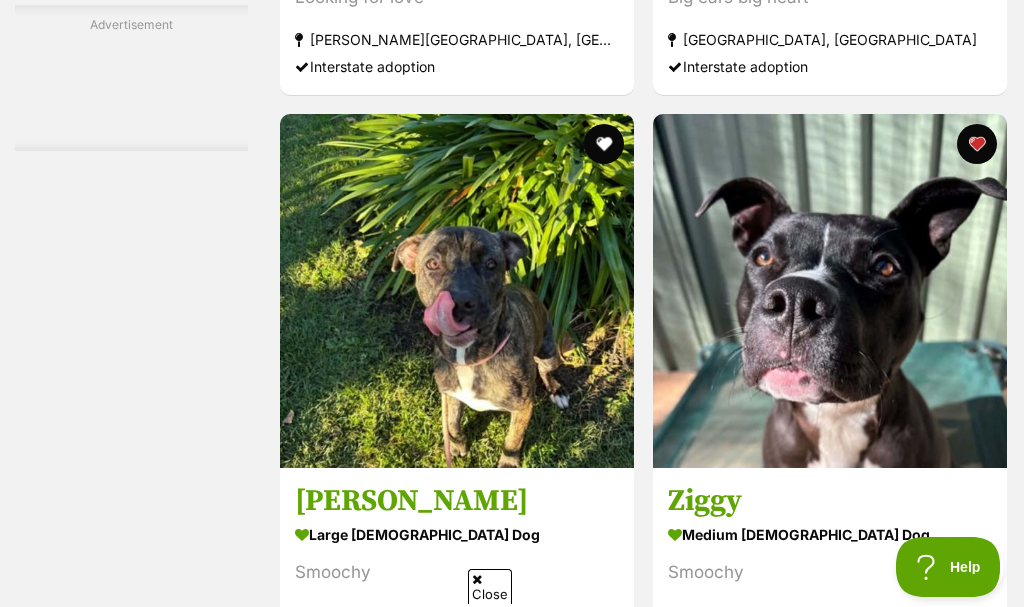 click on "Melody
small female Dog
Looking for love
Cowra, NSW
Interstate adoption
Millie
medium female Dog
Looking for love
Goulburn, NSW
Interstate adoption
Violet
small female Dog
Looking for love
Goulburn, NSW
Interstate adoption
Advertisement
Promotion:
Everyday Insurance from Woolworths.
Get 10% off an in-store Woolworths shop every month.°
Find out more
(link opens in a new tab)
Ms S. Von Dobermann
medium female Dog
Sweet and Gentle ✅✅✅✅✅
Acton, ACT
Interstate adoption
Ms B von Dobermann
large female Dog
Social and independent
Acton, ACT
Interstate adoption
Chloe, the greyhound
large female Dog
Looking for love
Wanniassa, ACT
Interstate adoption" at bounding box center [643, 597] 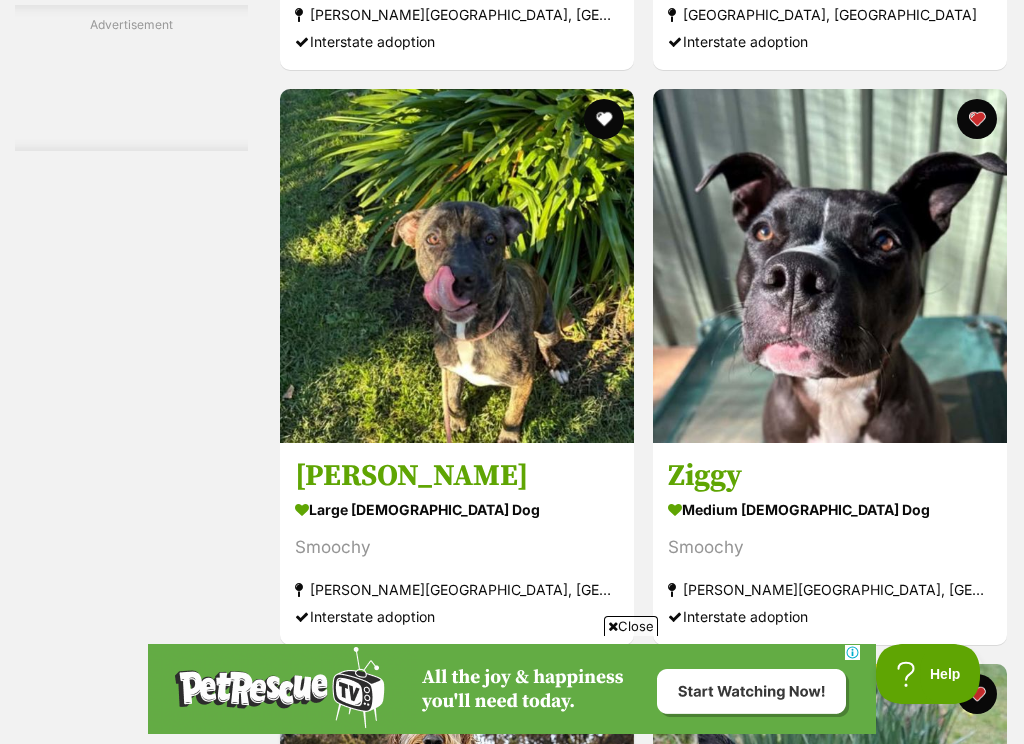 scroll, scrollTop: 0, scrollLeft: 0, axis: both 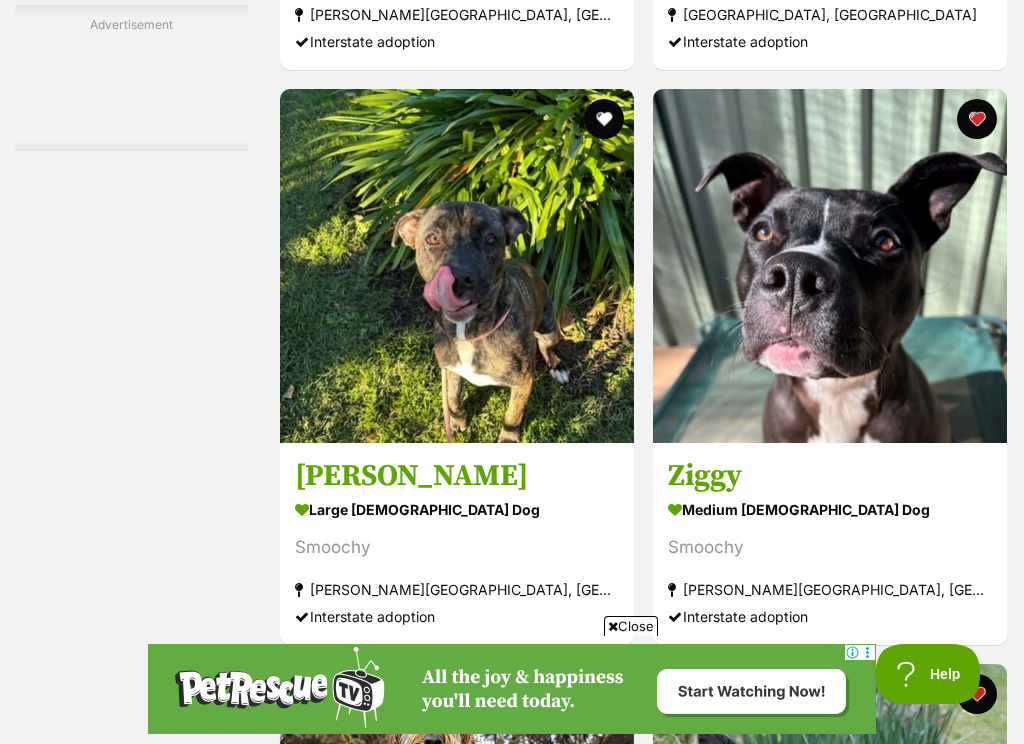 click at bounding box center (830, 2564) 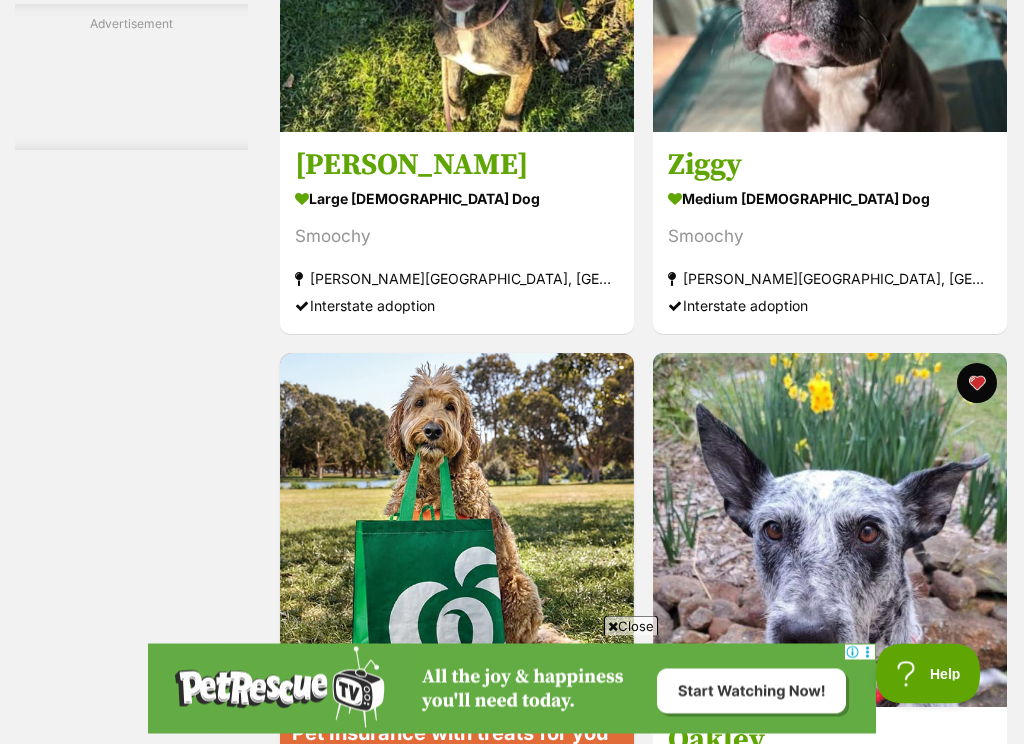 scroll, scrollTop: 3439, scrollLeft: 0, axis: vertical 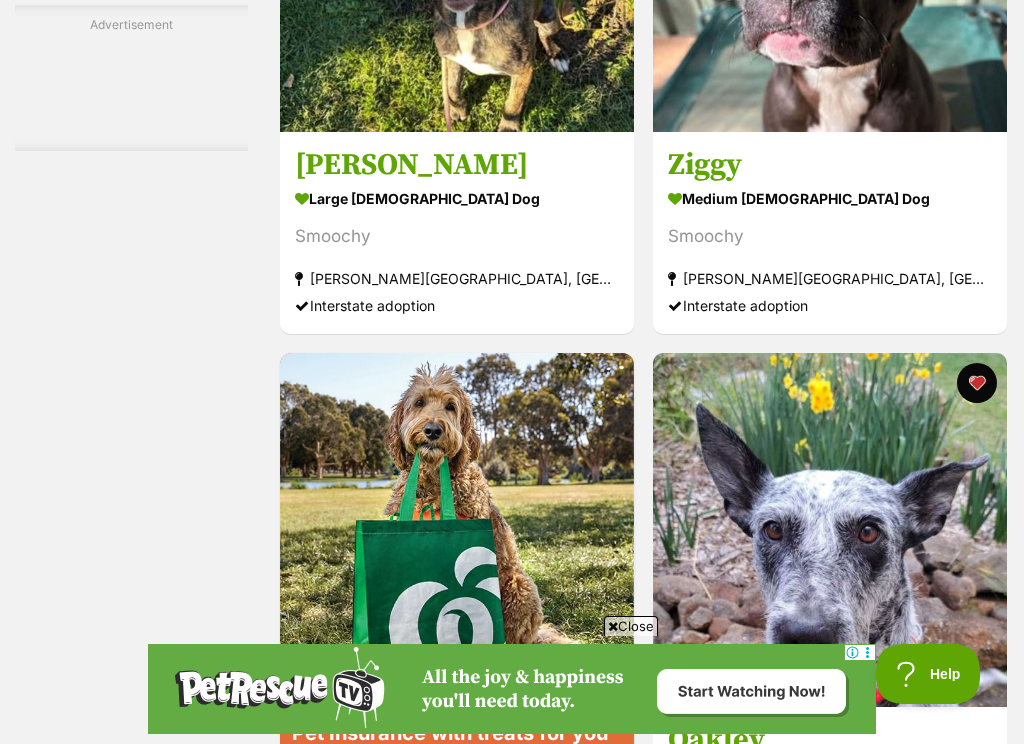 click at bounding box center (457, 2828) 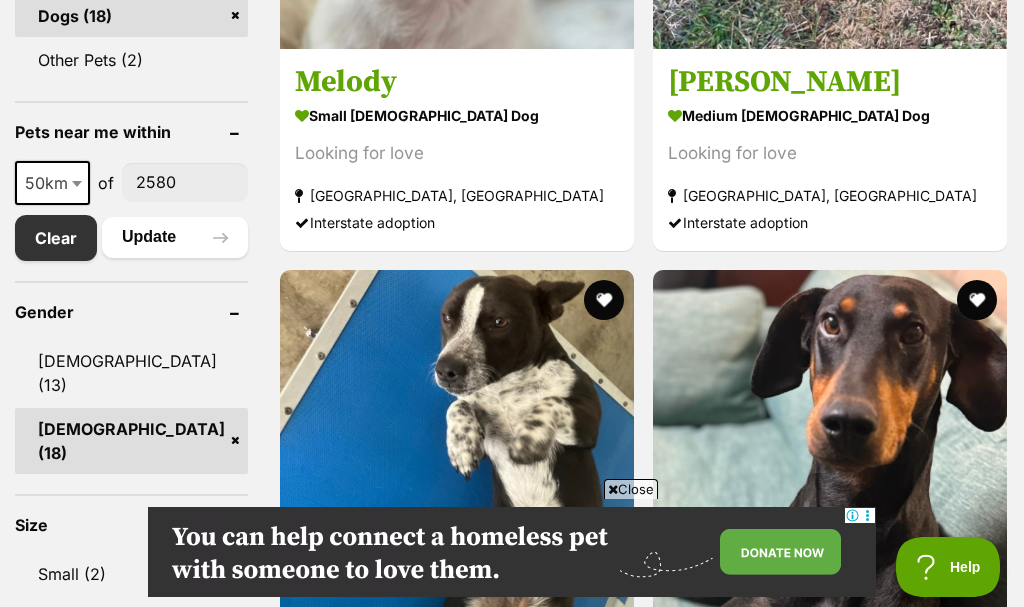 scroll, scrollTop: 1053, scrollLeft: 0, axis: vertical 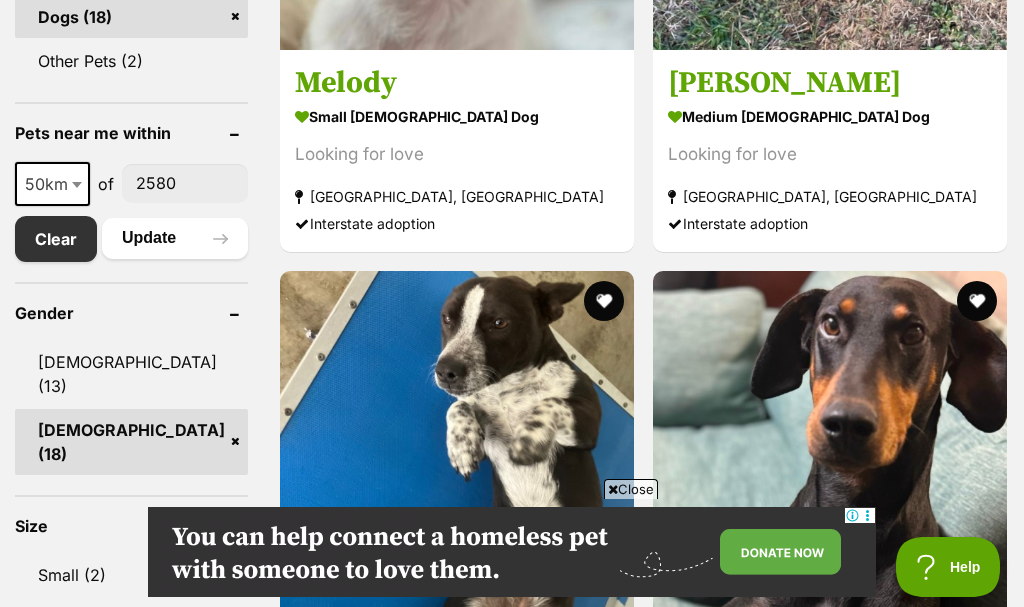 click on "50km" at bounding box center (52, 184) 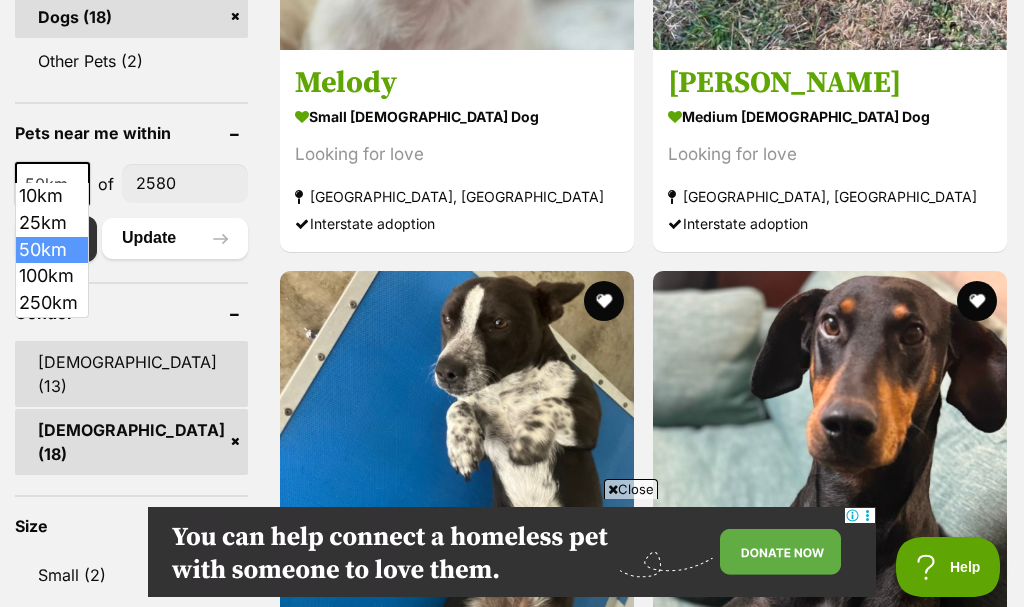 click on "Male (13)" at bounding box center [131, 374] 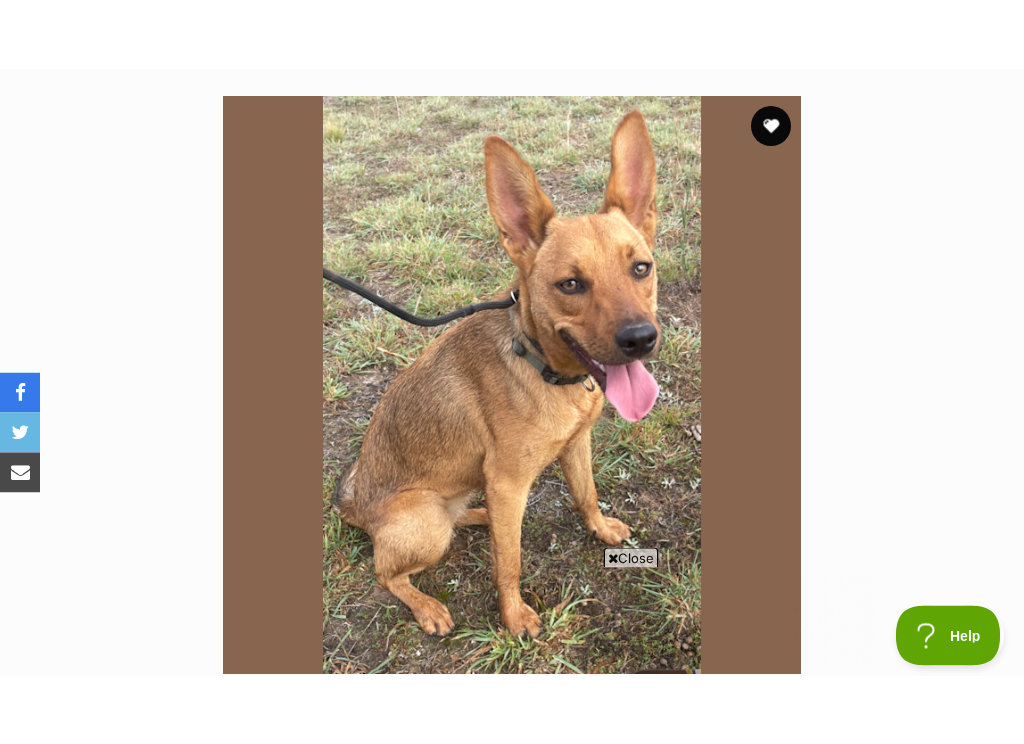 scroll, scrollTop: 392, scrollLeft: 0, axis: vertical 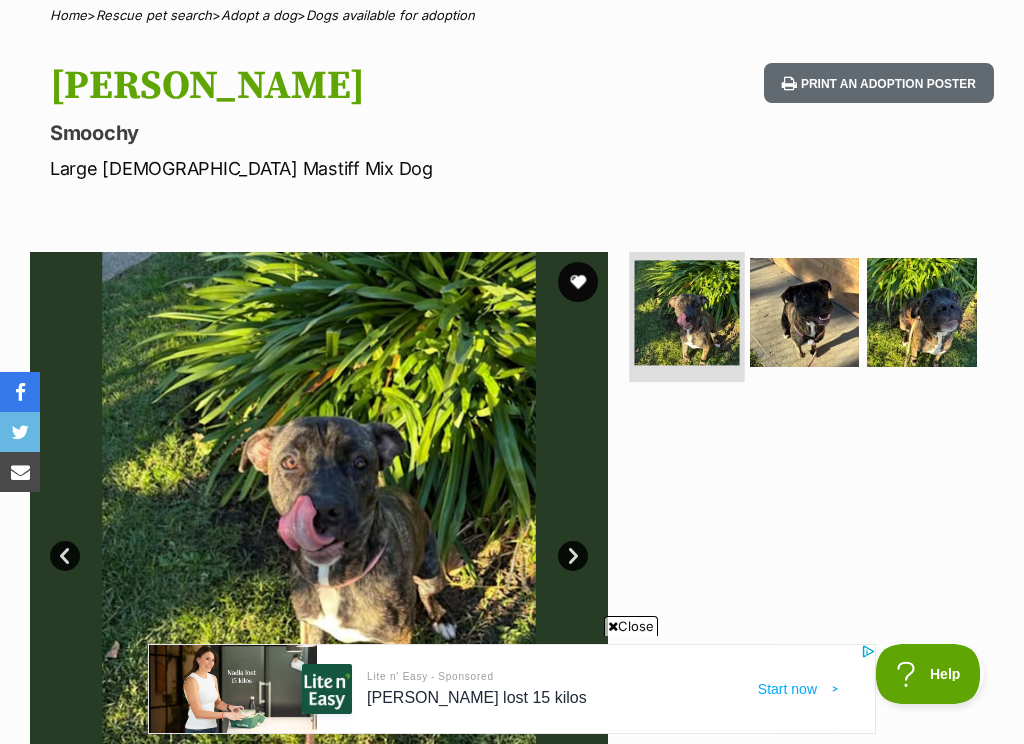 click at bounding box center (686, 312) 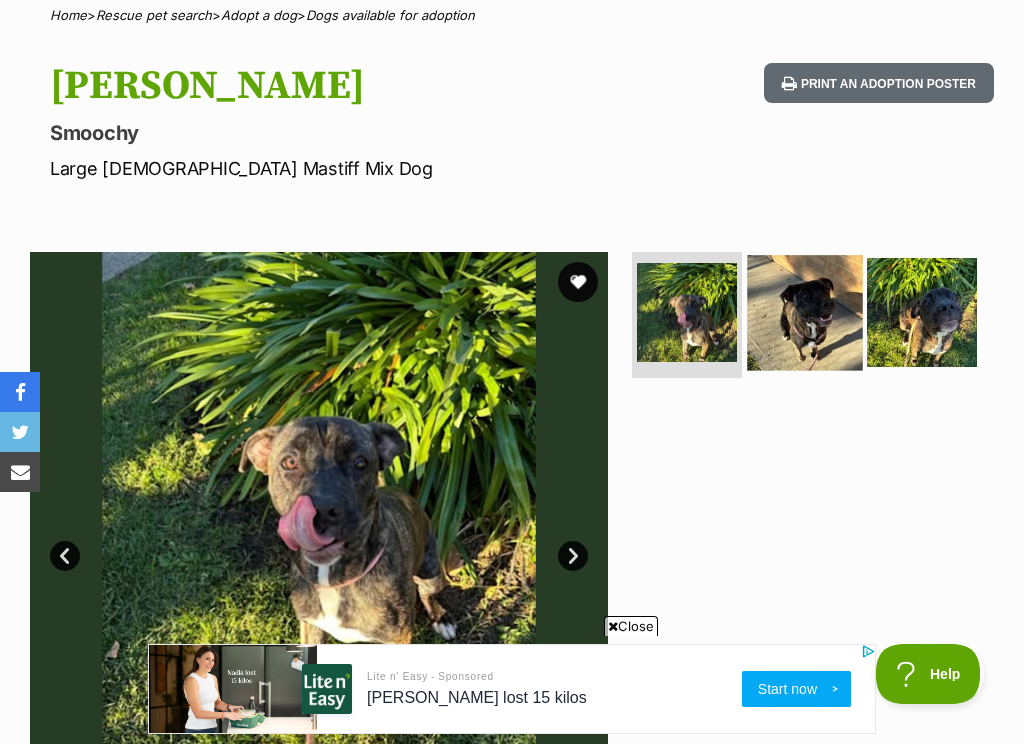 click at bounding box center [804, 312] 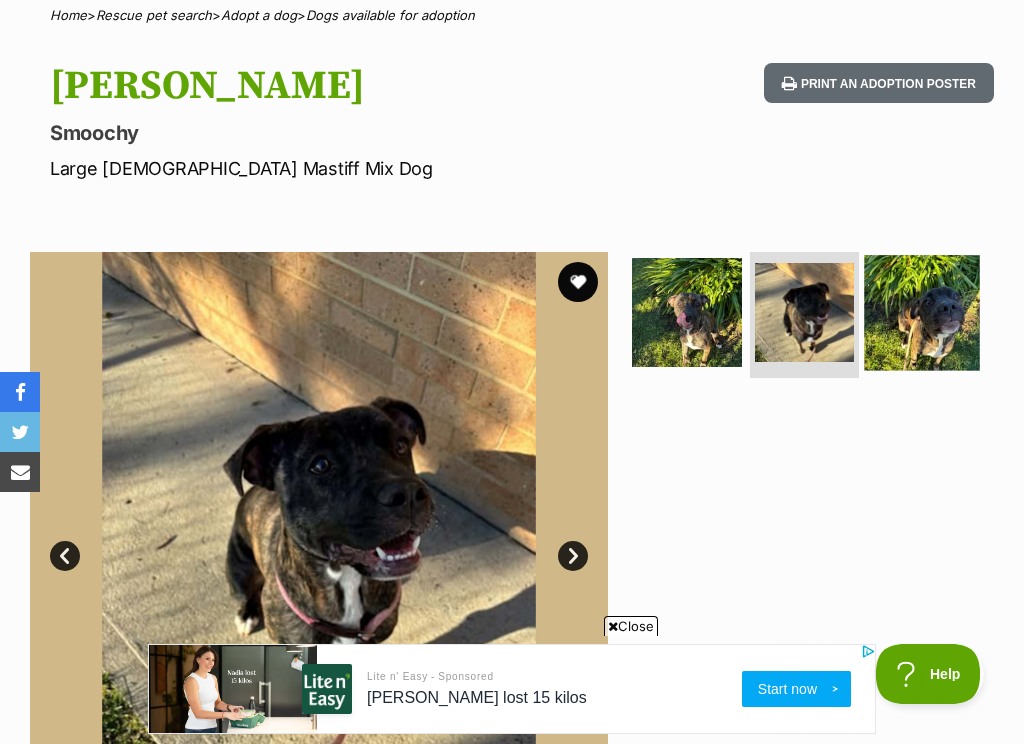 click at bounding box center (922, 312) 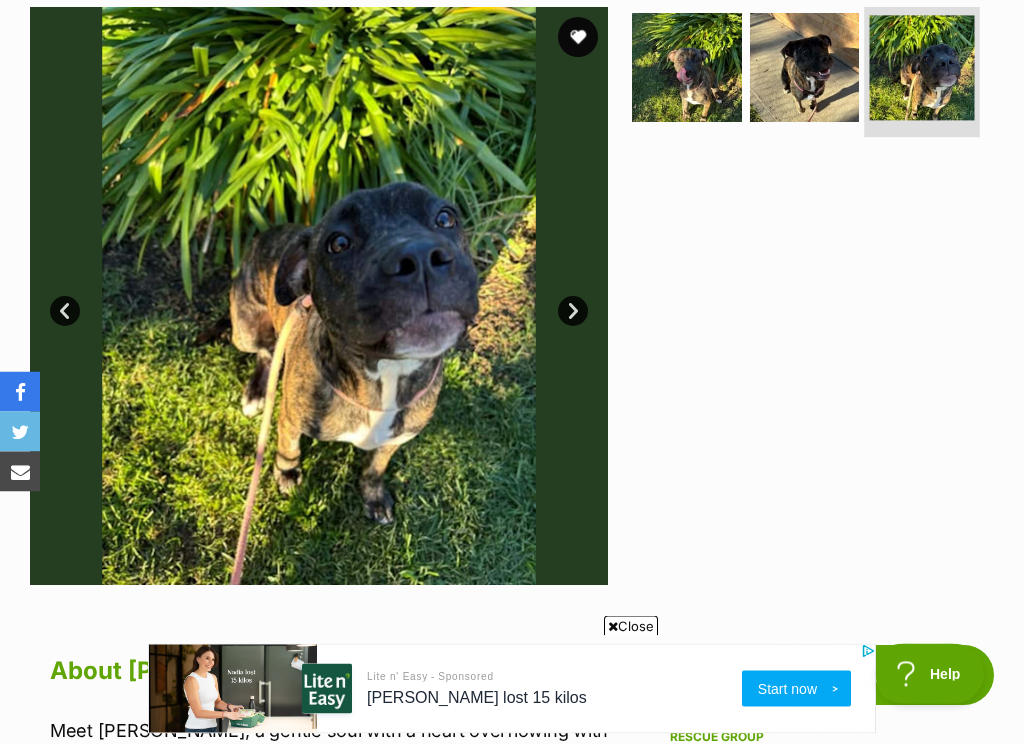 scroll, scrollTop: 406, scrollLeft: 0, axis: vertical 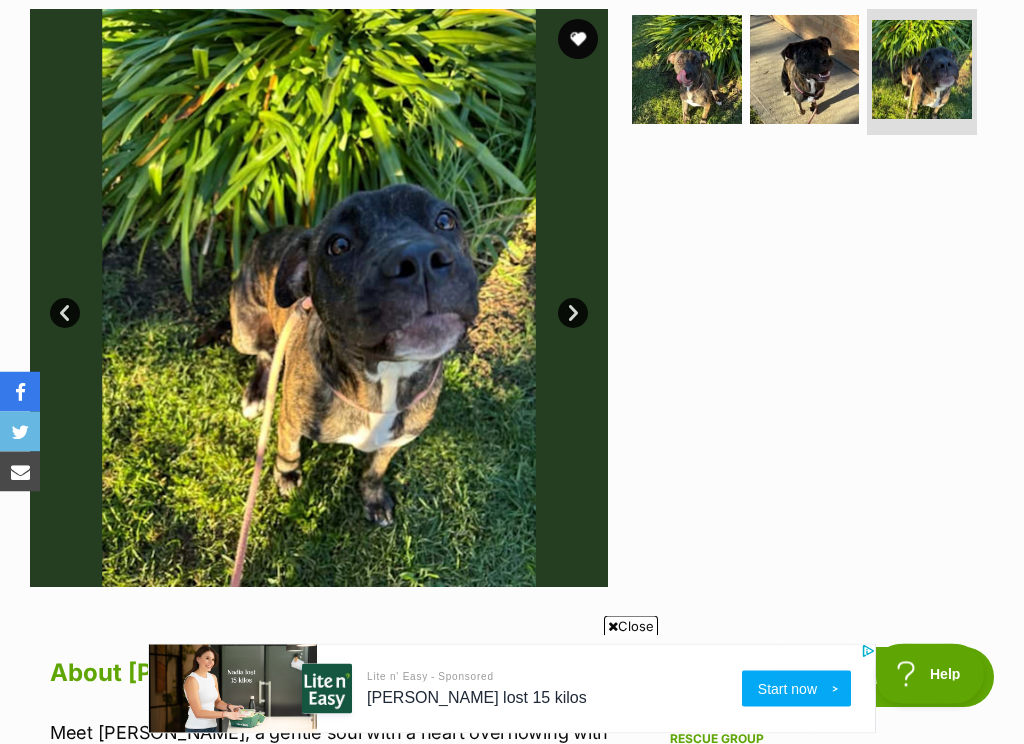 click on "Next" at bounding box center (573, 314) 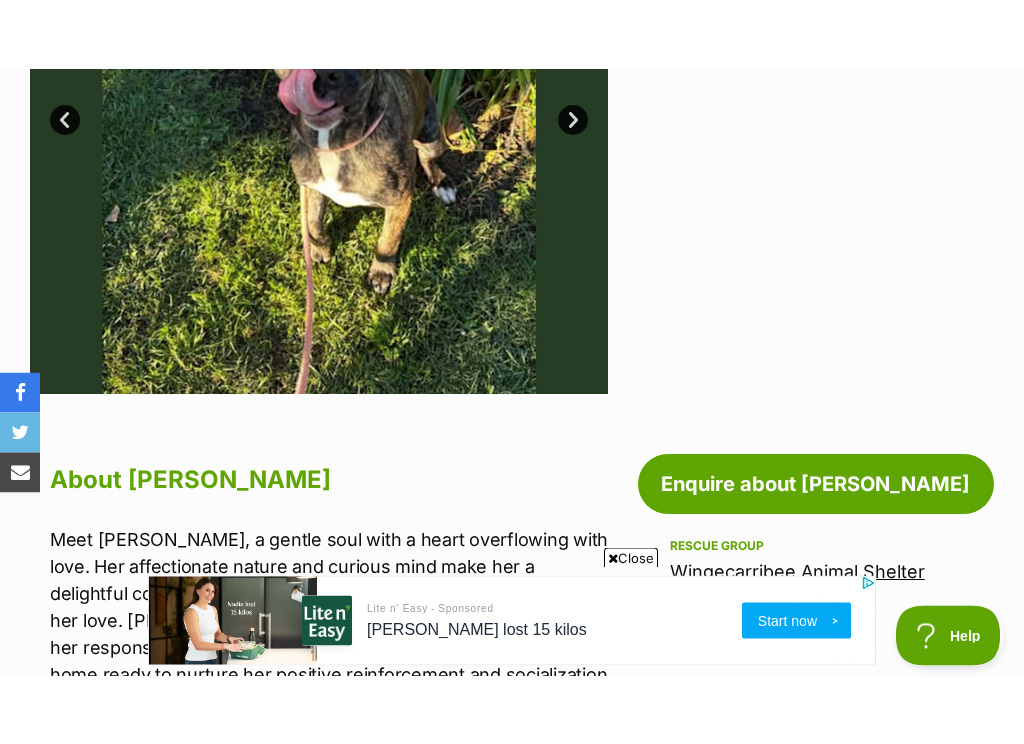 scroll, scrollTop: 348, scrollLeft: 0, axis: vertical 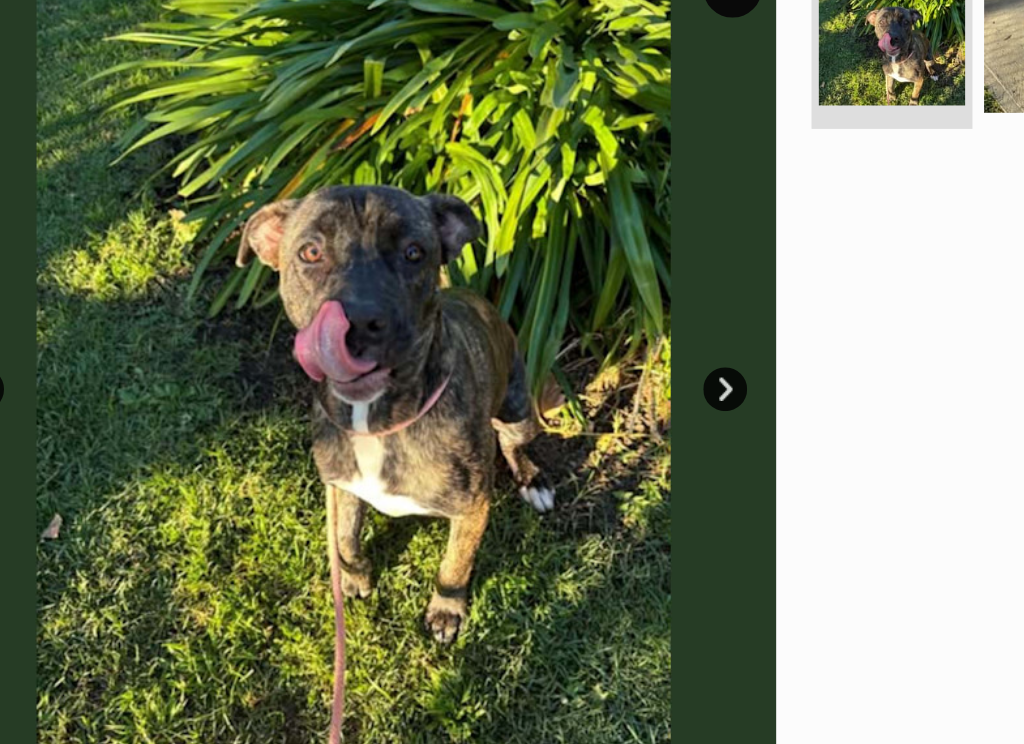 click on "Next" at bounding box center (573, 372) 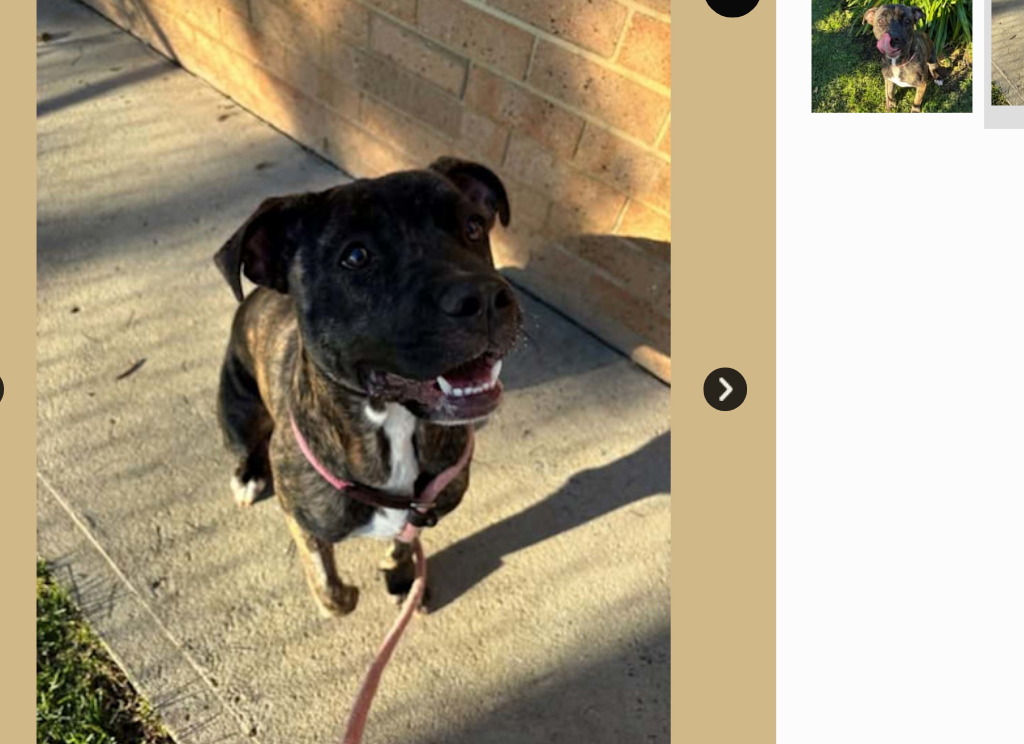 scroll, scrollTop: 0, scrollLeft: 0, axis: both 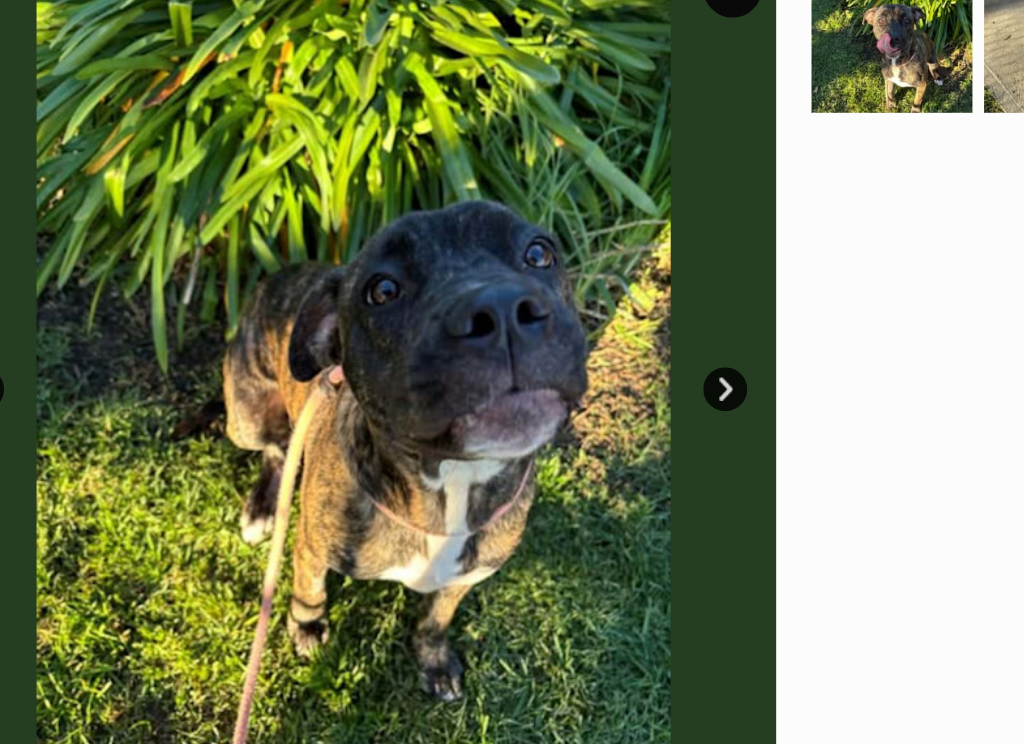 click on "Next" at bounding box center [573, 372] 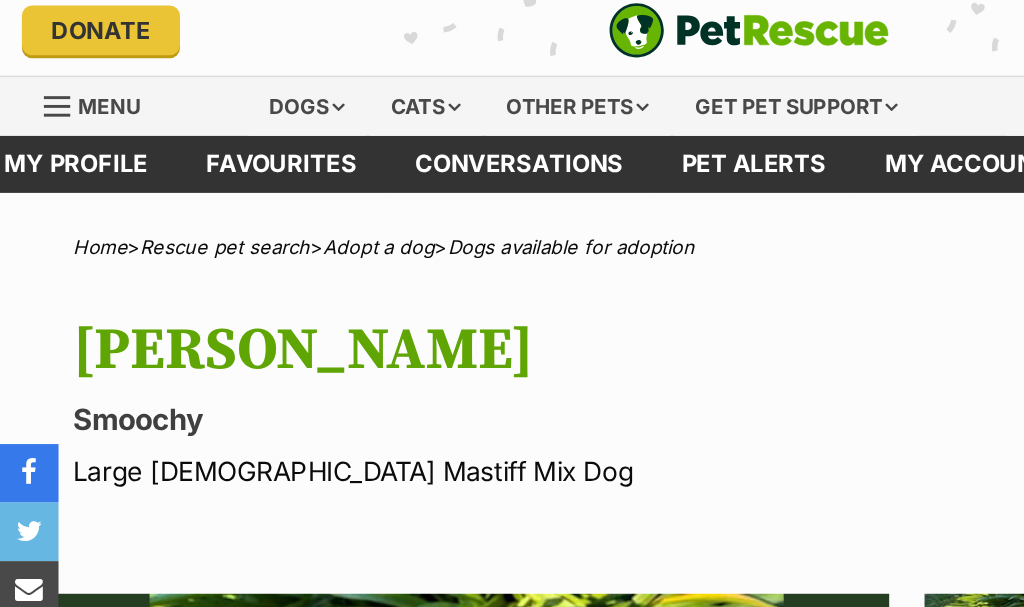 scroll, scrollTop: 0, scrollLeft: 0, axis: both 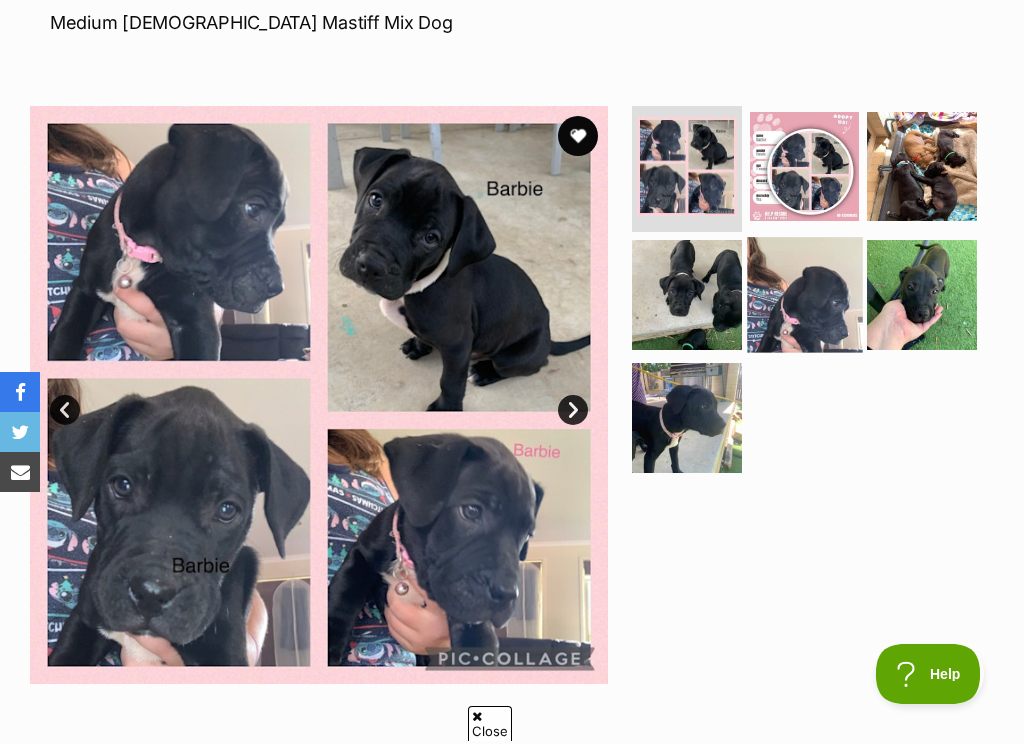 click at bounding box center (804, 294) 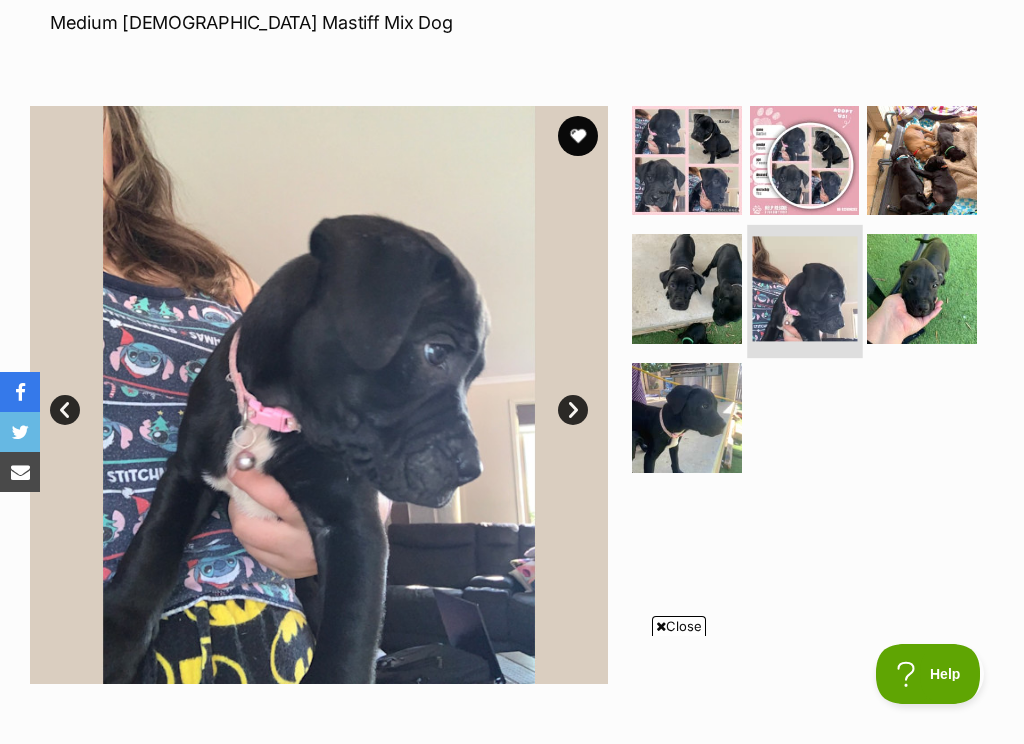 scroll, scrollTop: 0, scrollLeft: 0, axis: both 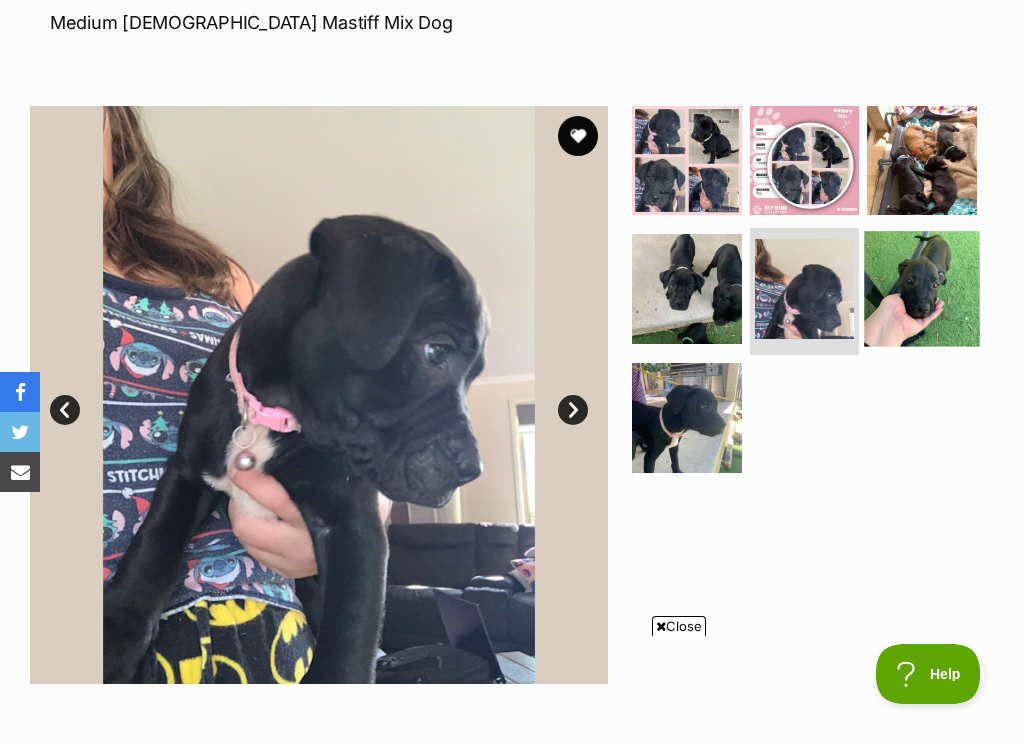 click at bounding box center [922, 288] 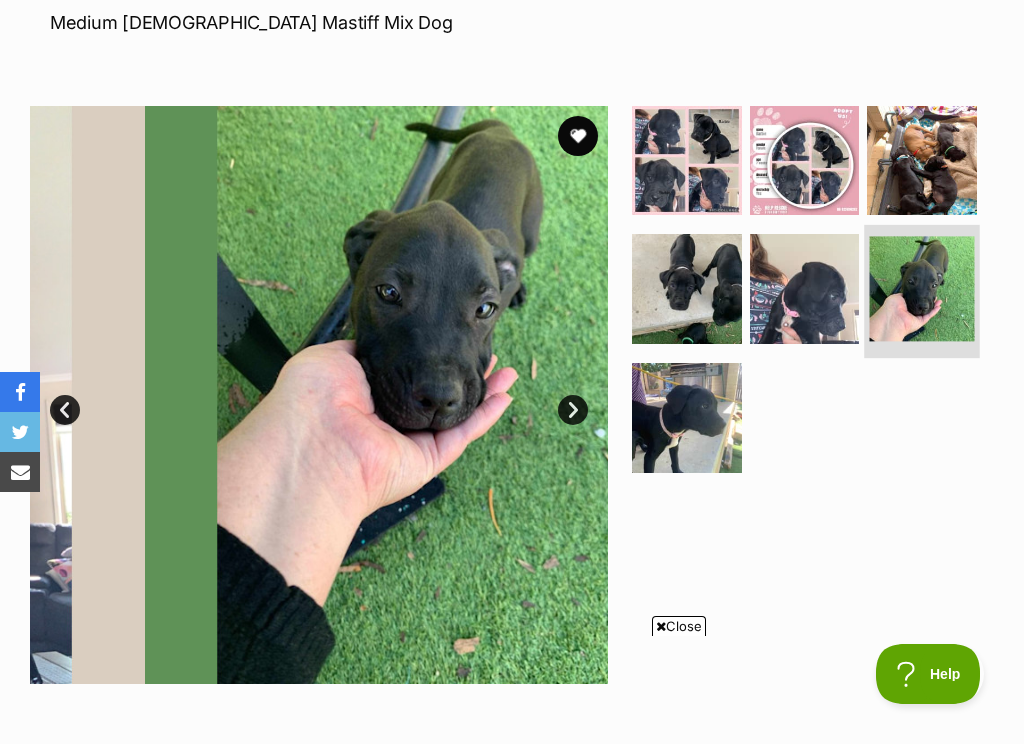 scroll, scrollTop: 0, scrollLeft: 0, axis: both 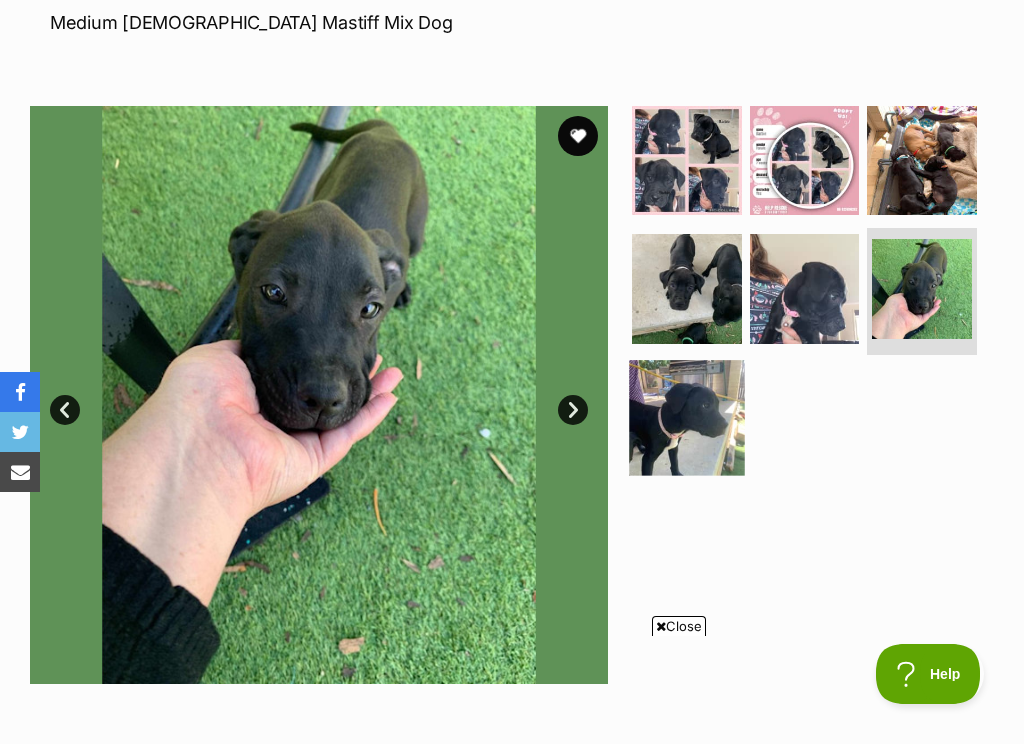 click at bounding box center (686, 417) 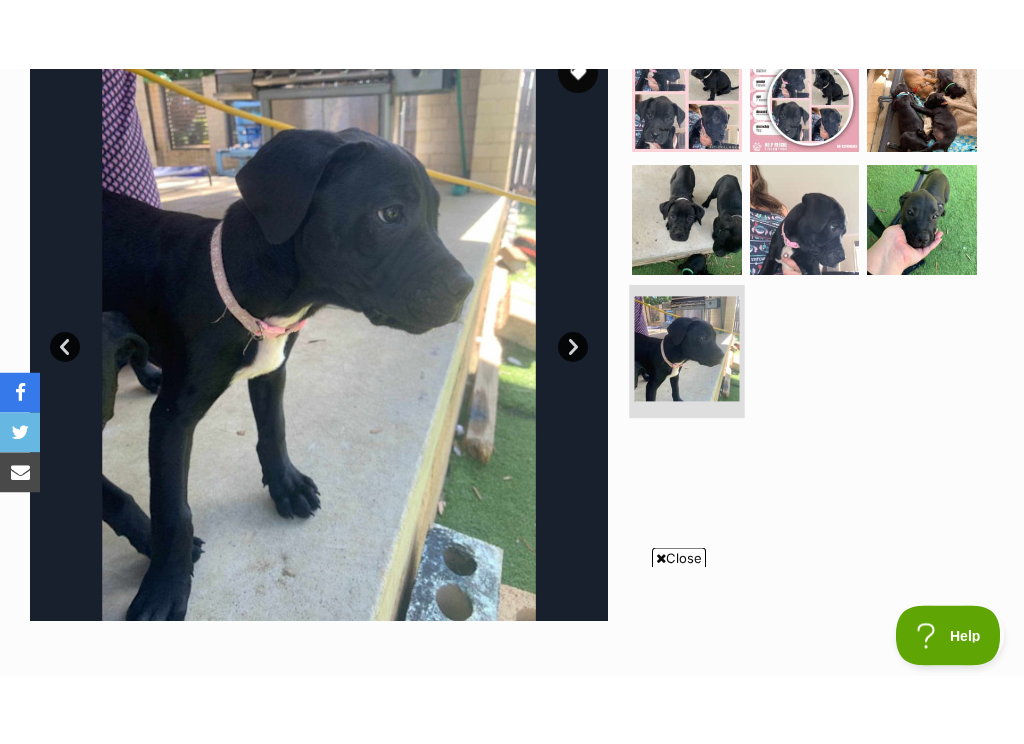scroll, scrollTop: 442, scrollLeft: 0, axis: vertical 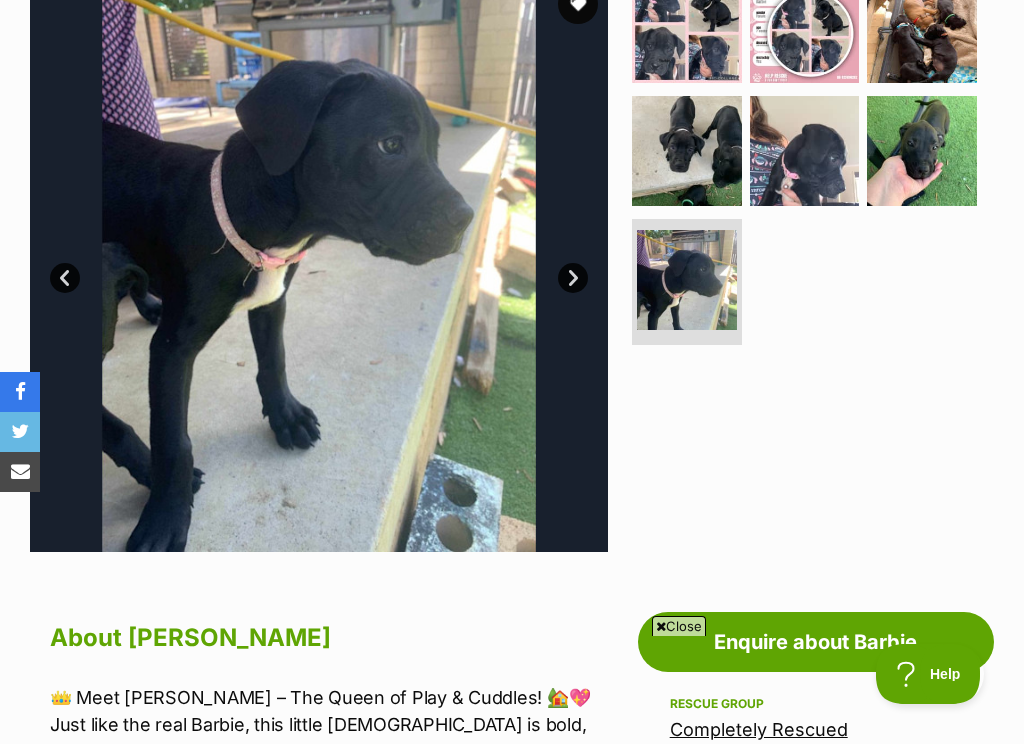 click at bounding box center (319, 263) 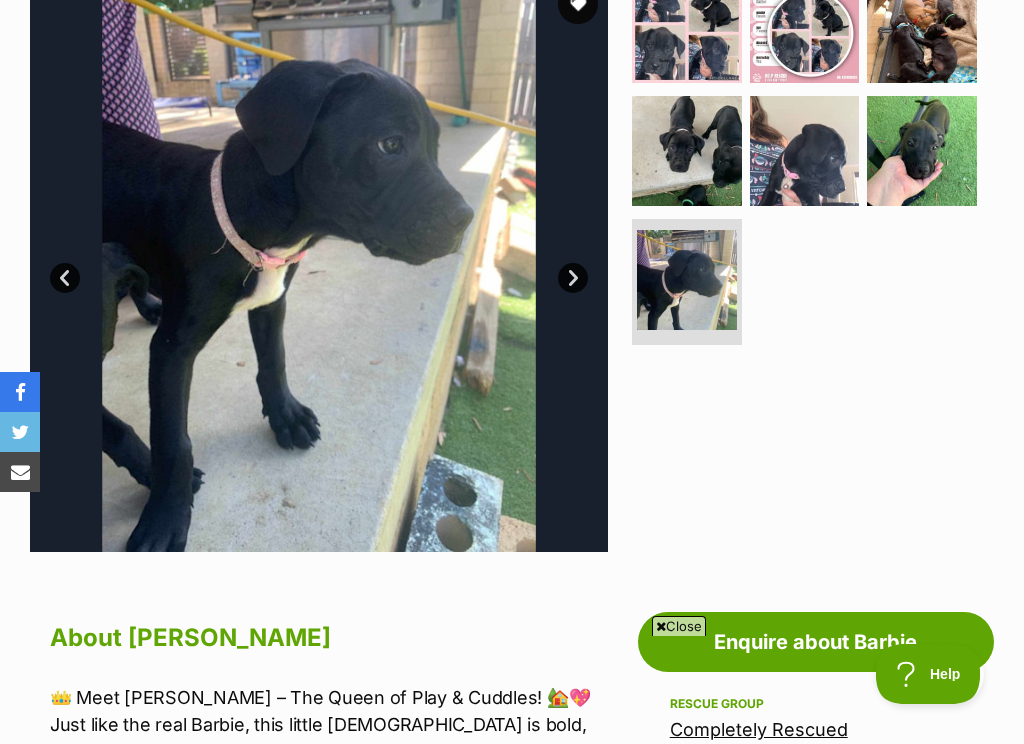 click on "Next" at bounding box center (573, 278) 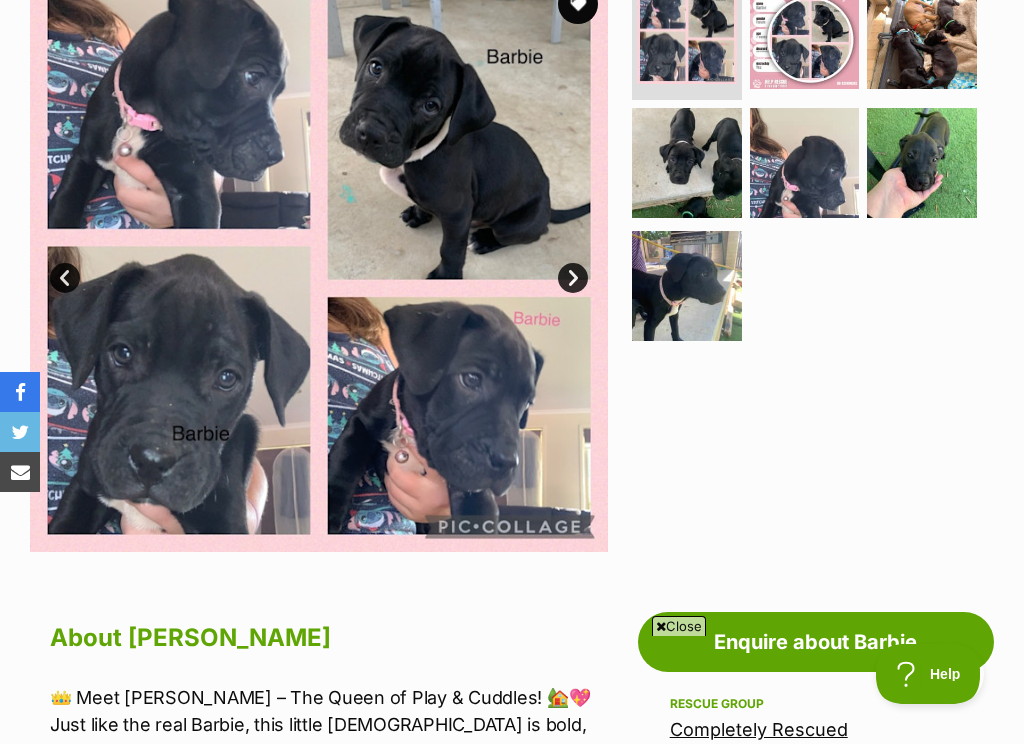 click on "Next" at bounding box center (573, 278) 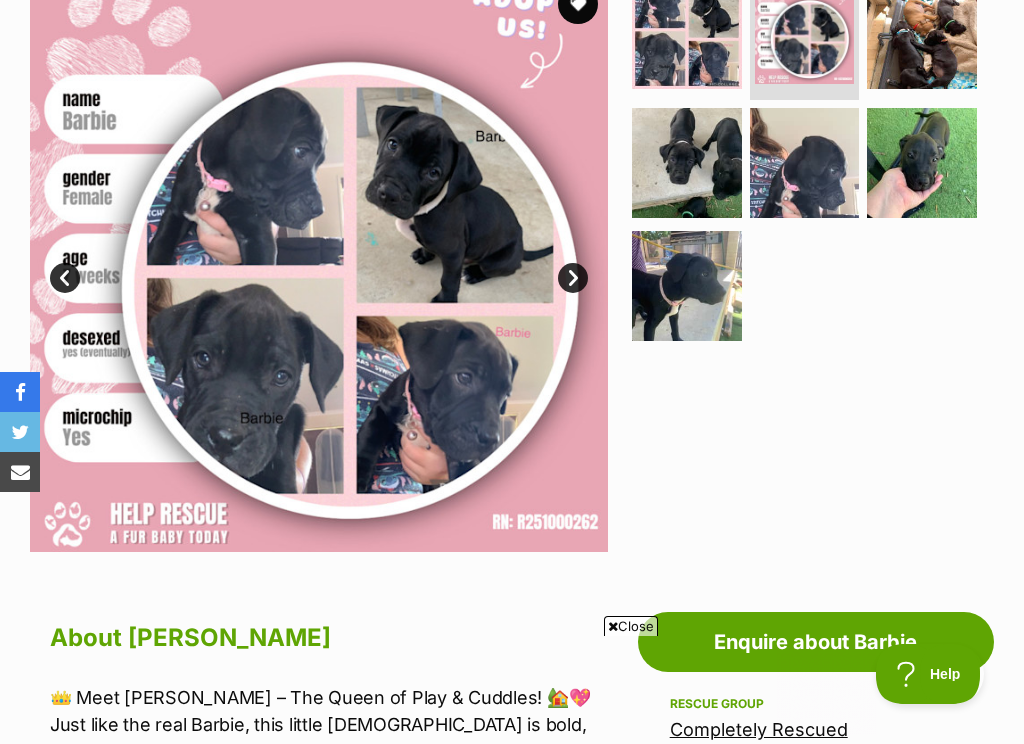 scroll, scrollTop: 0, scrollLeft: 0, axis: both 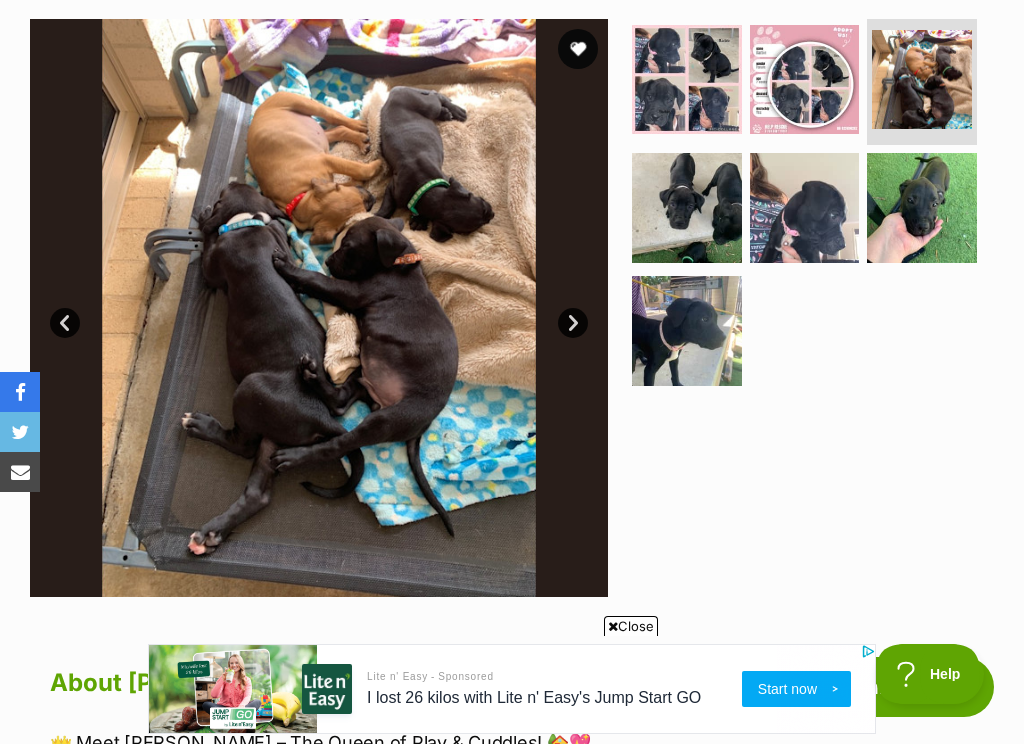 click on "Next" at bounding box center (573, 323) 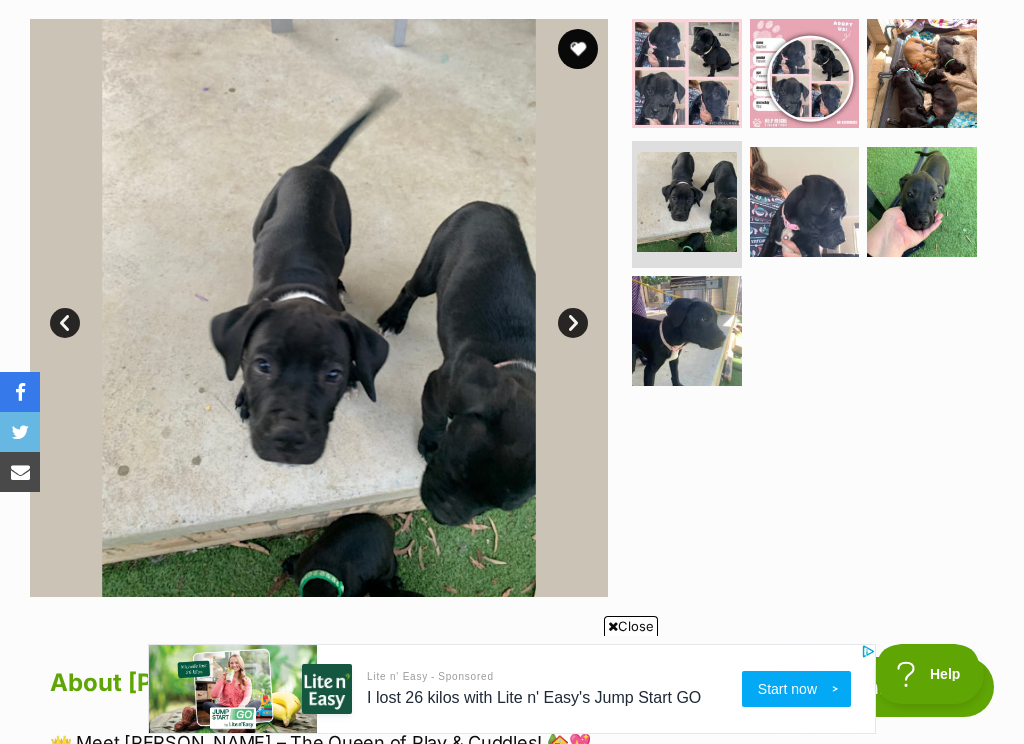click on "Next" at bounding box center (573, 323) 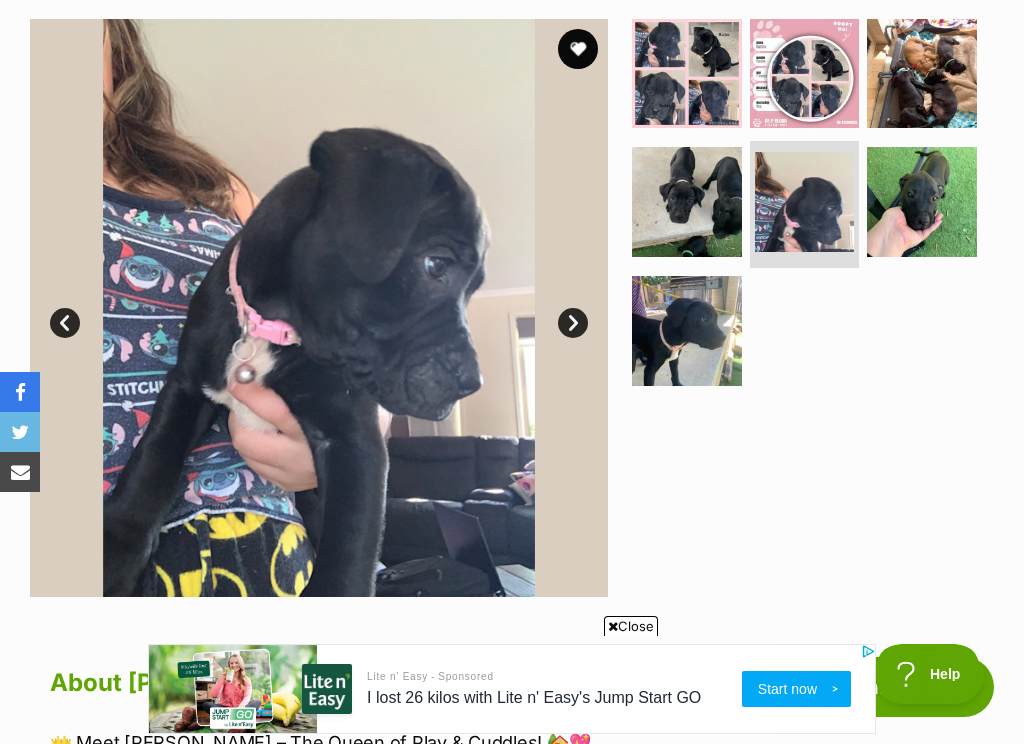 click on "Next" at bounding box center (573, 323) 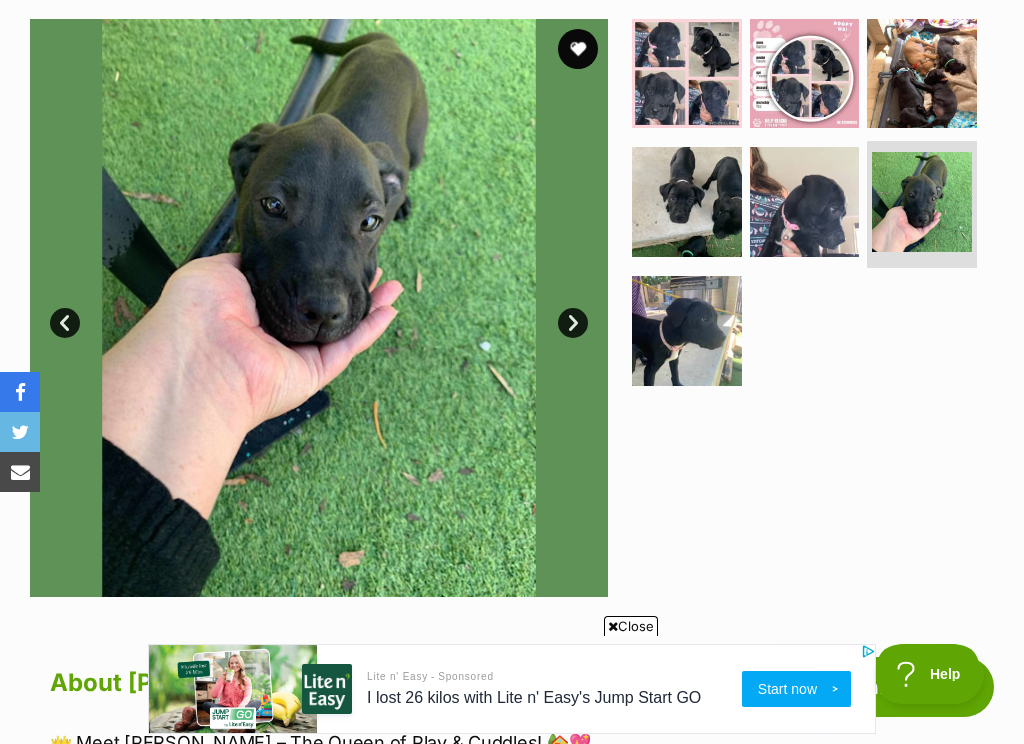 click on "Next" at bounding box center [573, 323] 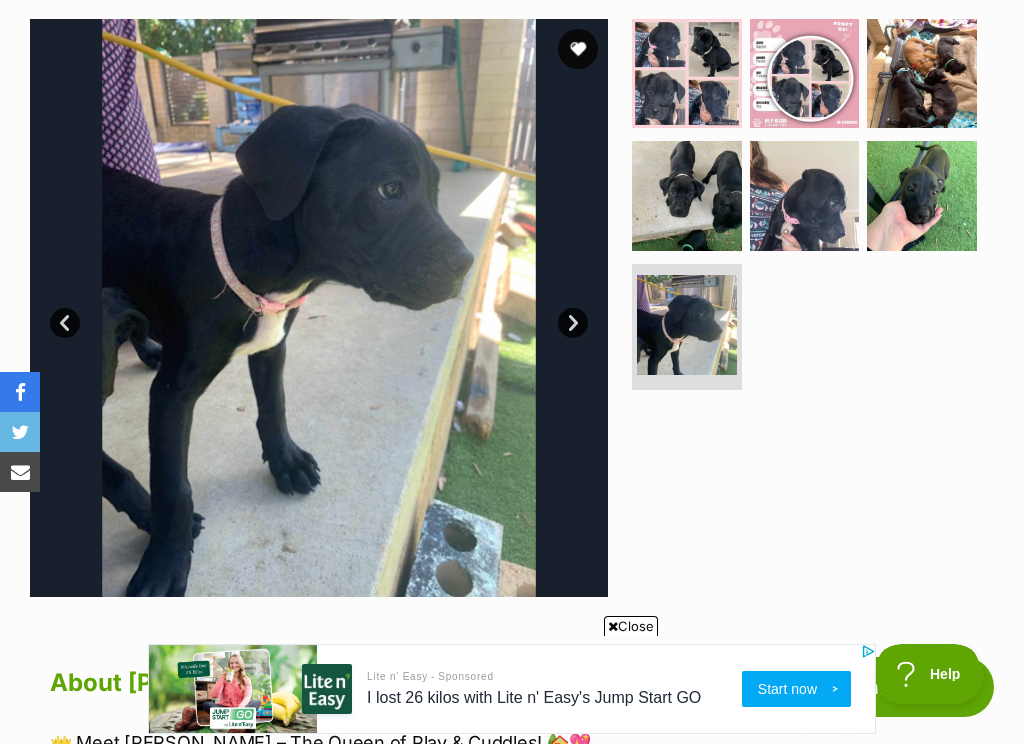 click on "Next" at bounding box center (573, 323) 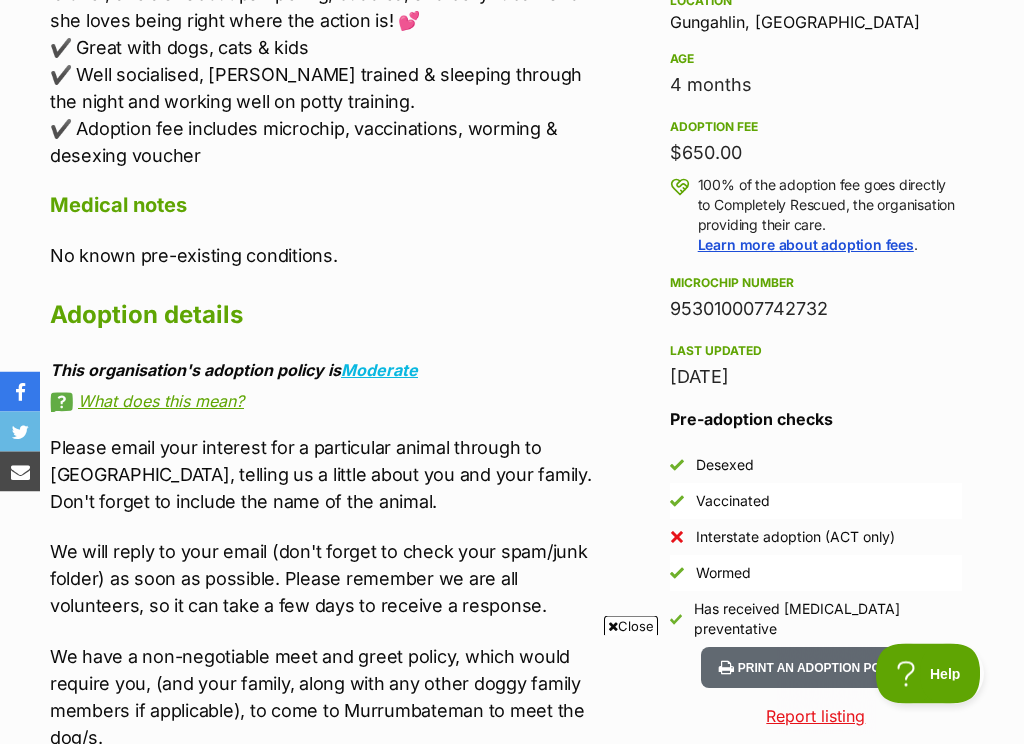 scroll, scrollTop: 0, scrollLeft: 0, axis: both 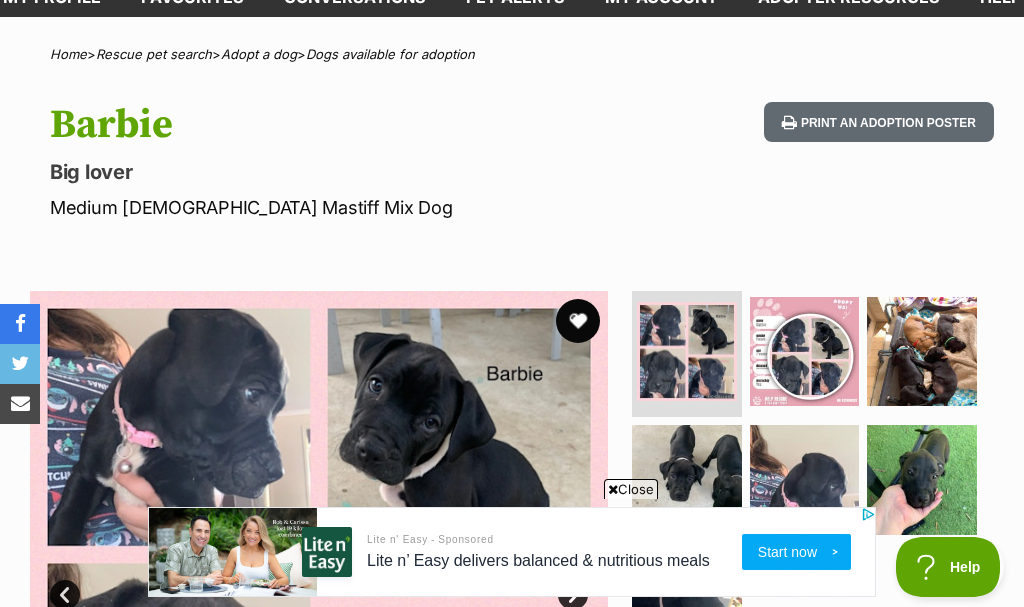 click at bounding box center [578, 321] 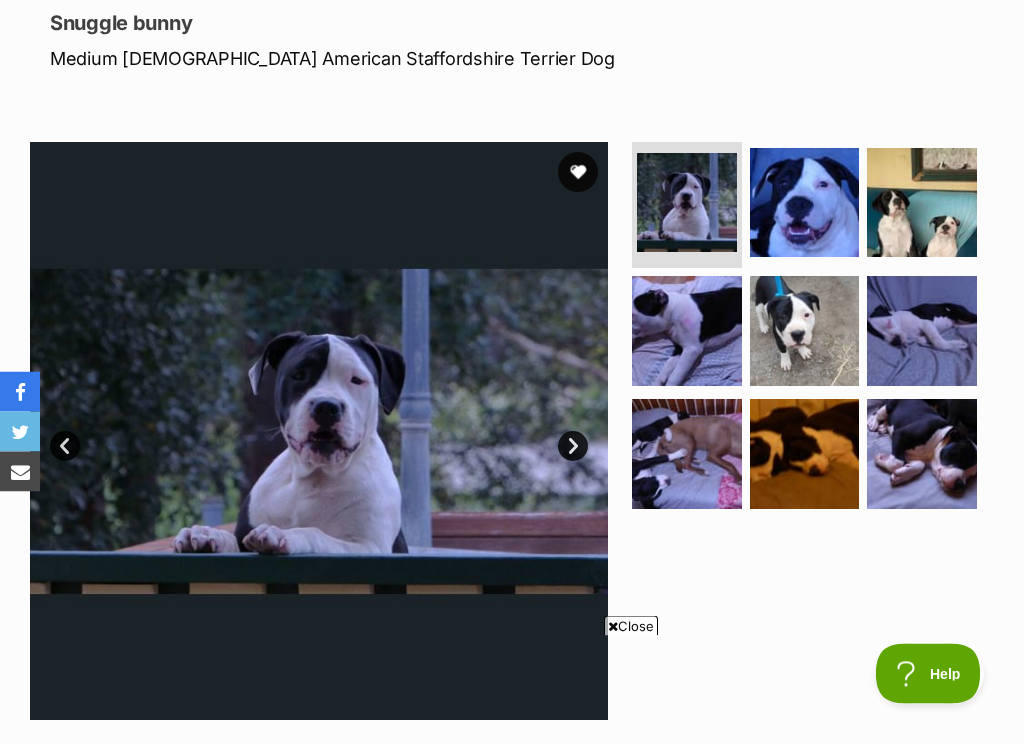 scroll, scrollTop: 274, scrollLeft: 0, axis: vertical 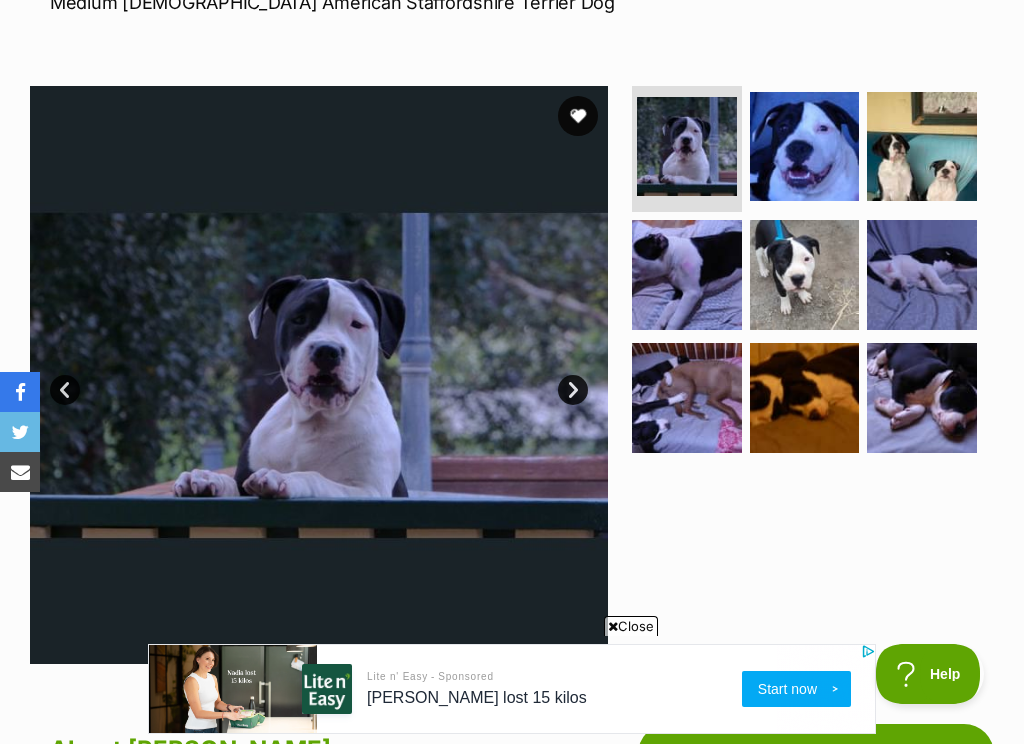 click at bounding box center (319, 375) 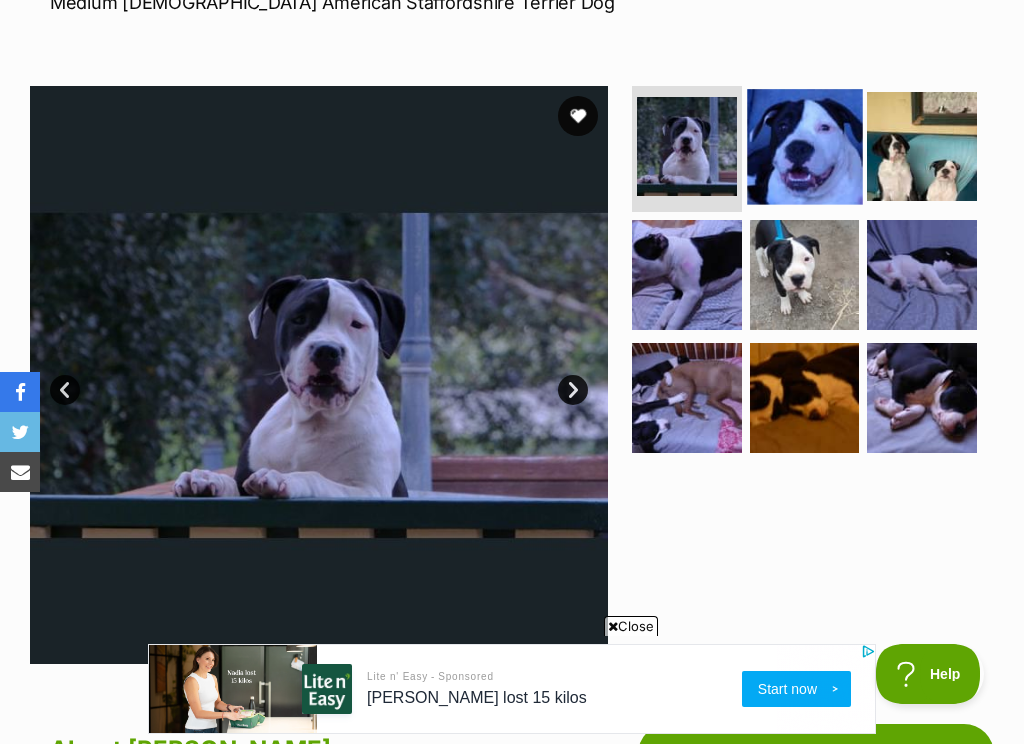 click at bounding box center [804, 146] 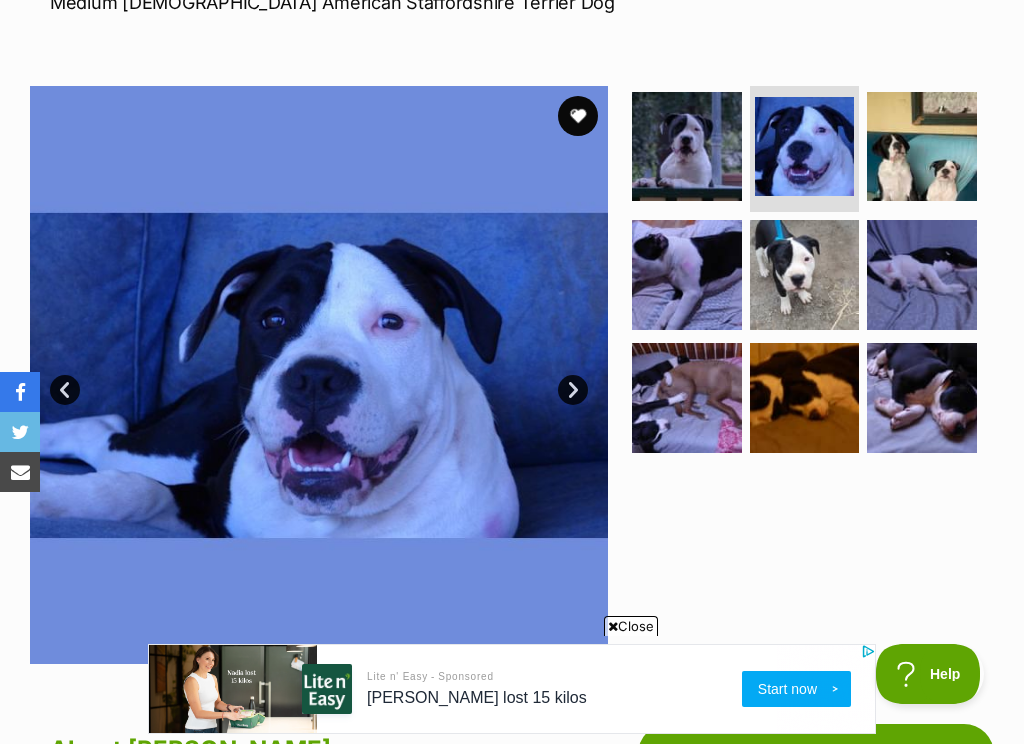 click on "Next" at bounding box center [573, 390] 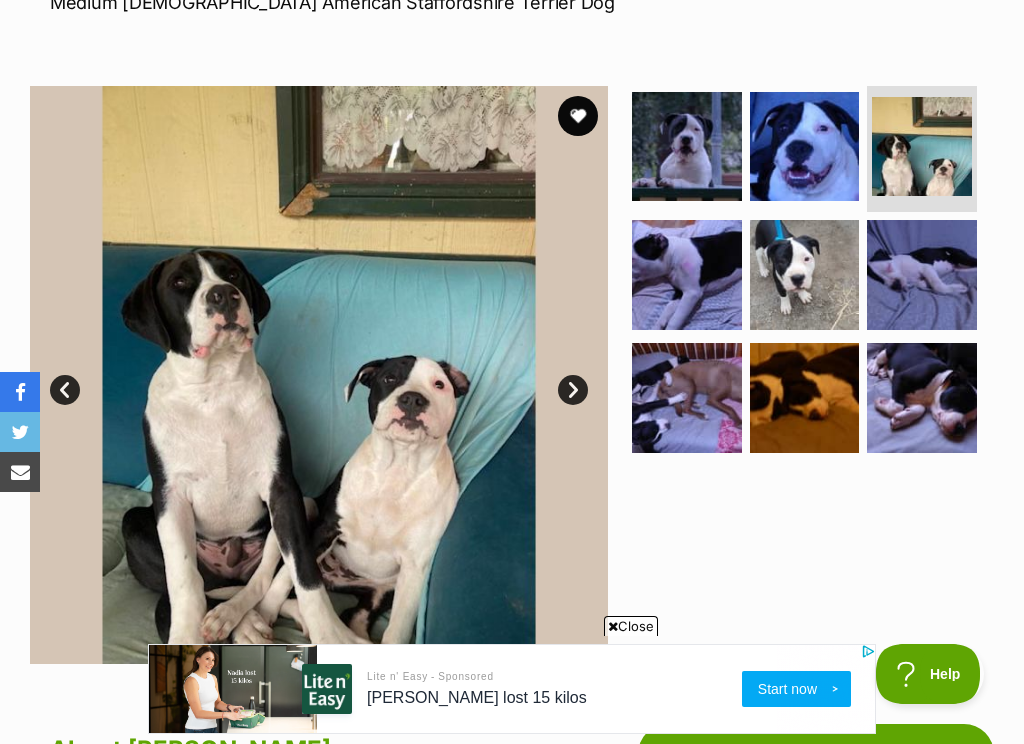 click on "Next" at bounding box center [573, 390] 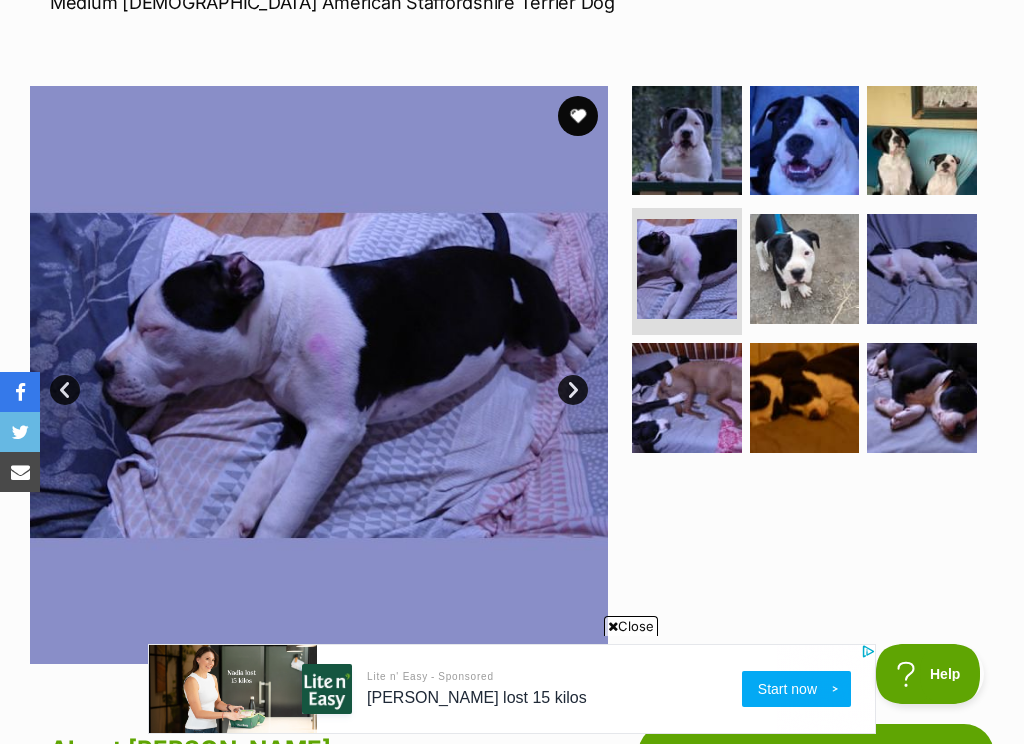 click on "Next" at bounding box center (573, 390) 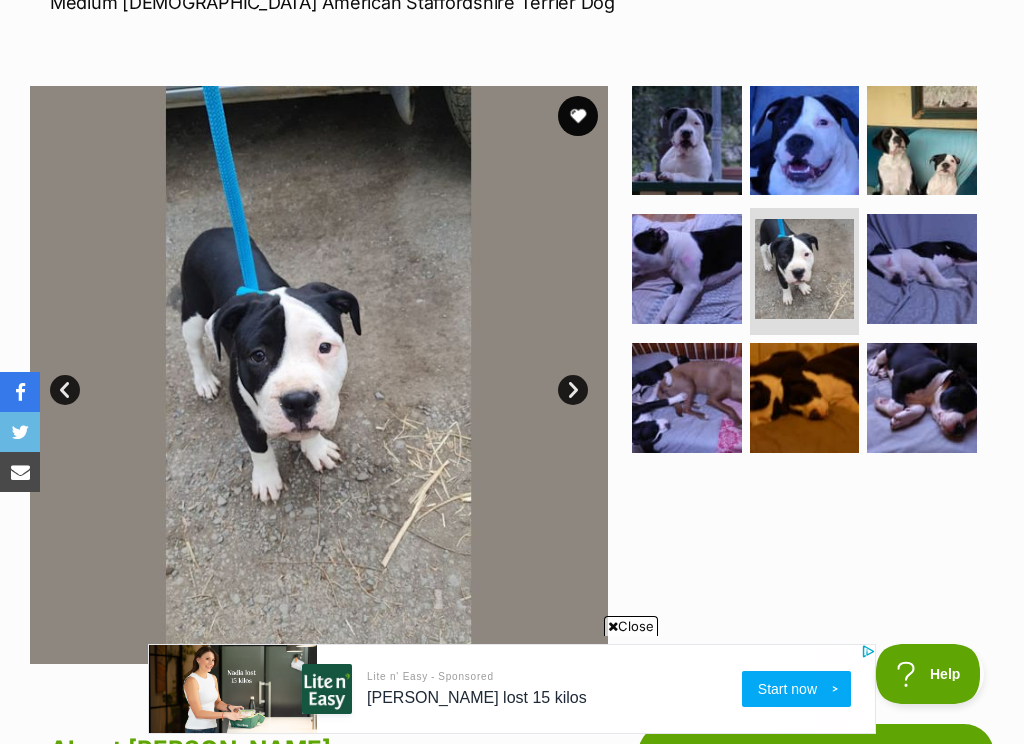 click on "Next" at bounding box center (573, 390) 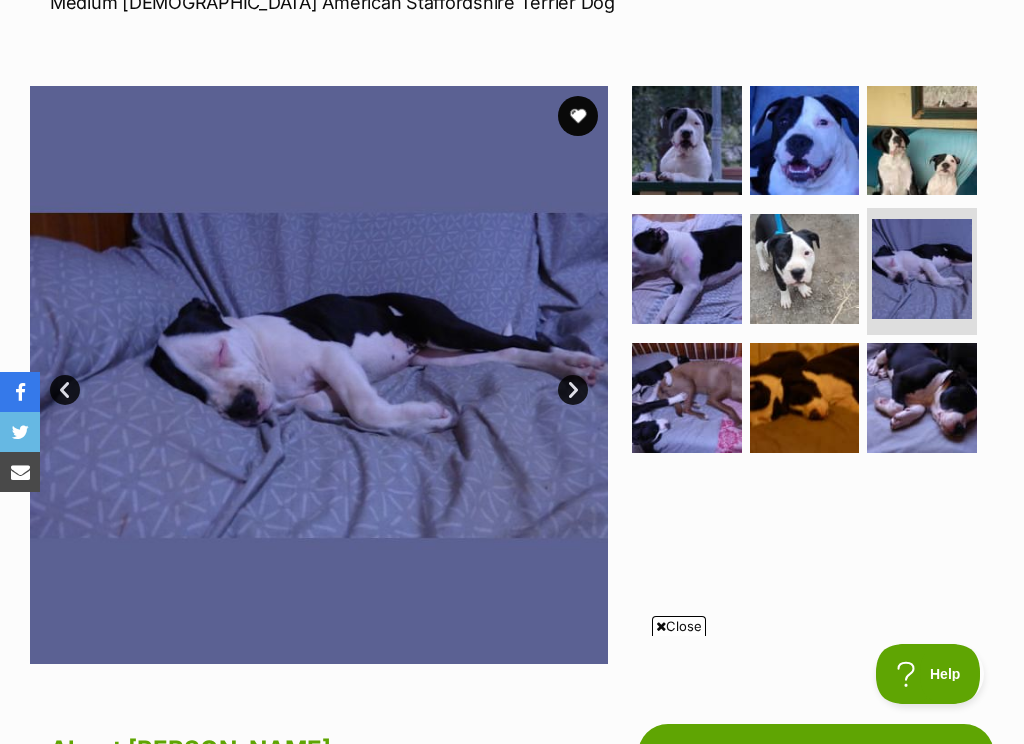 click on "Next" at bounding box center [573, 390] 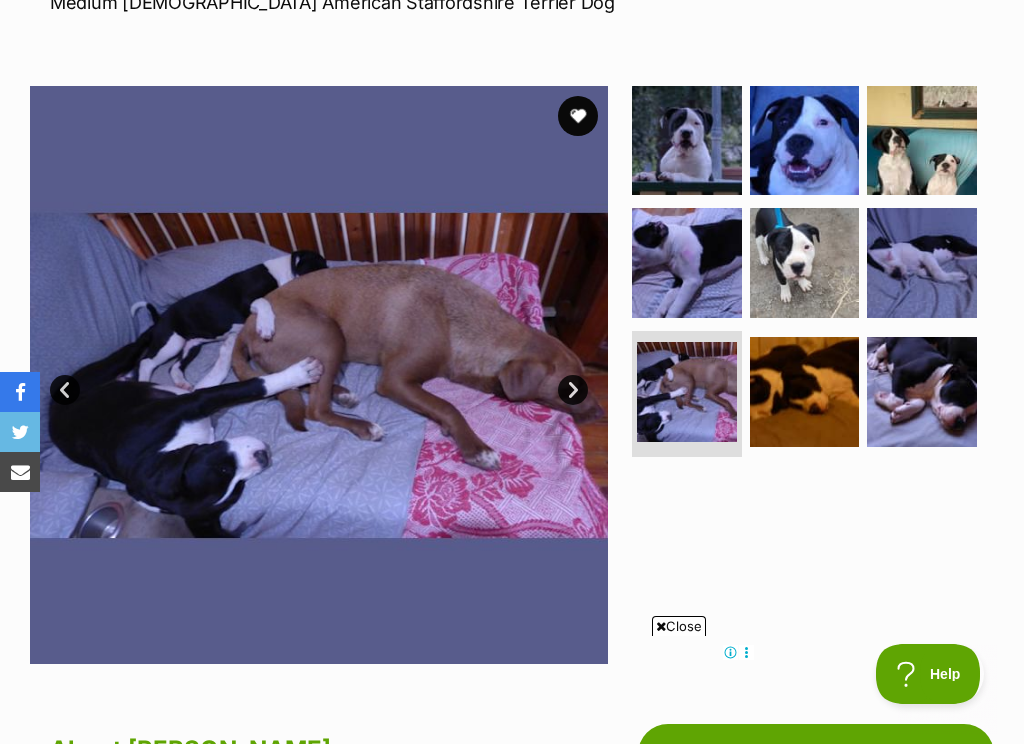 click on "Next" at bounding box center (573, 390) 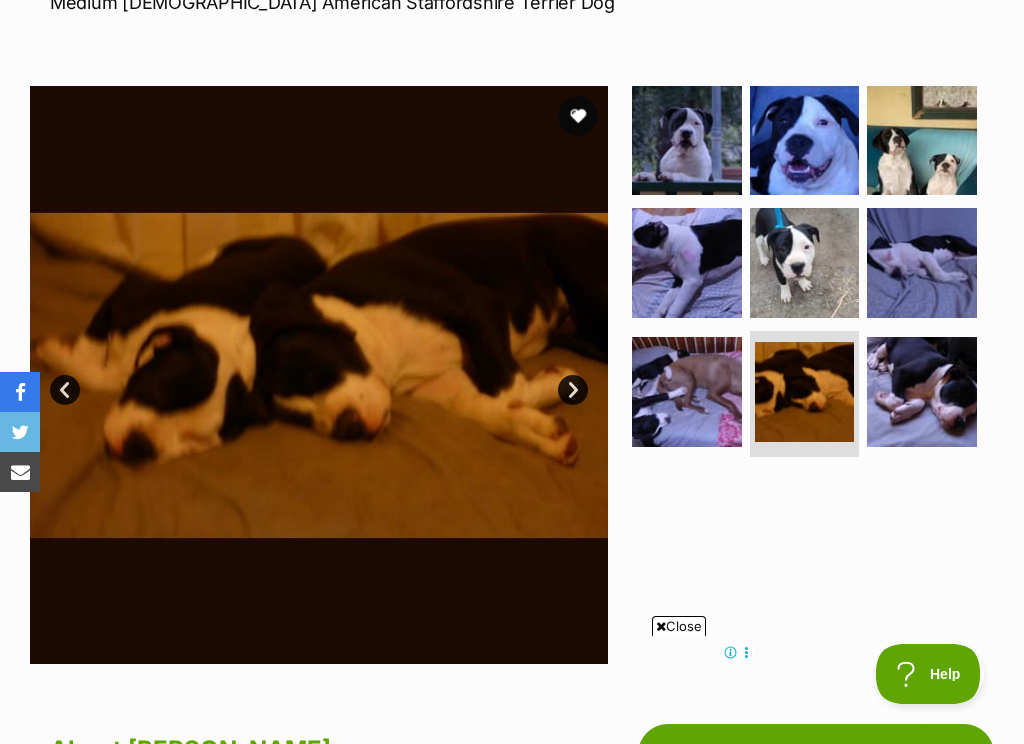 click on "Next" at bounding box center (573, 390) 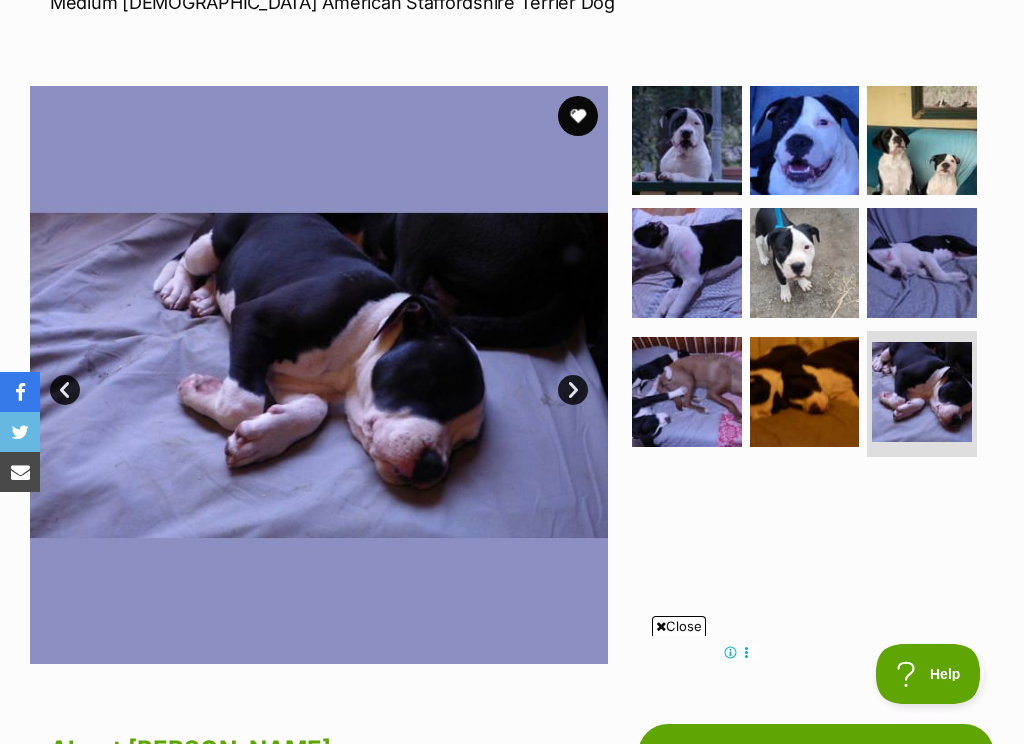 click on "Next" at bounding box center (573, 390) 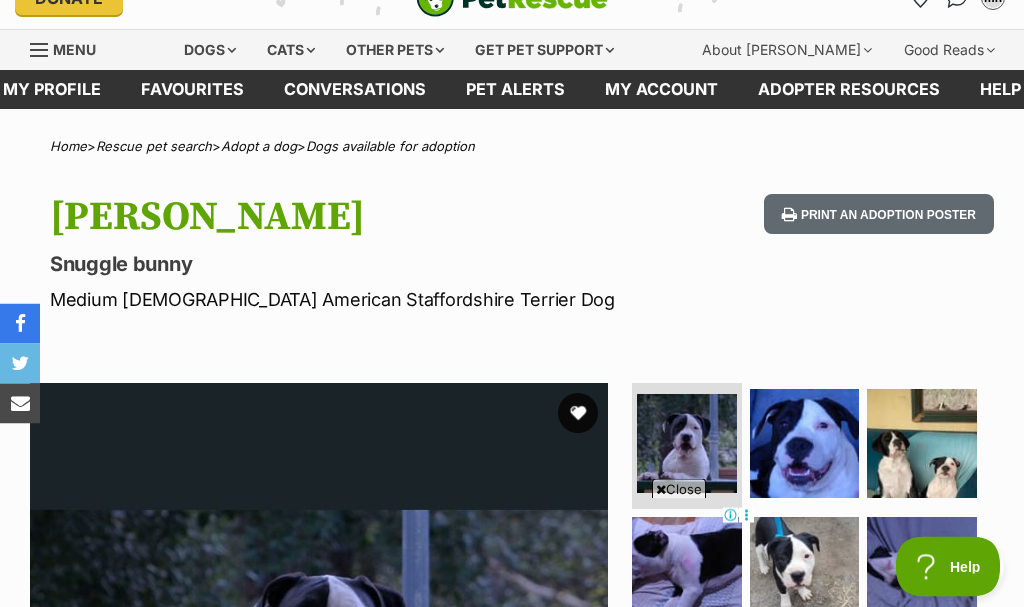 scroll, scrollTop: 0, scrollLeft: 0, axis: both 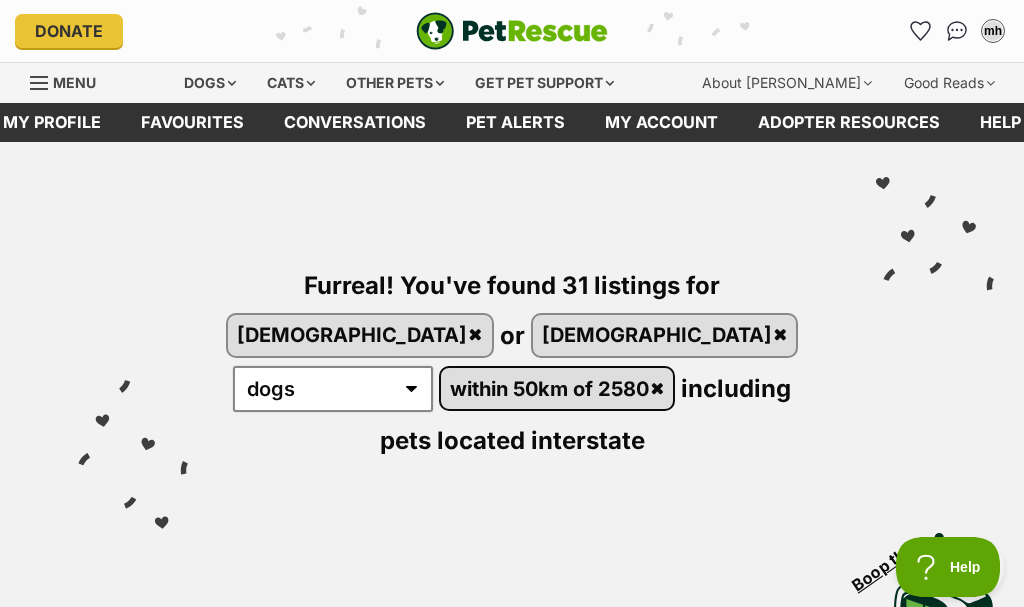 click on "within 50km of 2580" at bounding box center (557, 388) 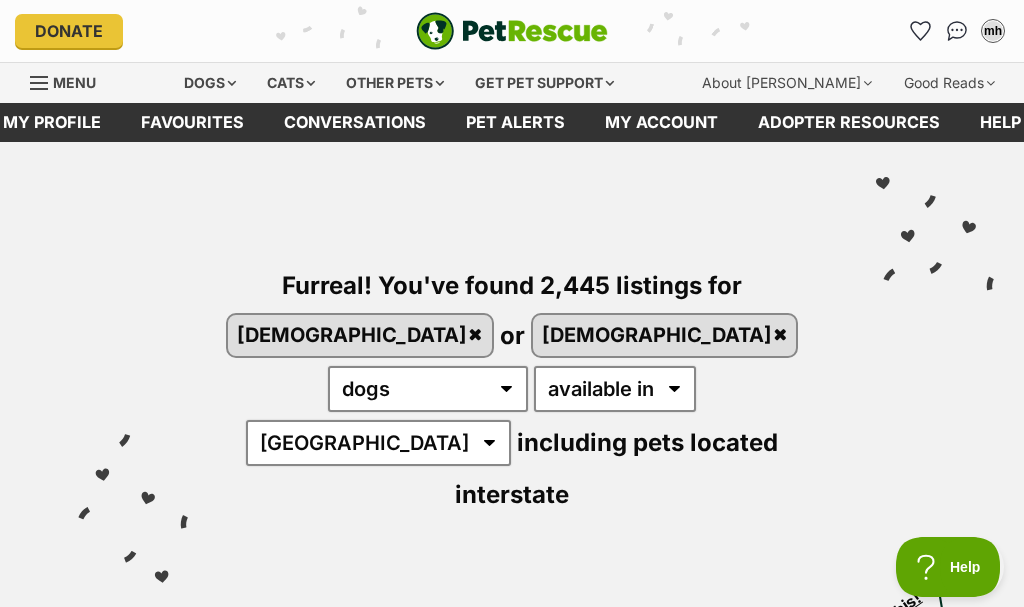 scroll, scrollTop: 0, scrollLeft: 0, axis: both 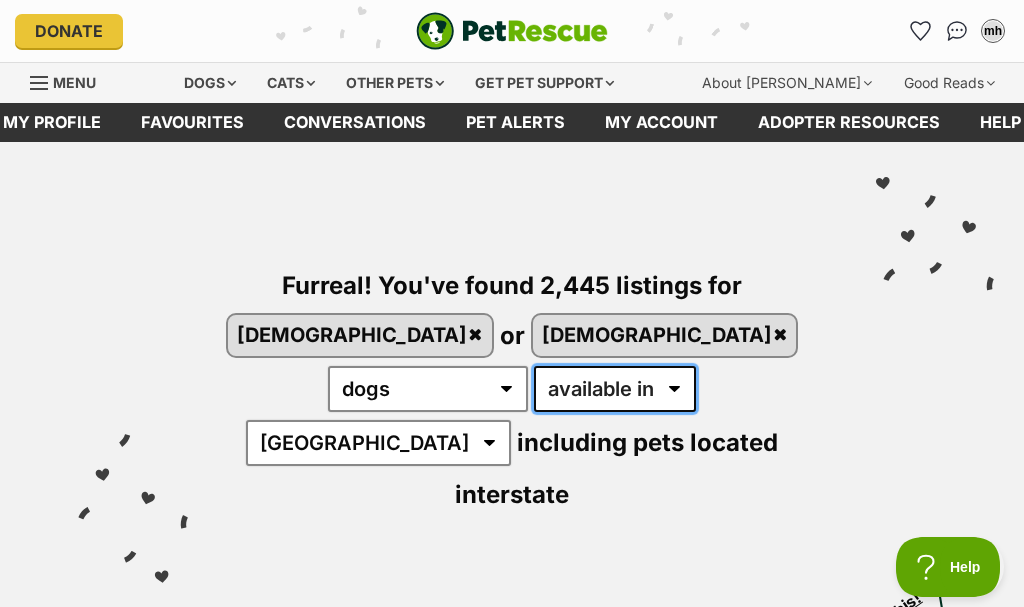 click on "available in
located in" at bounding box center (615, 389) 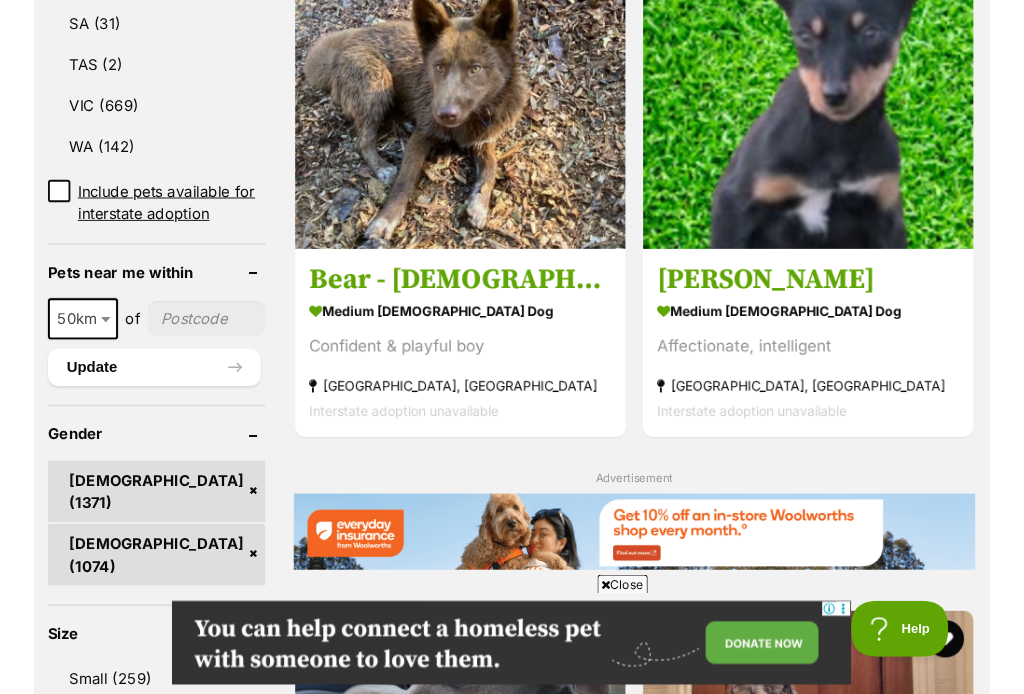 scroll, scrollTop: 1432, scrollLeft: 0, axis: vertical 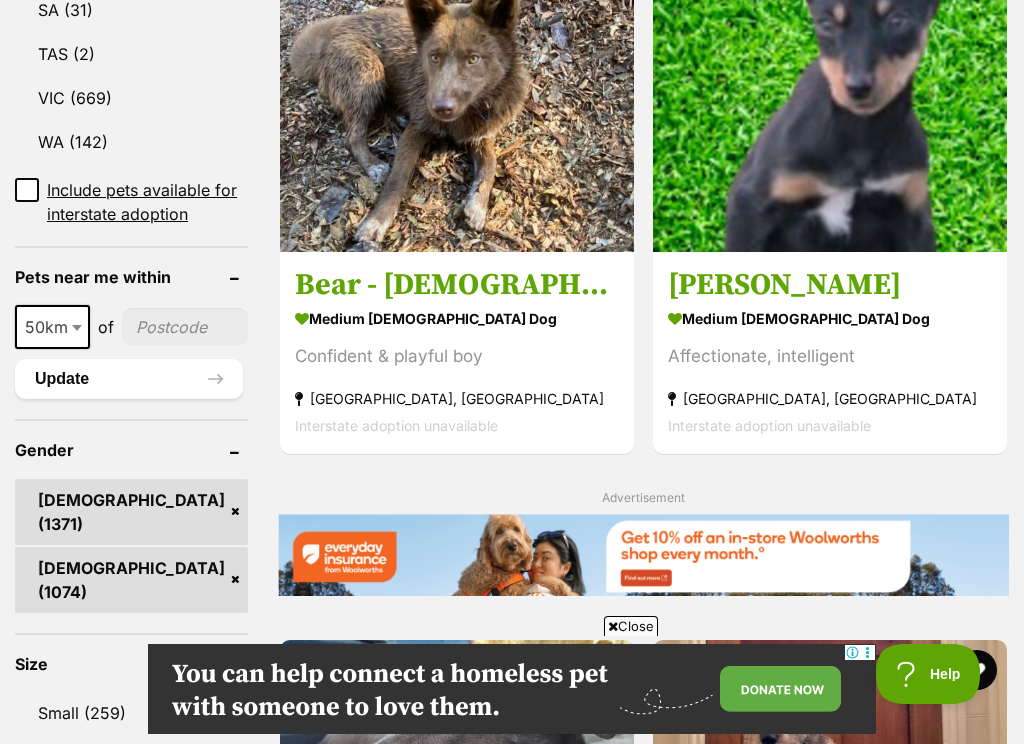 click on "50km" at bounding box center [52, 327] 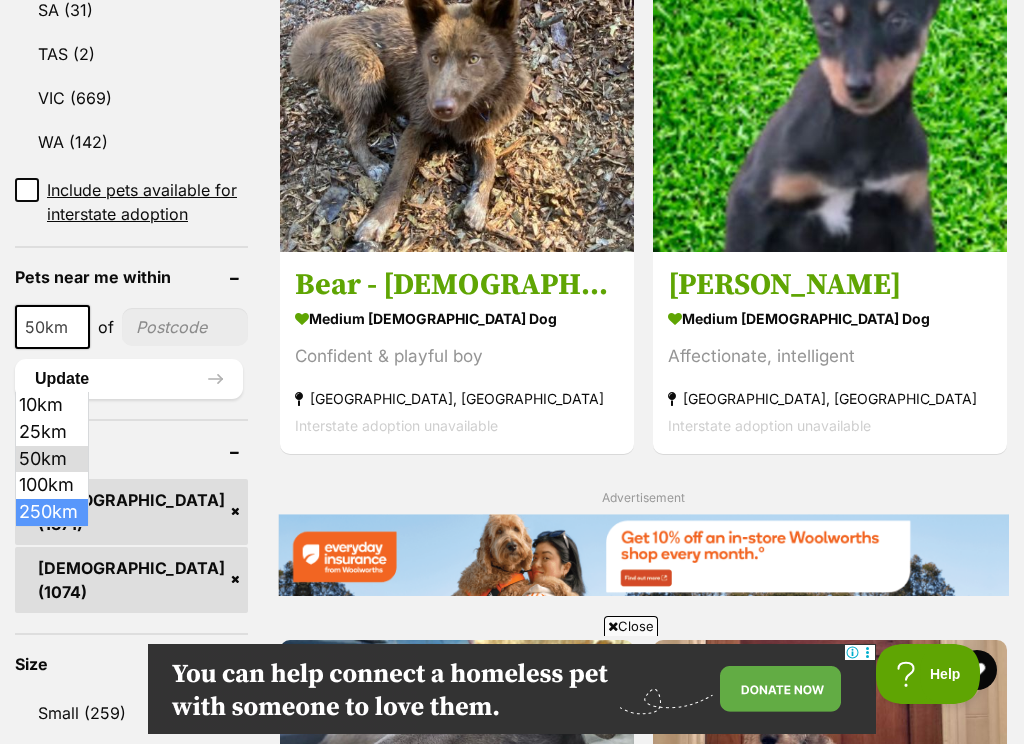 select on "250" 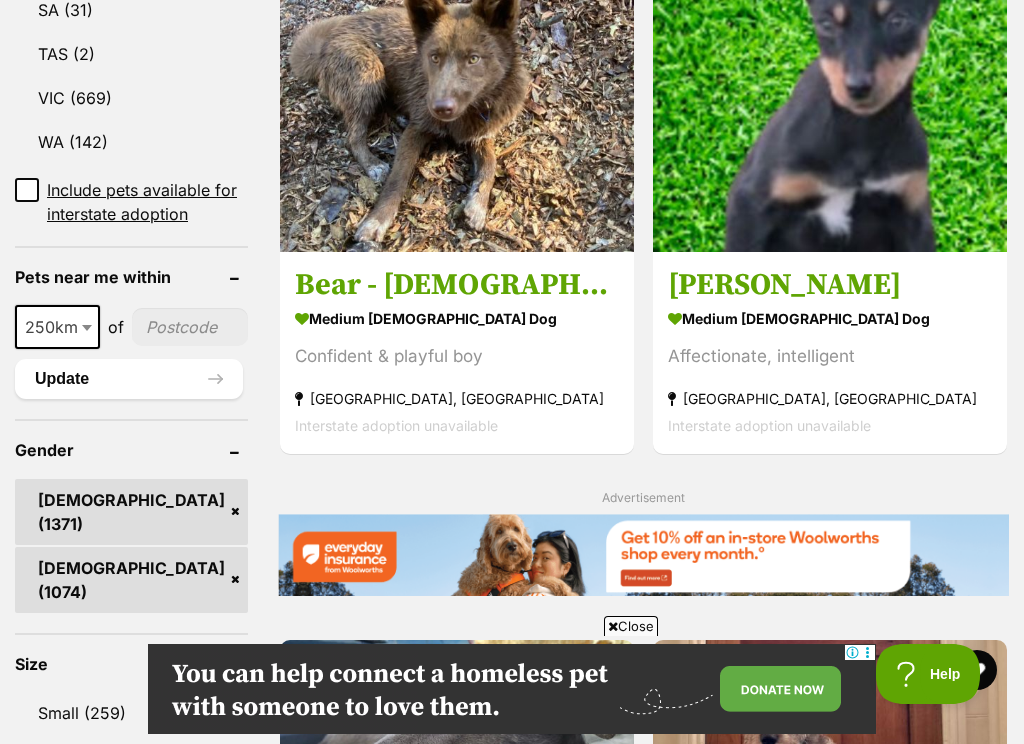 click at bounding box center [190, 327] 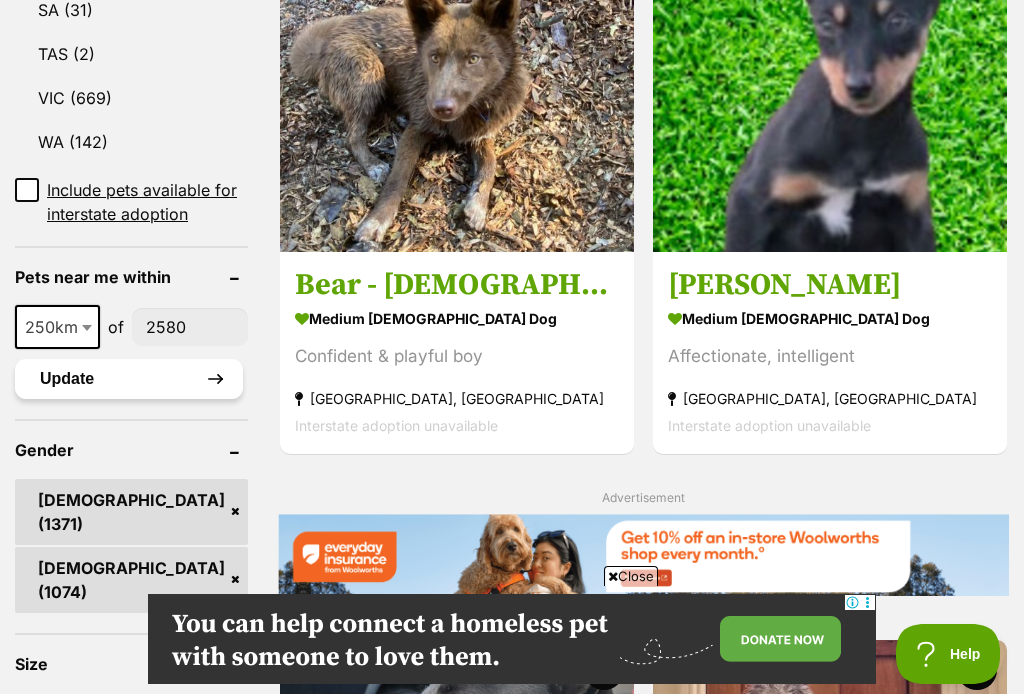 type on "2580" 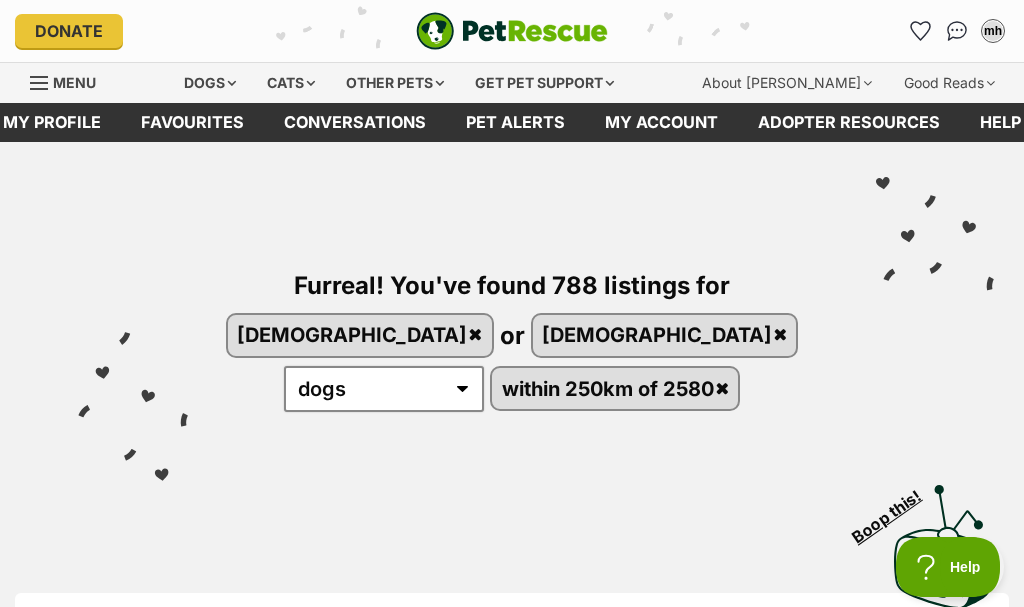 scroll, scrollTop: 0, scrollLeft: 0, axis: both 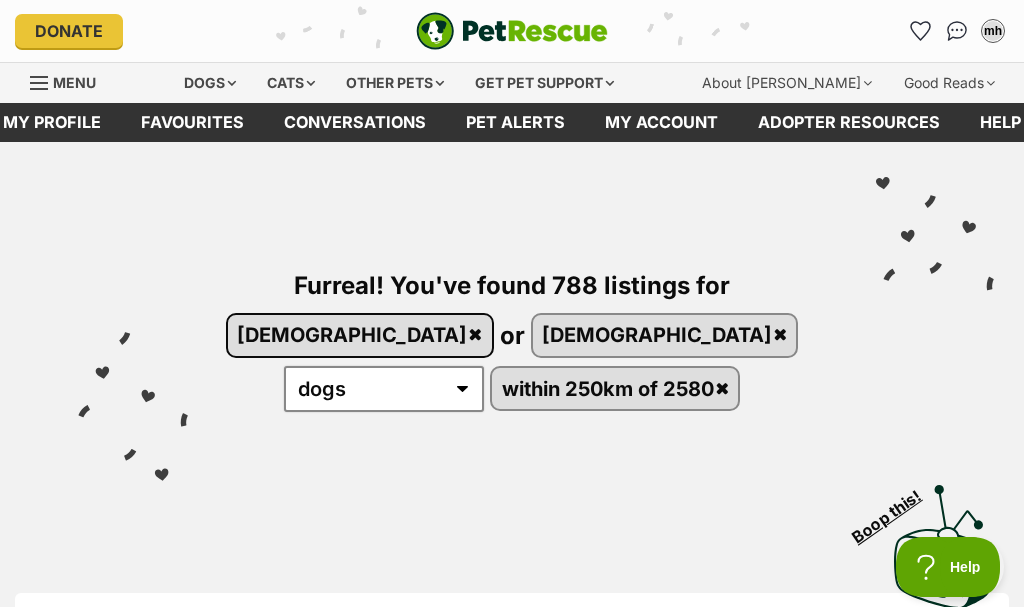 click on "male" at bounding box center (360, 335) 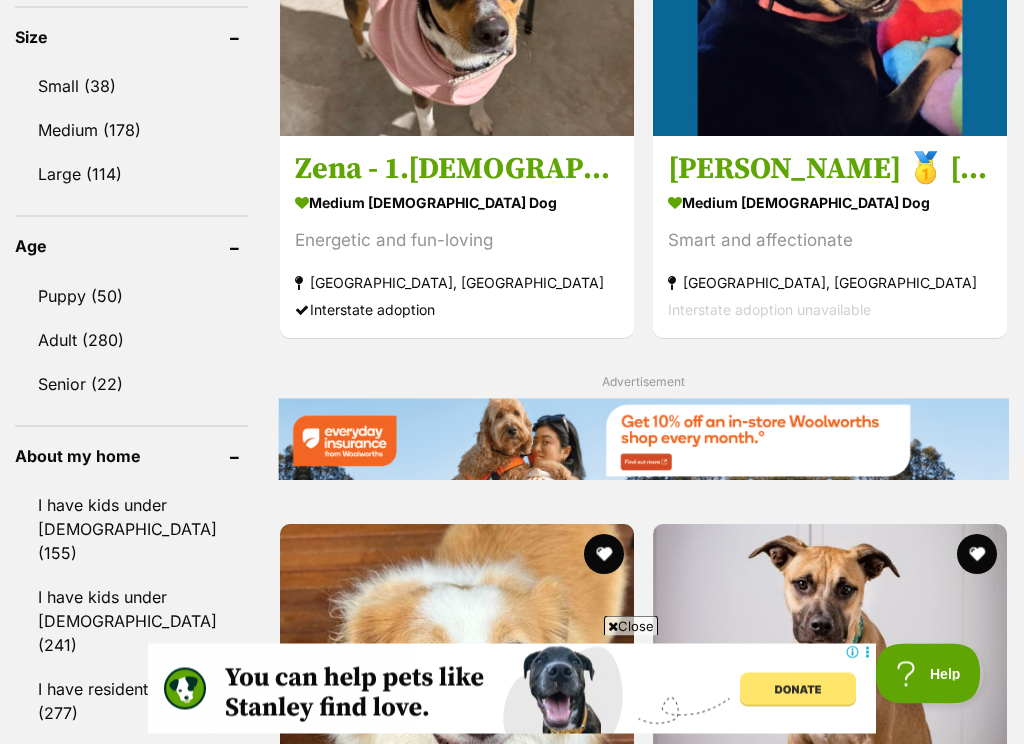 scroll, scrollTop: 1494, scrollLeft: 0, axis: vertical 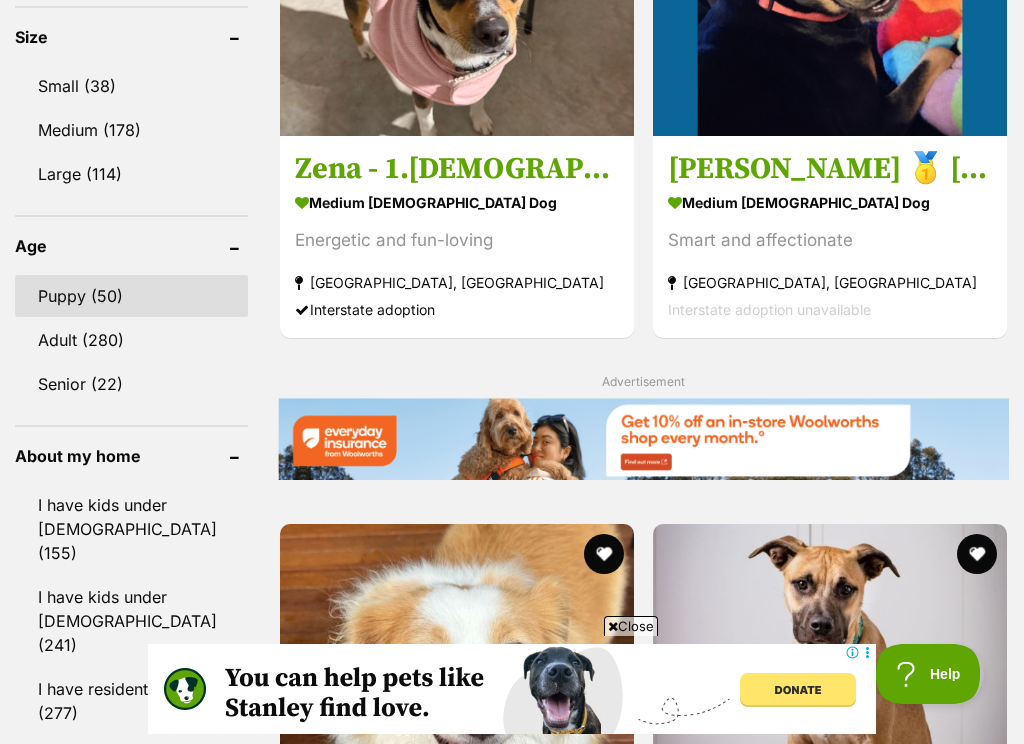 click on "Puppy (50)" at bounding box center (131, 296) 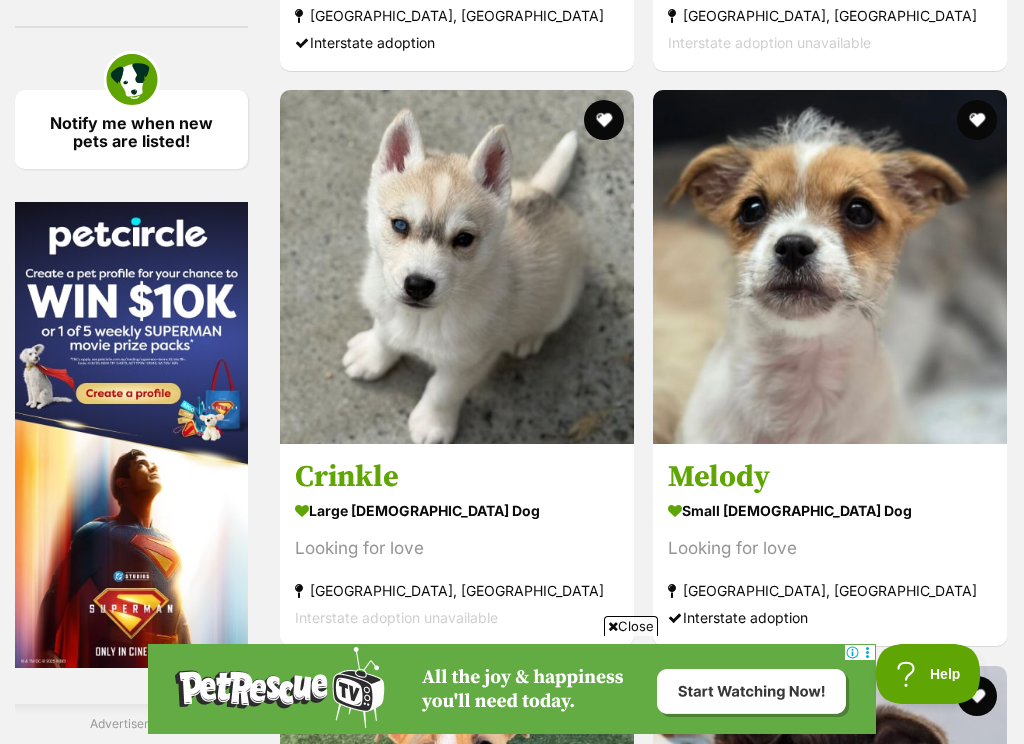 scroll, scrollTop: 2517, scrollLeft: 0, axis: vertical 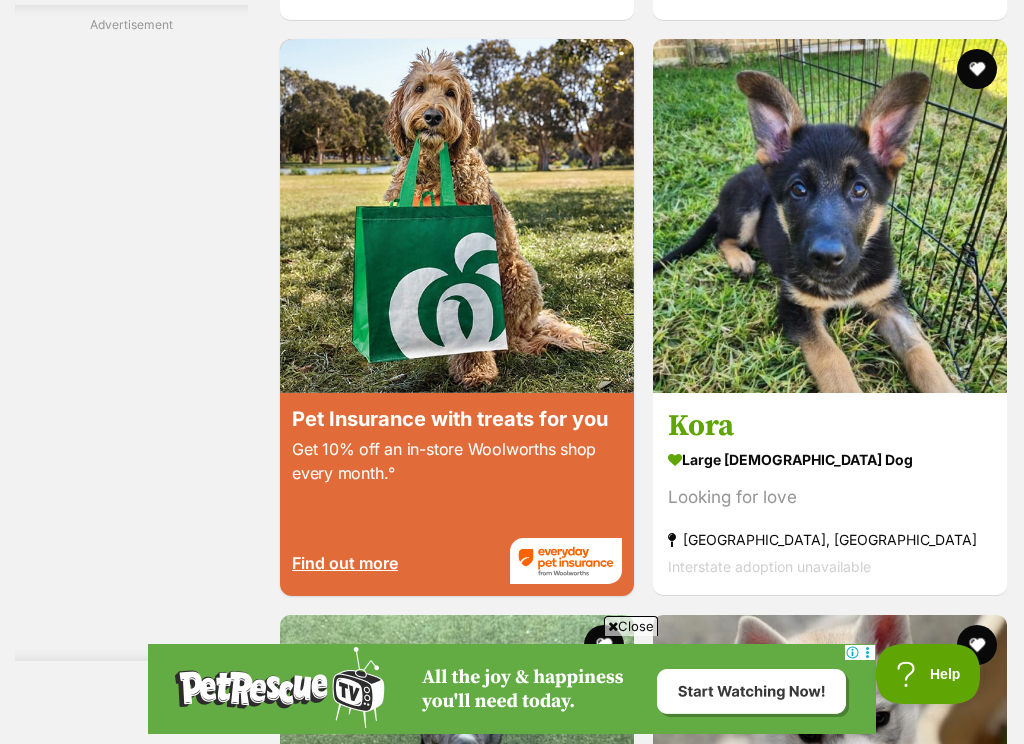 click on "Next" at bounding box center [644, 2941] 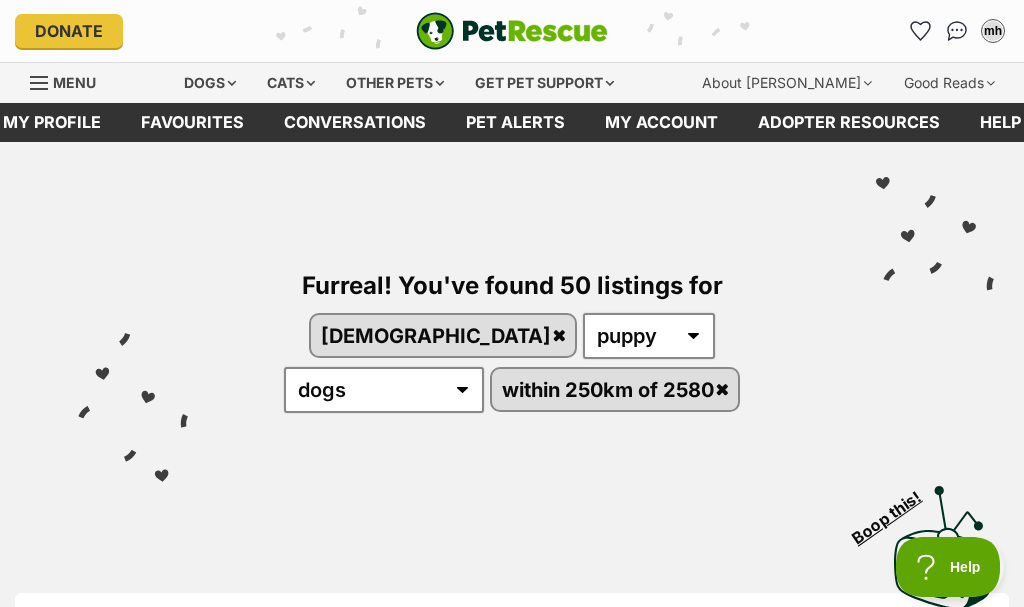 scroll, scrollTop: 0, scrollLeft: 0, axis: both 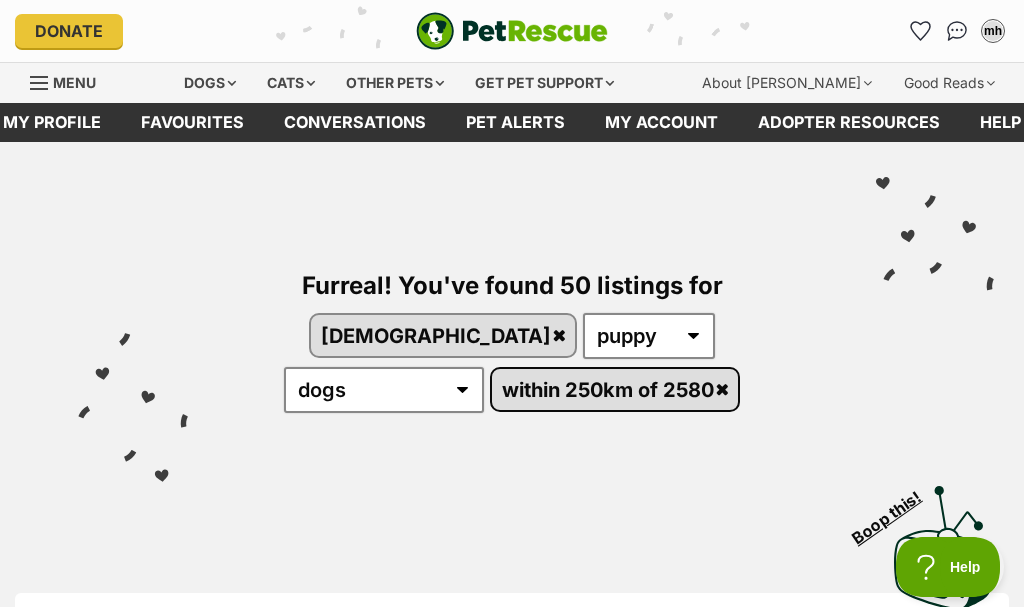 click on "within 250km of 2580" at bounding box center (615, 389) 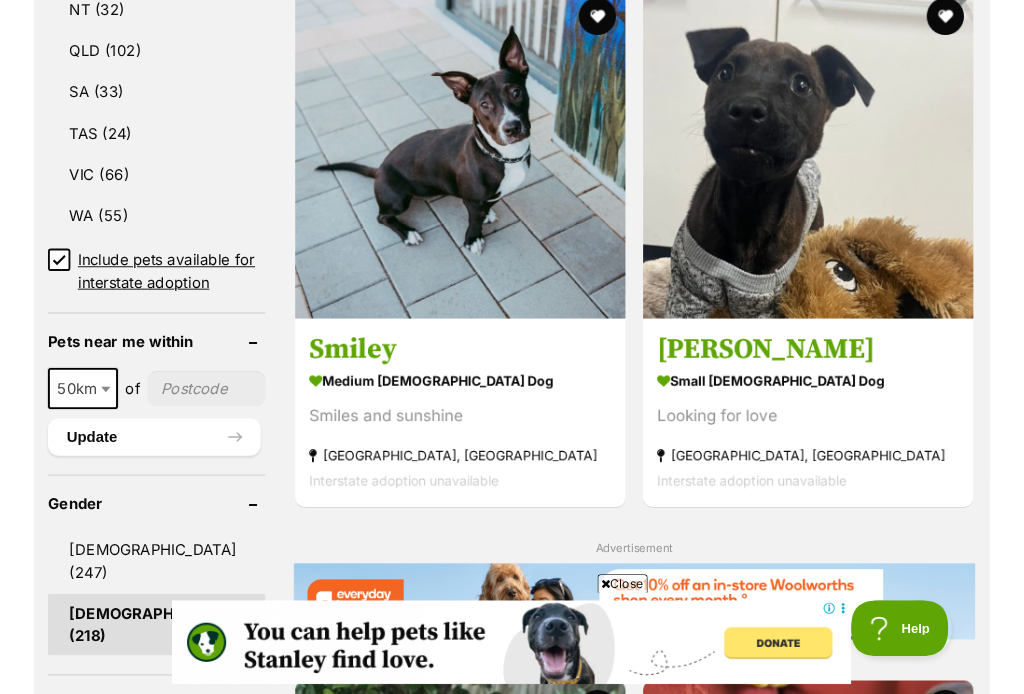 scroll, scrollTop: 1393, scrollLeft: 0, axis: vertical 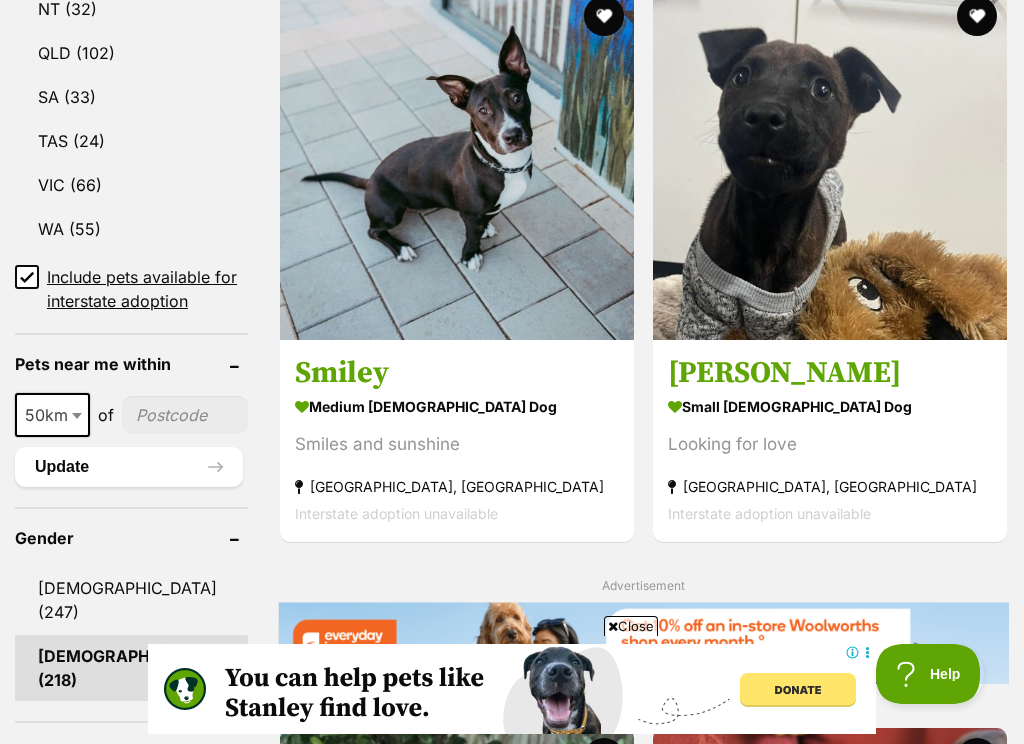 click at bounding box center (77, 416) 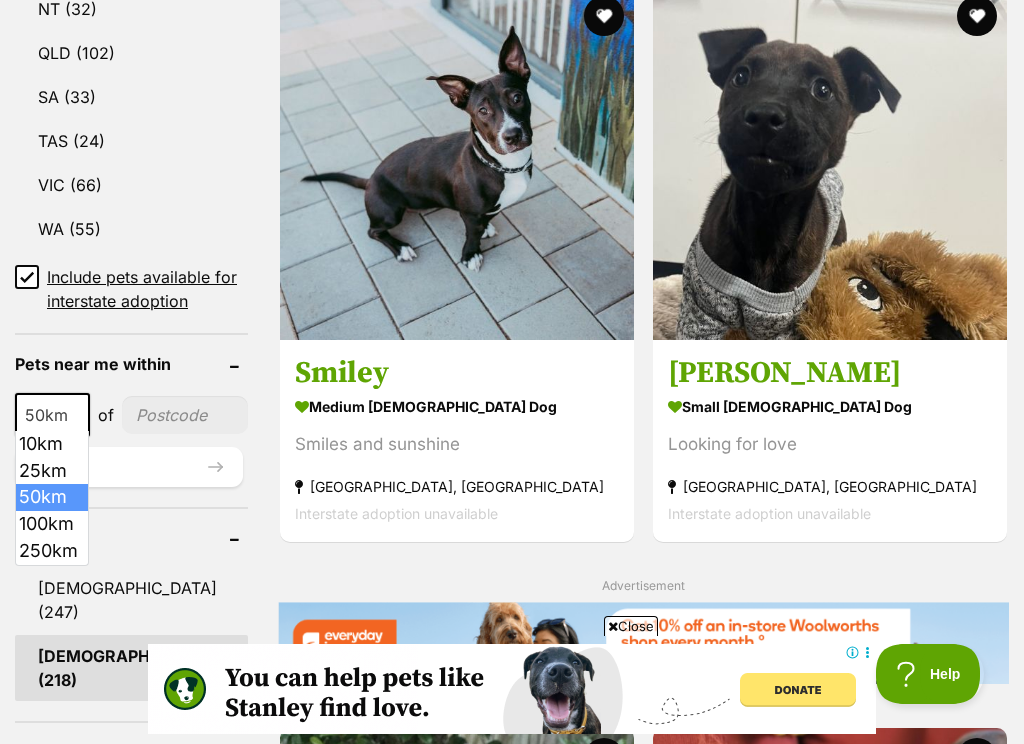 select on "100" 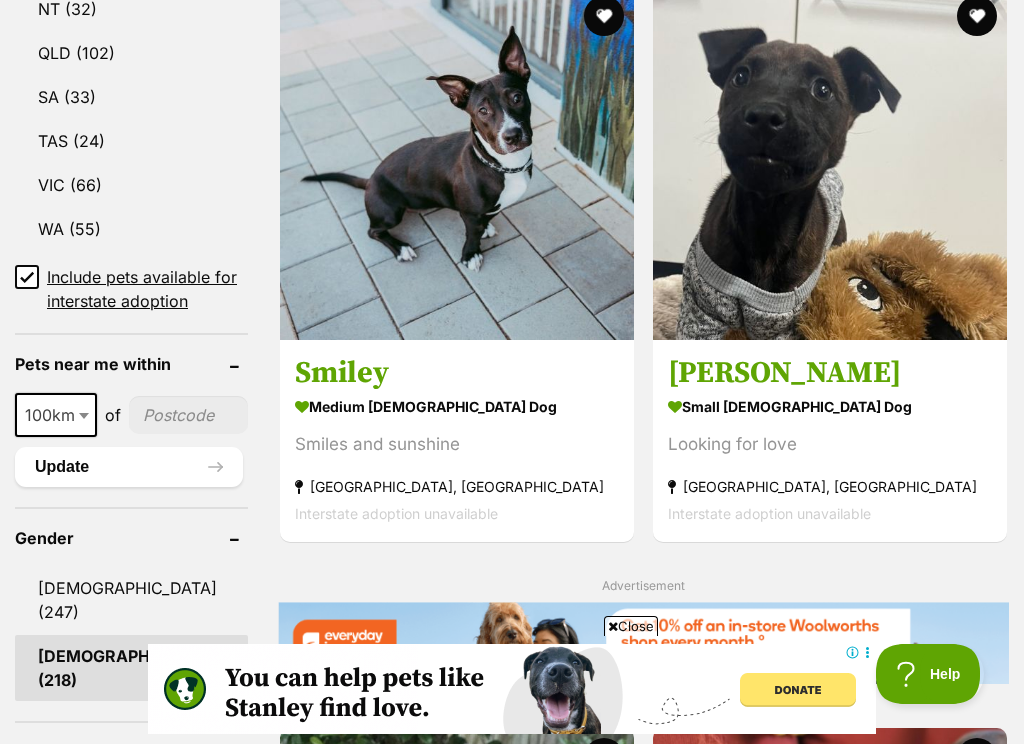 click at bounding box center (188, 415) 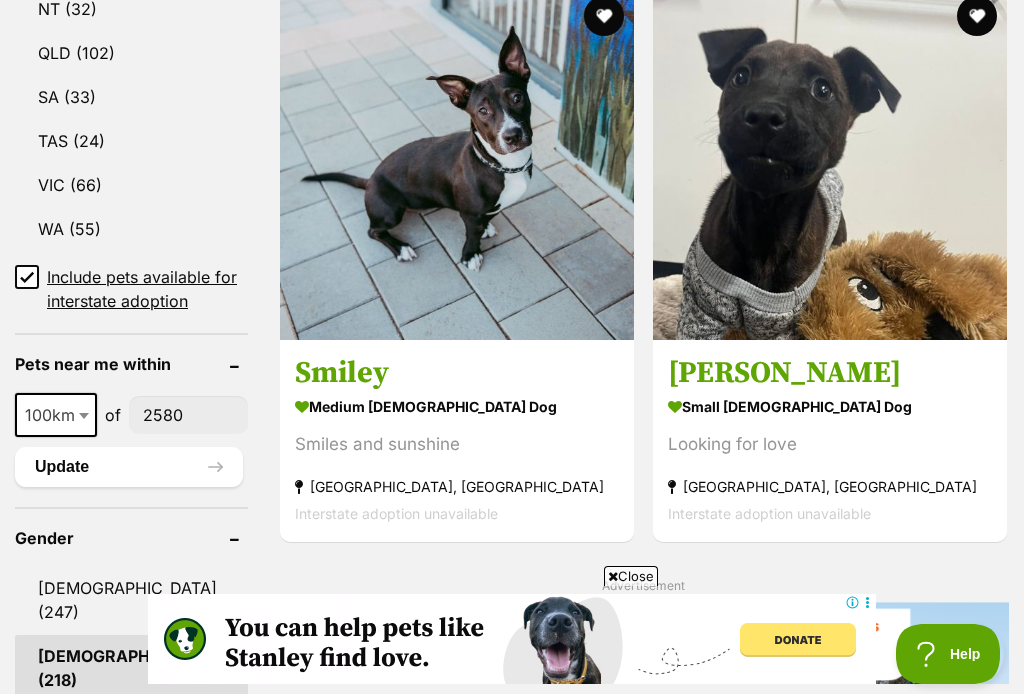 type on "2580" 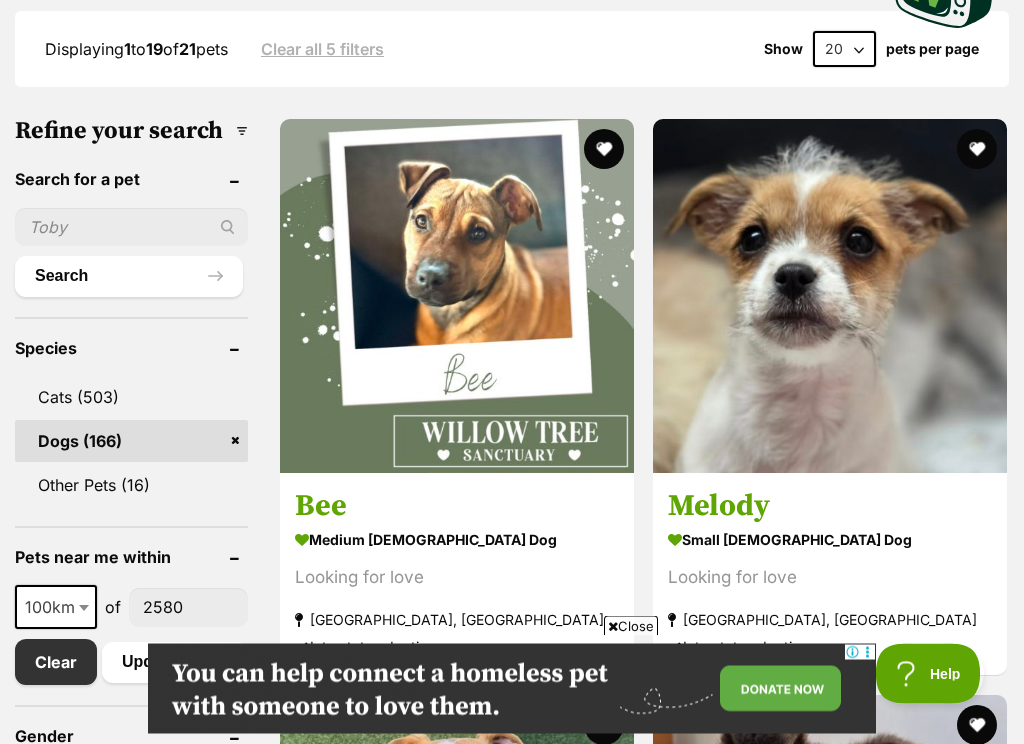 scroll, scrollTop: 630, scrollLeft: 0, axis: vertical 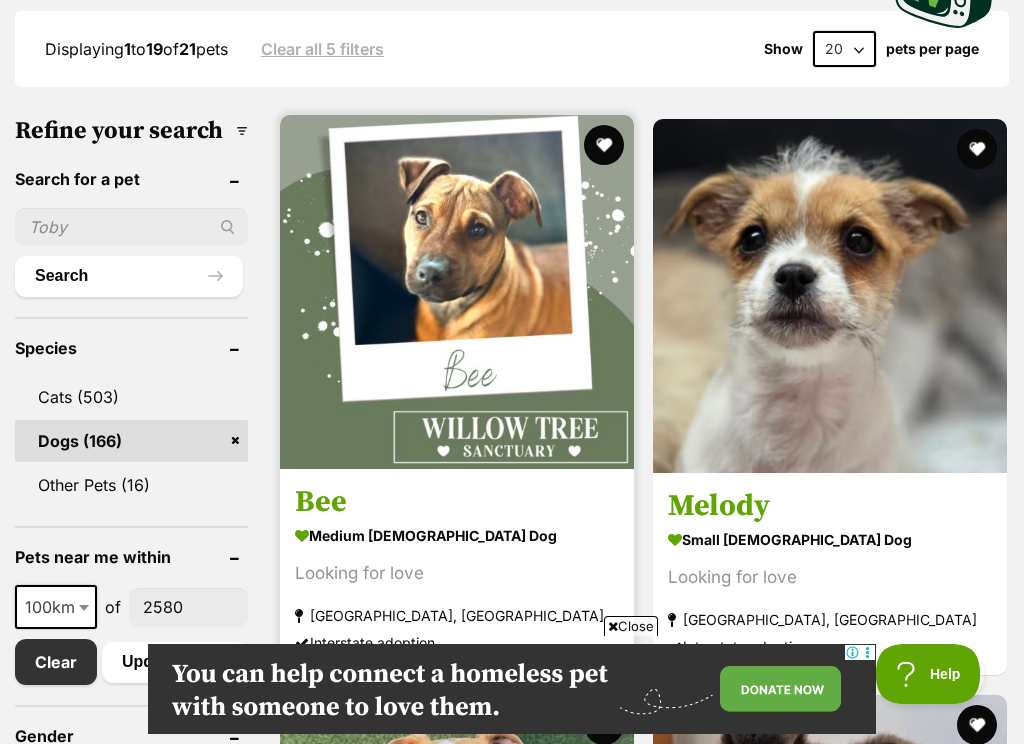 click on "Bee" at bounding box center (457, 503) 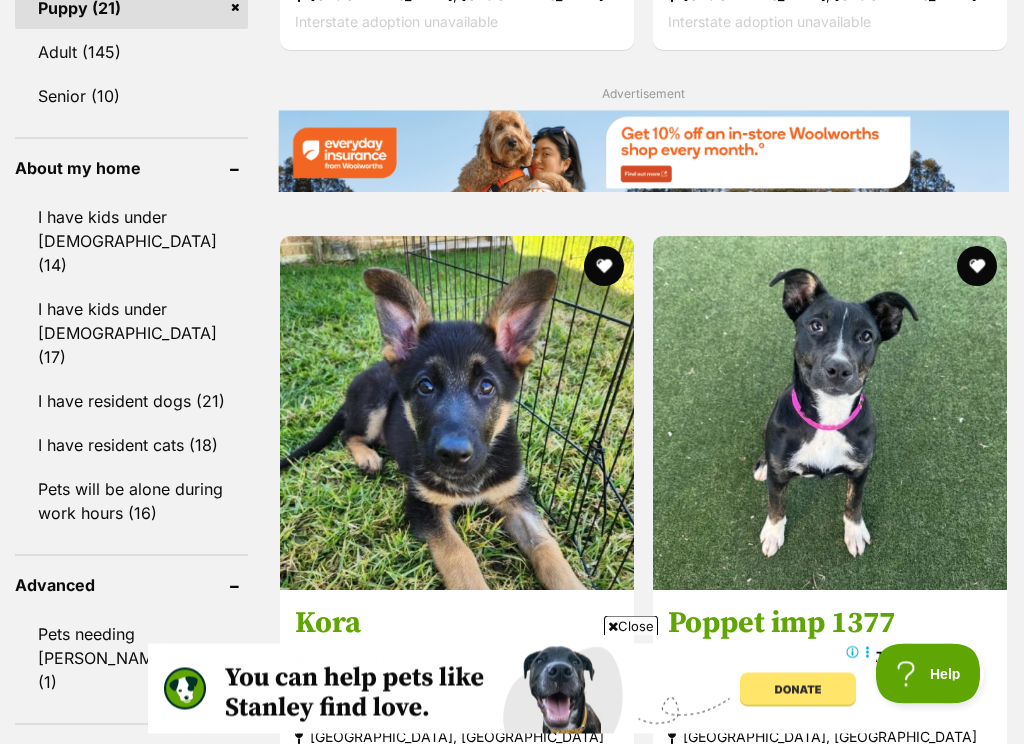 scroll, scrollTop: 1832, scrollLeft: 0, axis: vertical 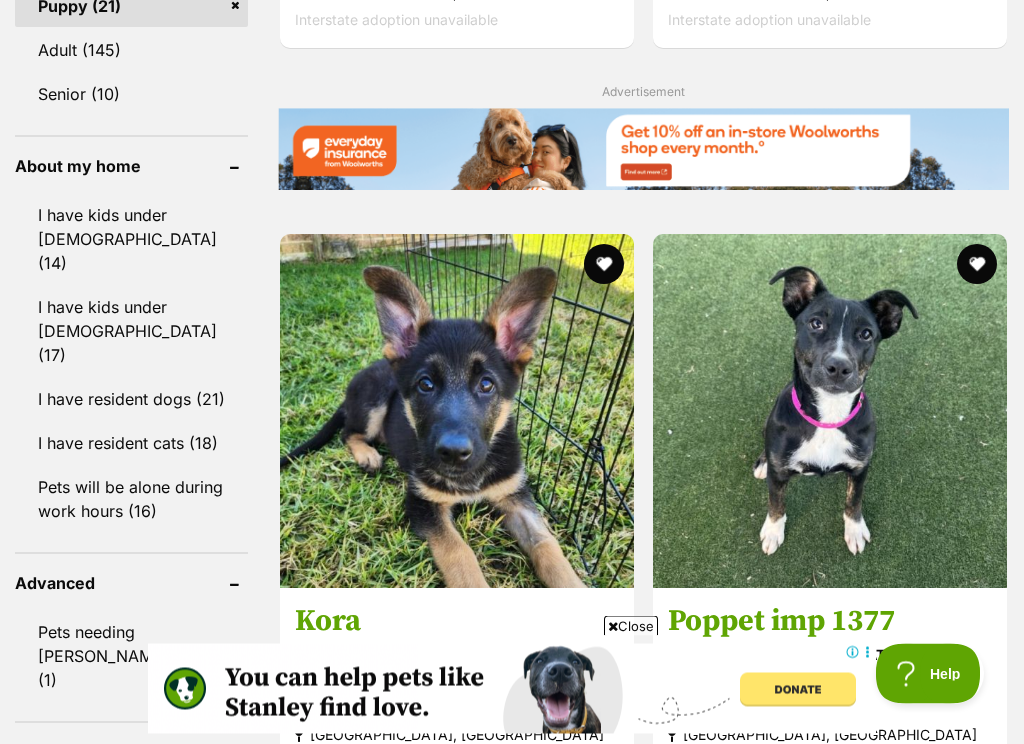 click at bounding box center [830, 983] 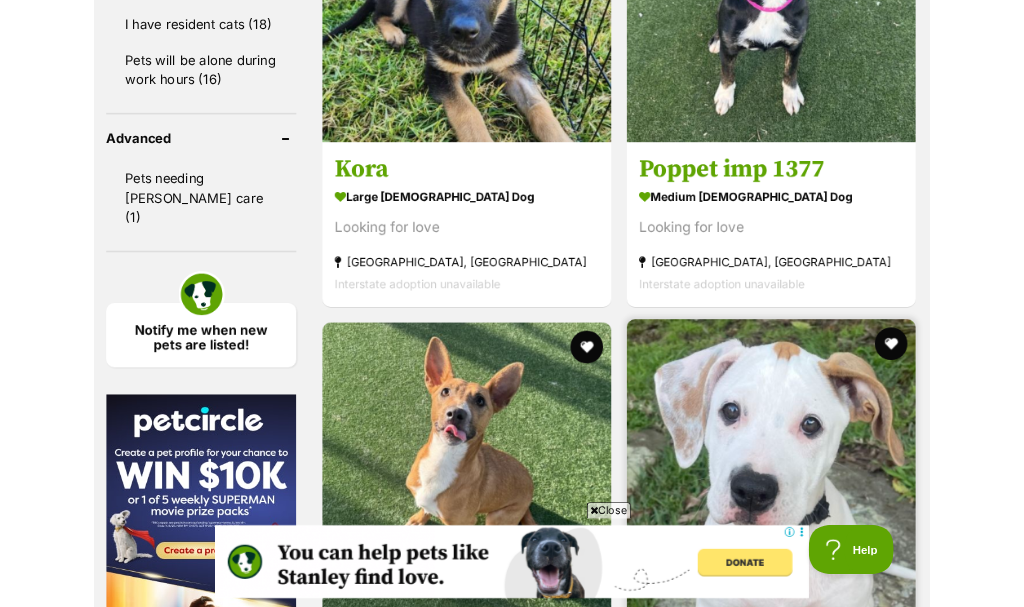 scroll, scrollTop: 2246, scrollLeft: 0, axis: vertical 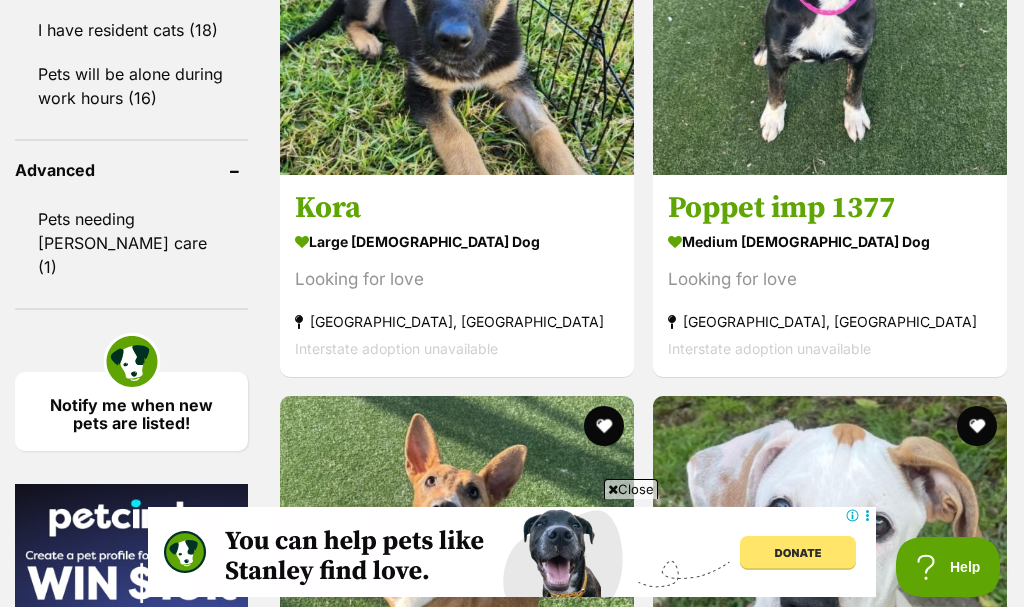 click at bounding box center (830, 1145) 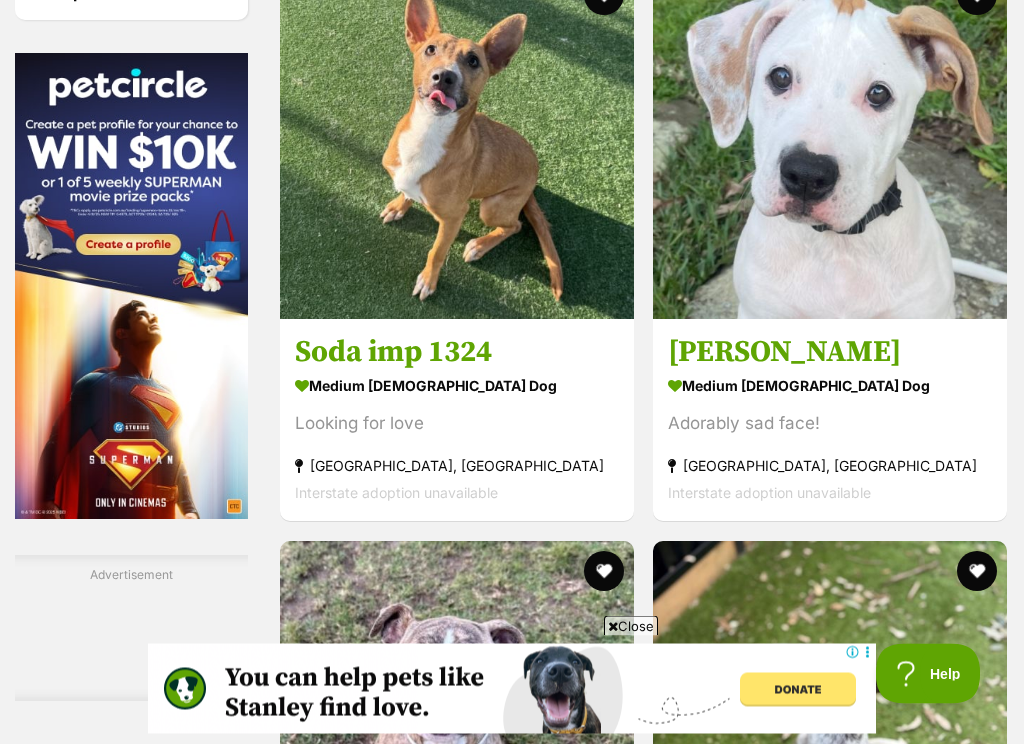 scroll, scrollTop: 2677, scrollLeft: 0, axis: vertical 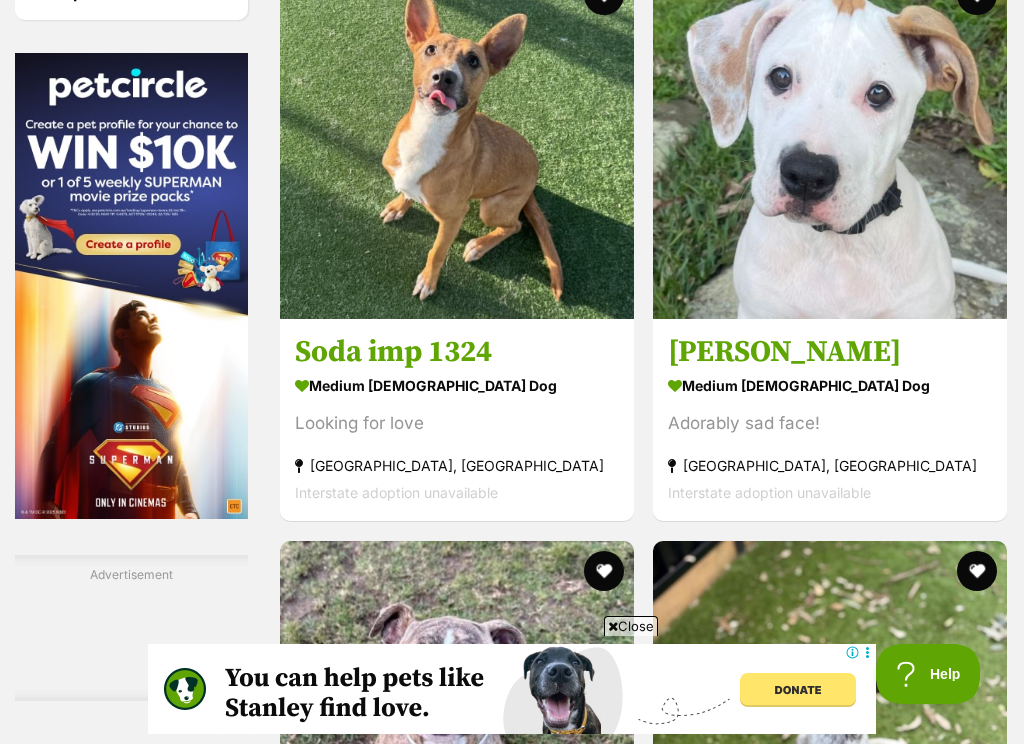 click at bounding box center (457, 2440) 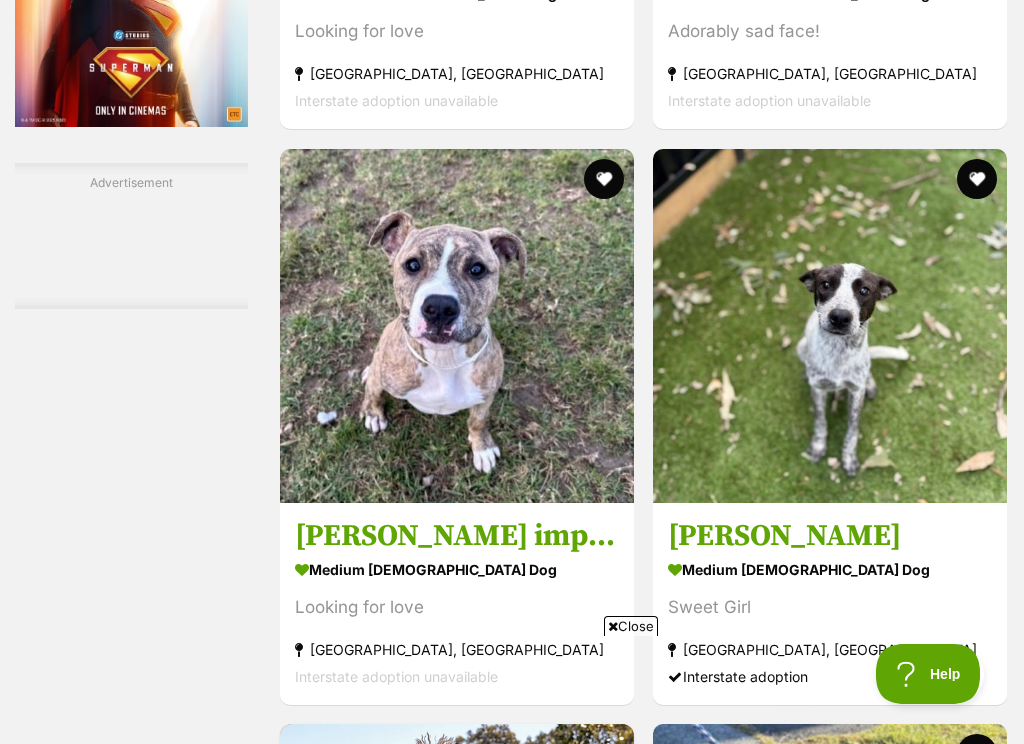 scroll, scrollTop: 0, scrollLeft: 0, axis: both 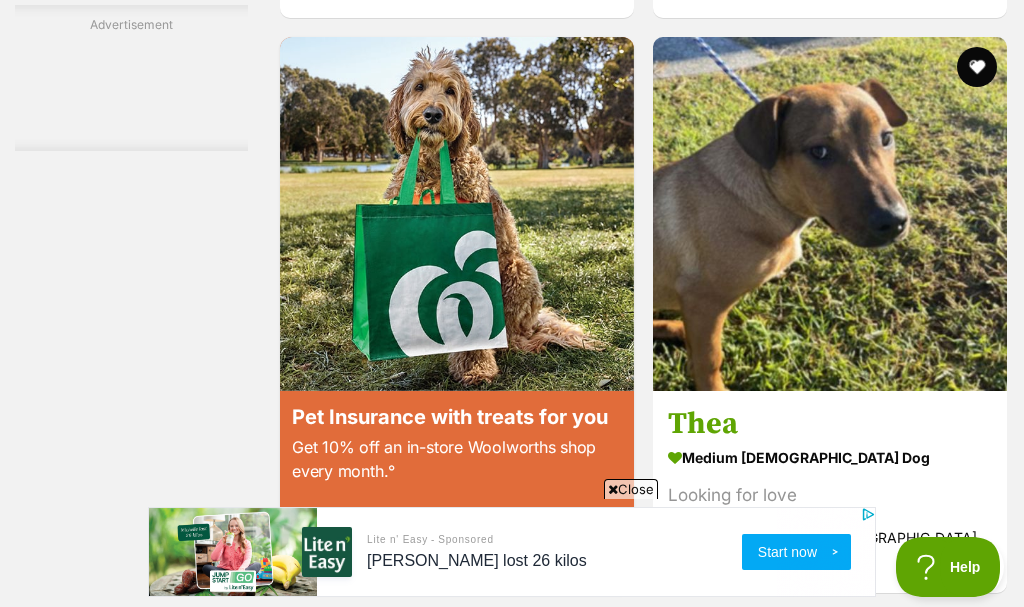 click at bounding box center [666, 2939] 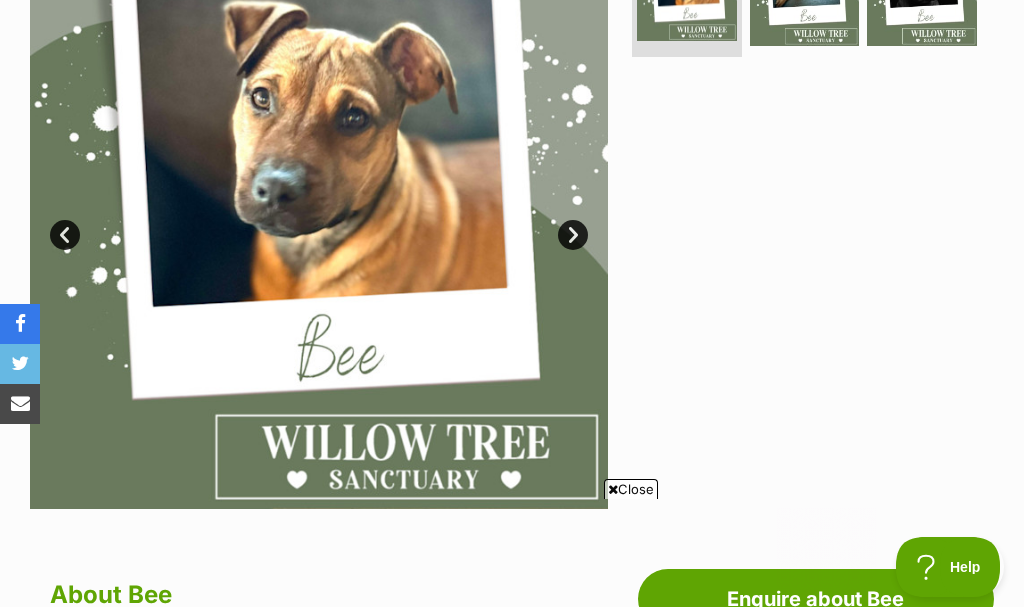 scroll, scrollTop: 0, scrollLeft: 0, axis: both 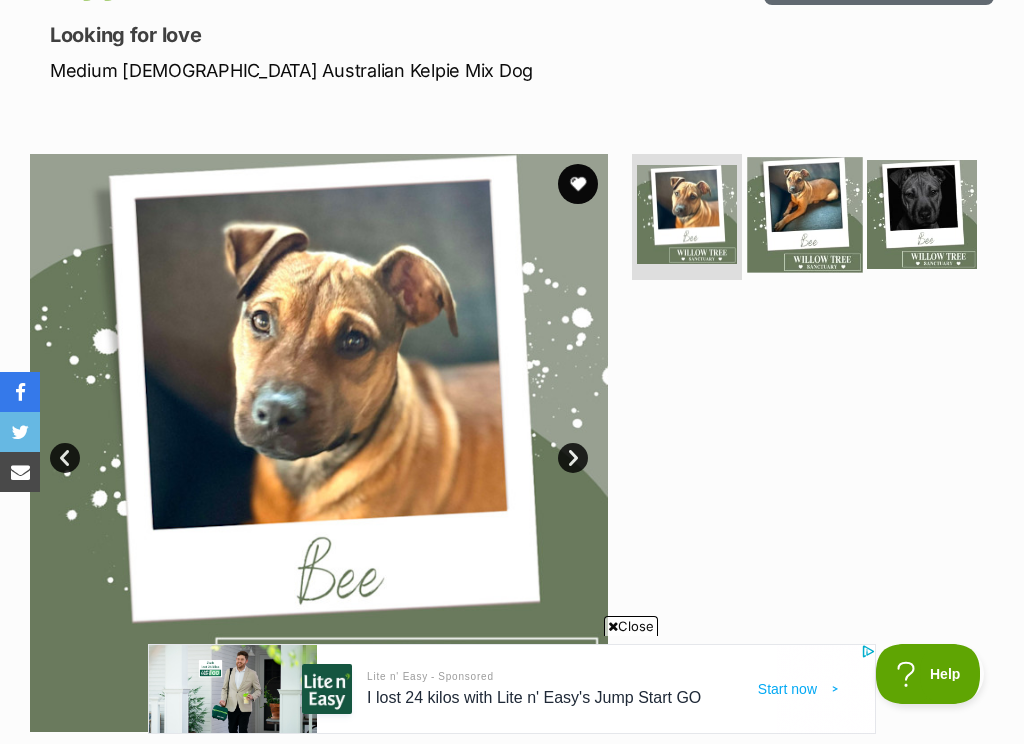 click at bounding box center (804, 214) 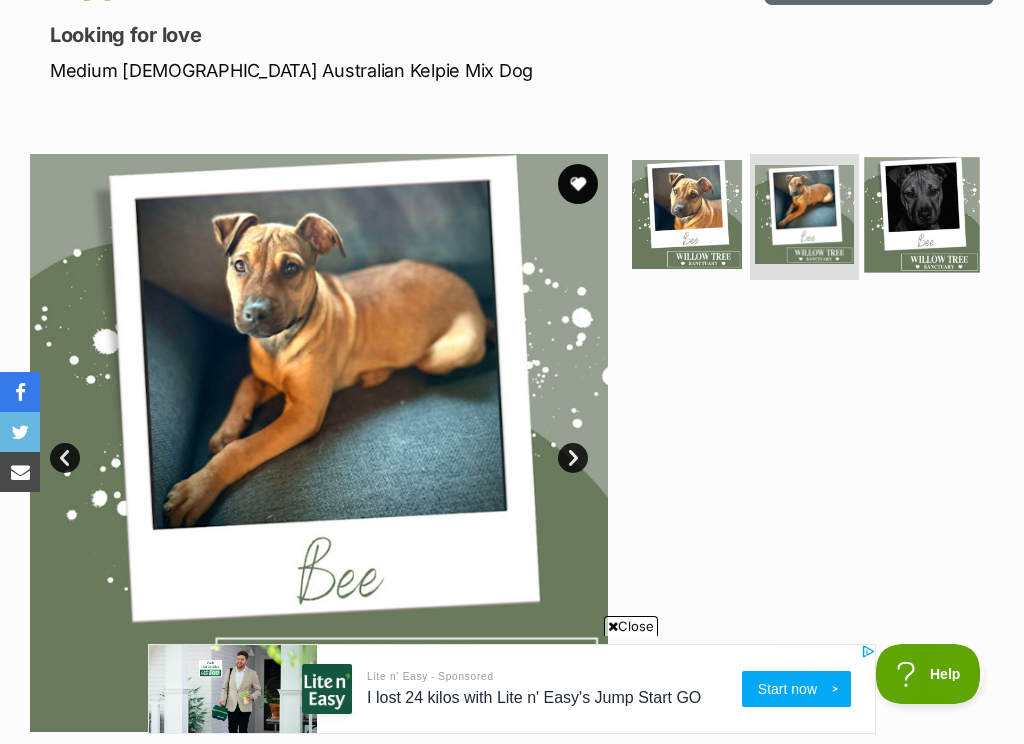 click at bounding box center [922, 214] 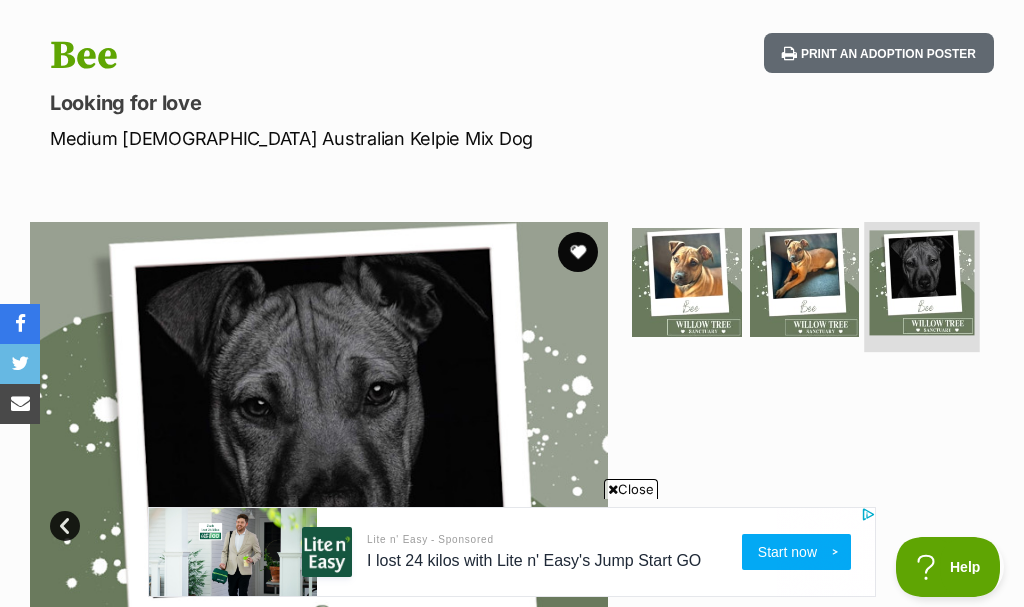 scroll, scrollTop: 191, scrollLeft: 0, axis: vertical 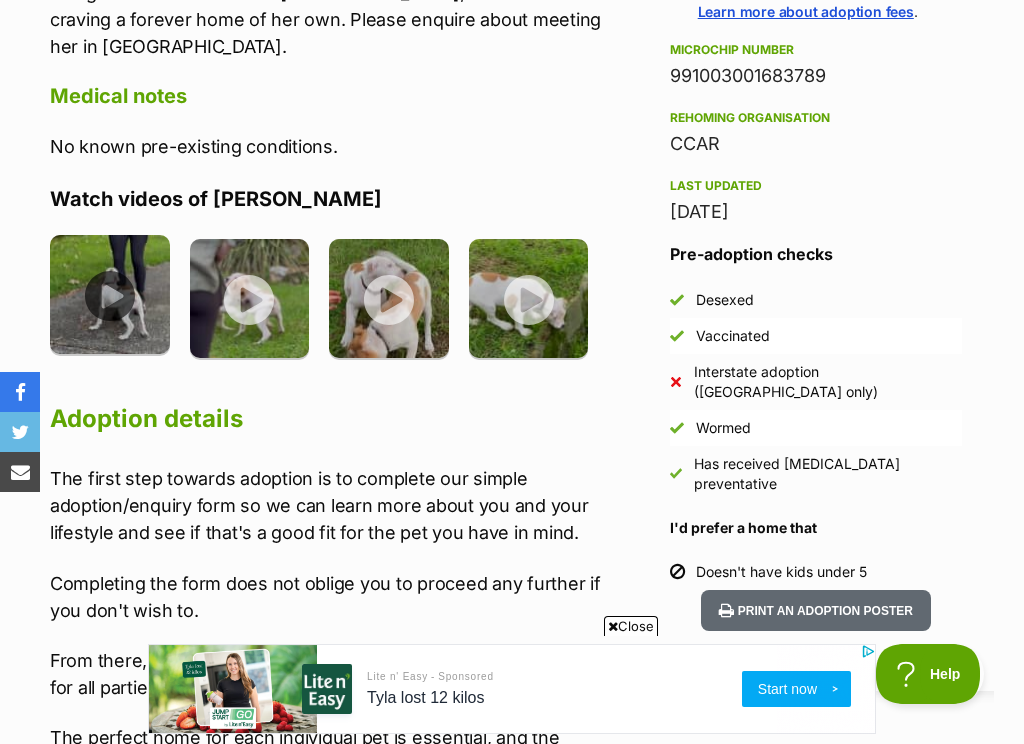 click at bounding box center [110, 295] 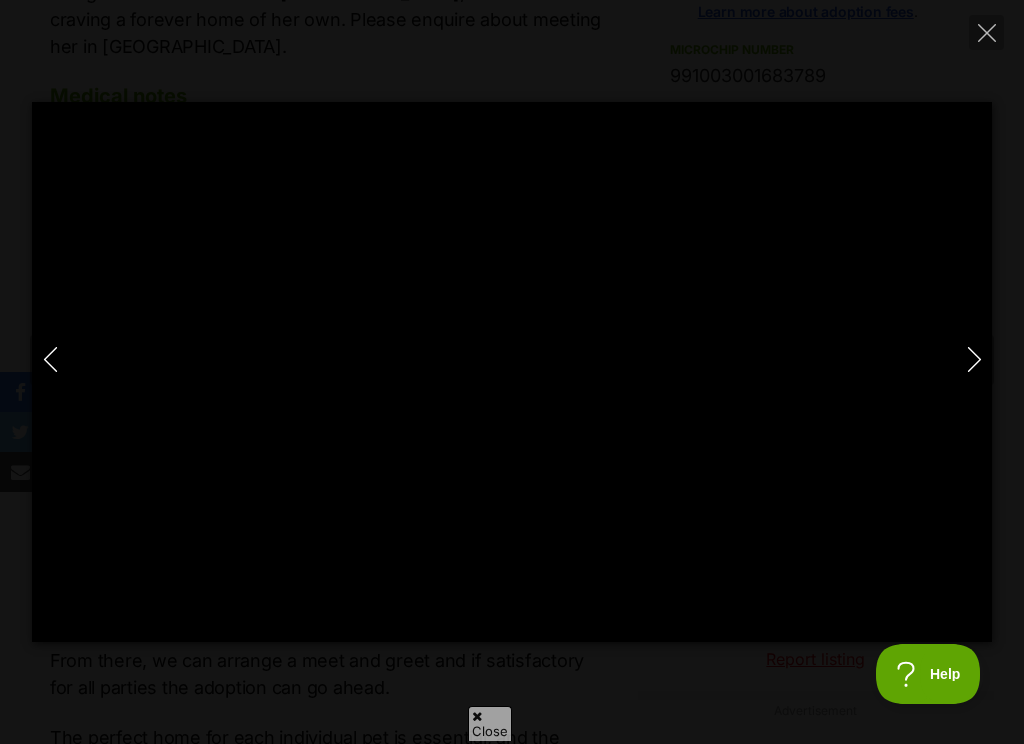 type on "100" 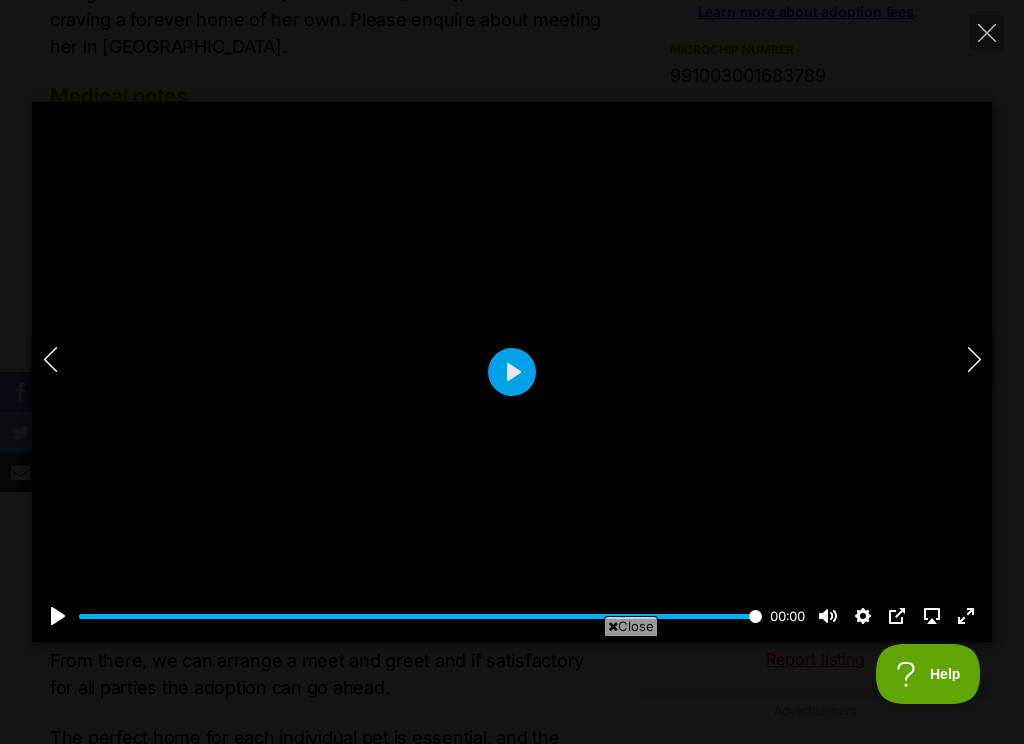 scroll, scrollTop: 0, scrollLeft: 0, axis: both 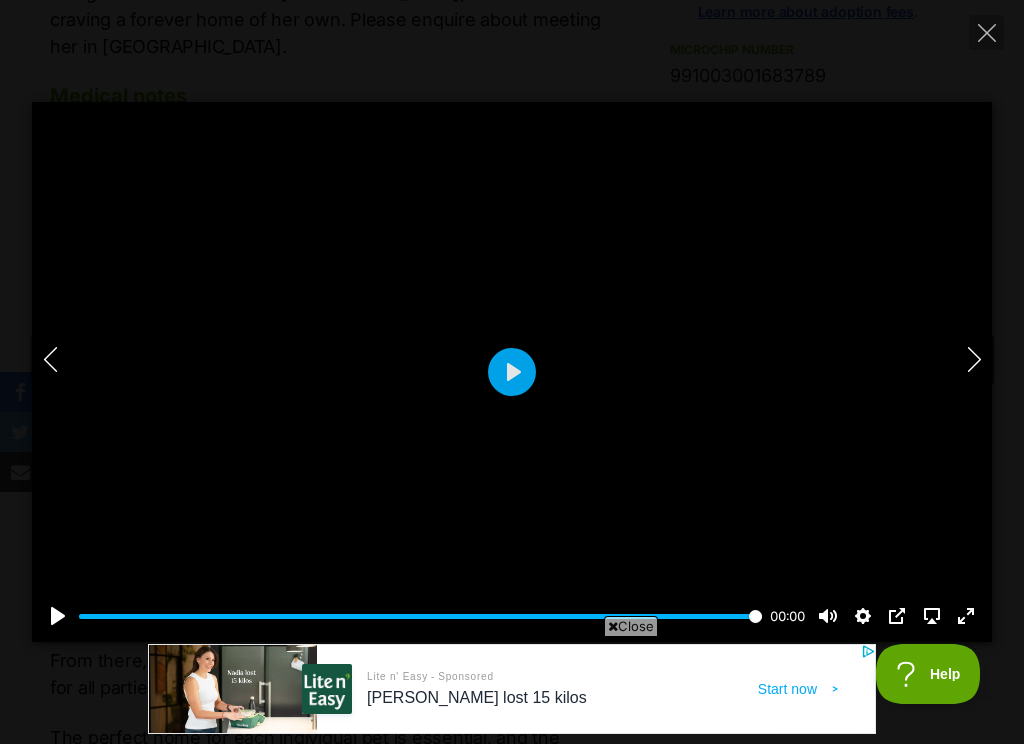 click 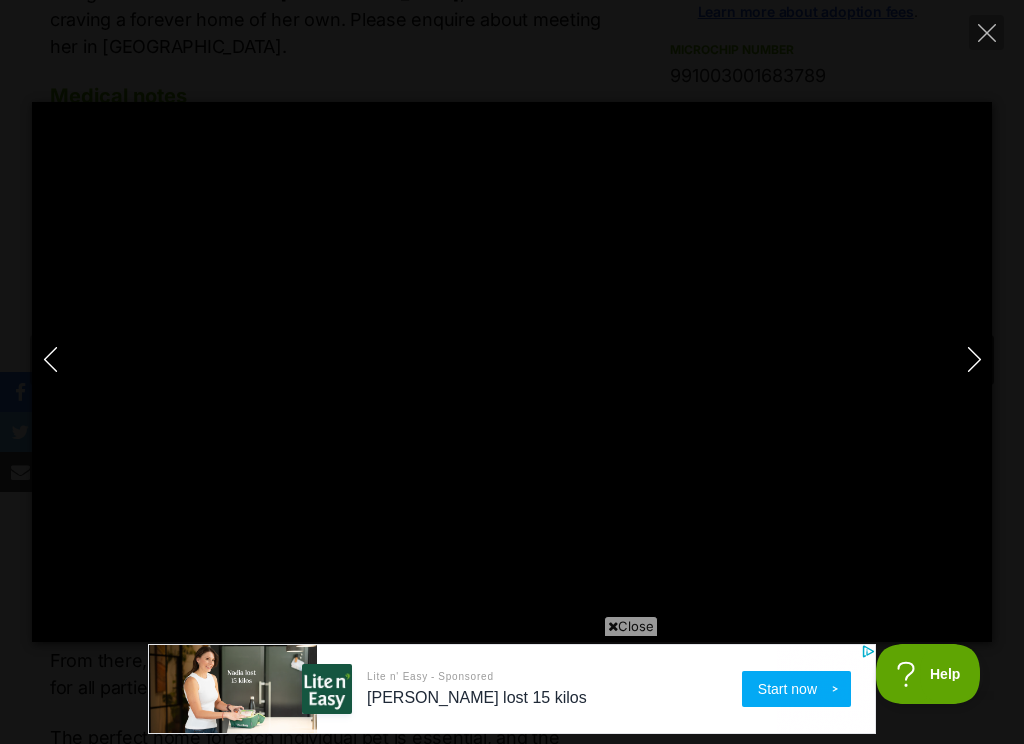type on "100" 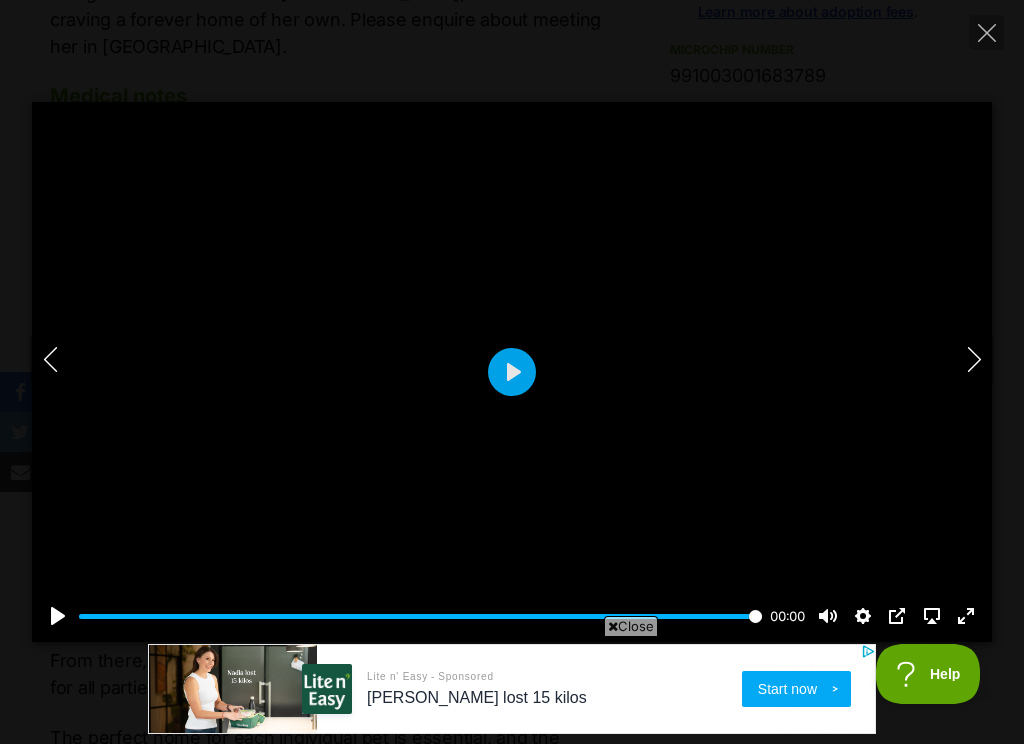 click at bounding box center (512, 372) 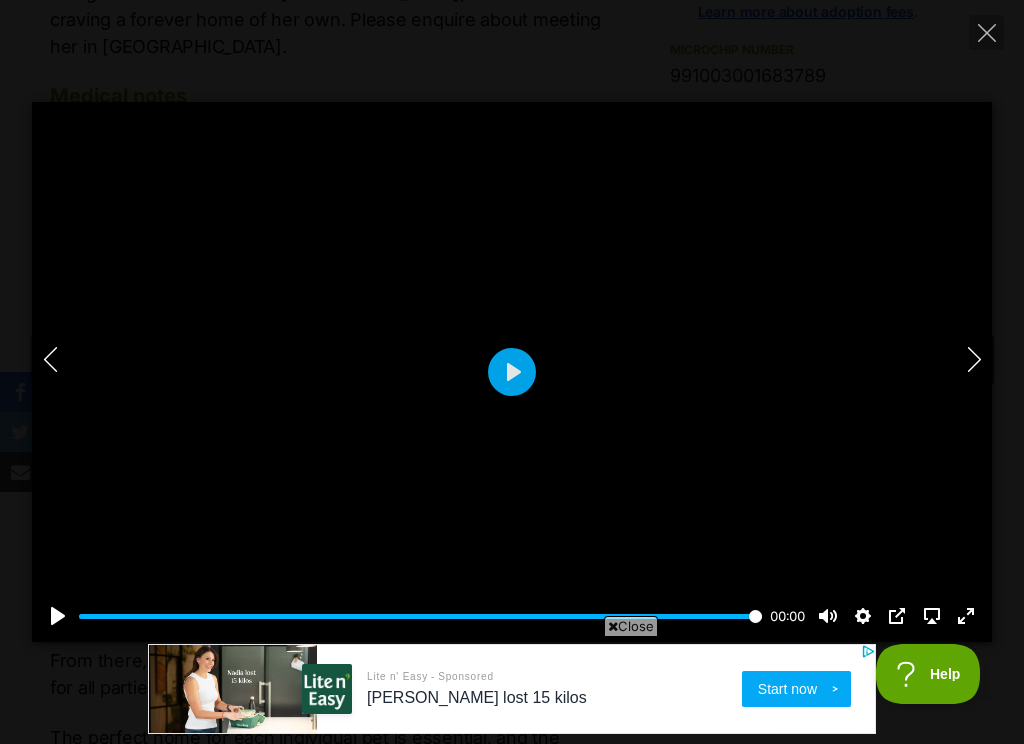 click 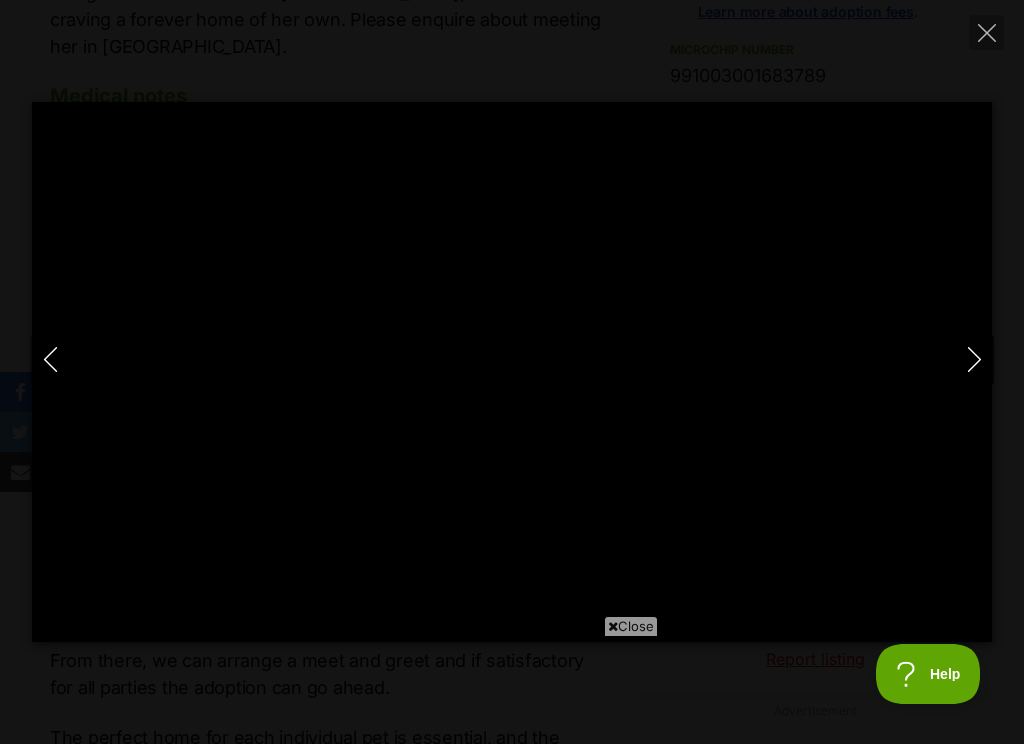 scroll, scrollTop: 0, scrollLeft: 0, axis: both 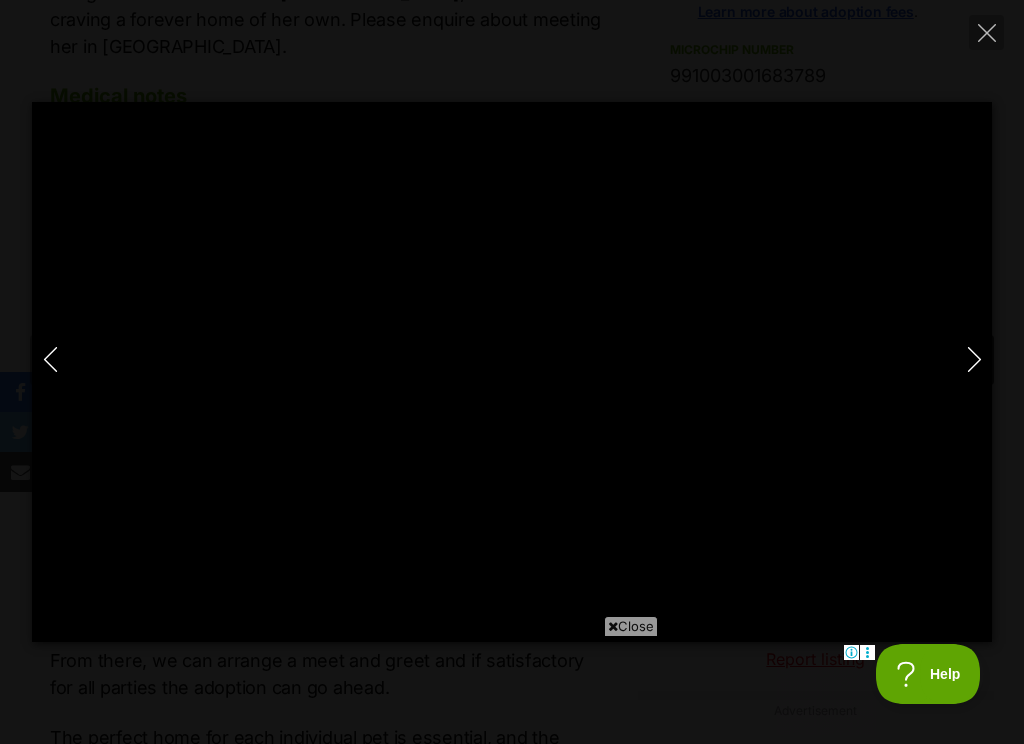 type on "100" 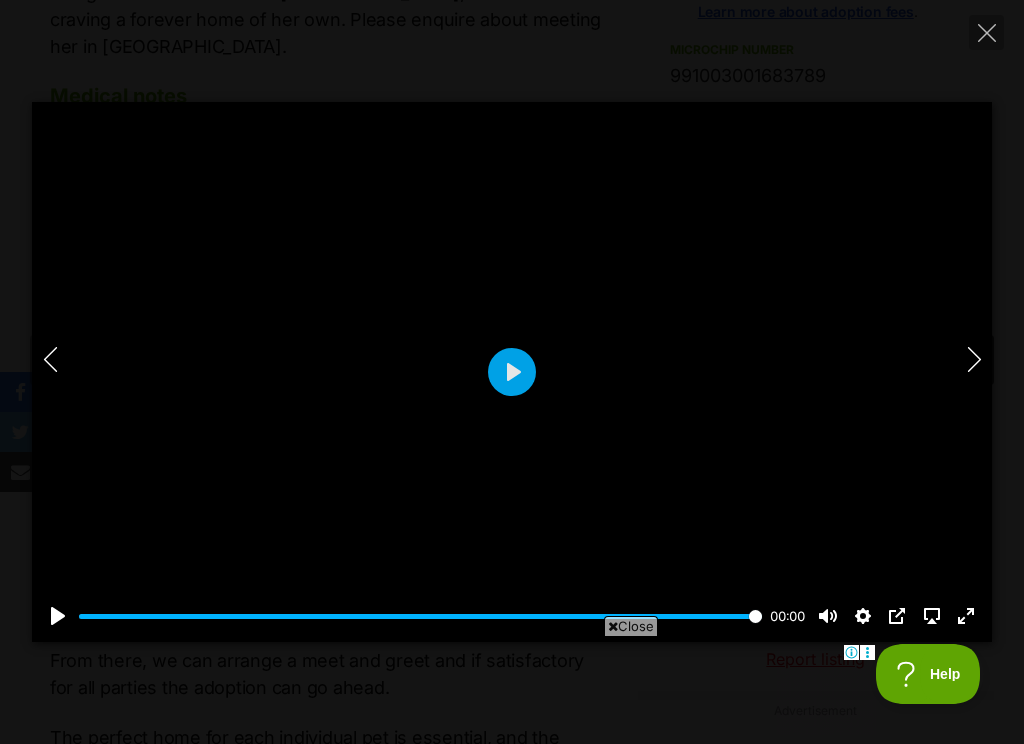 click 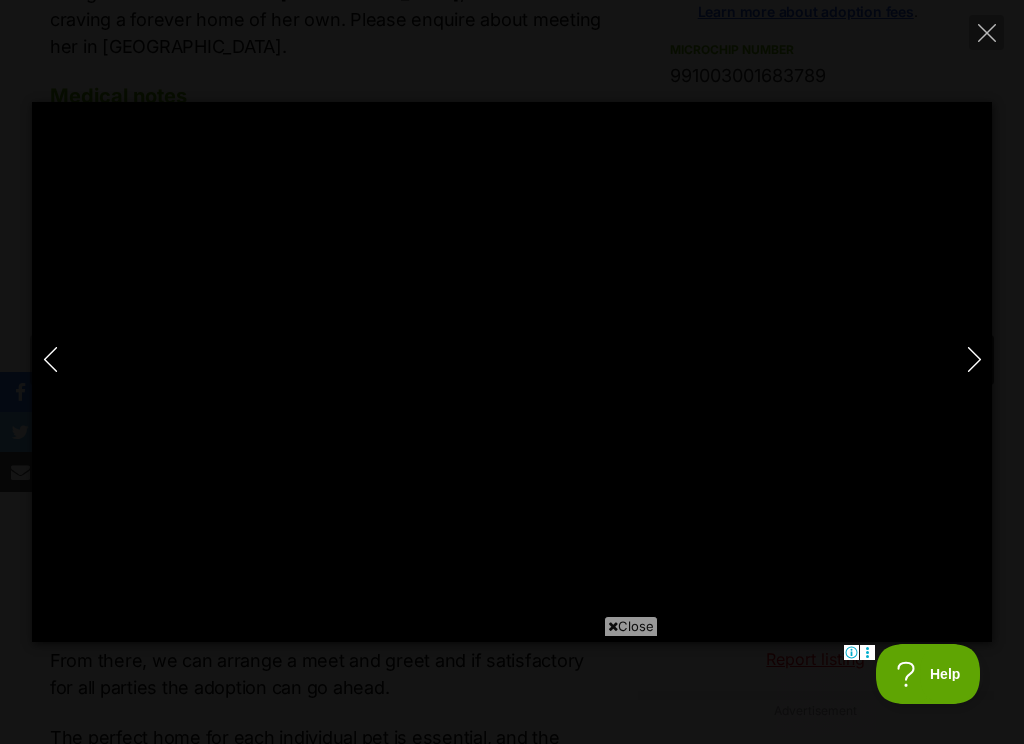 type on "100" 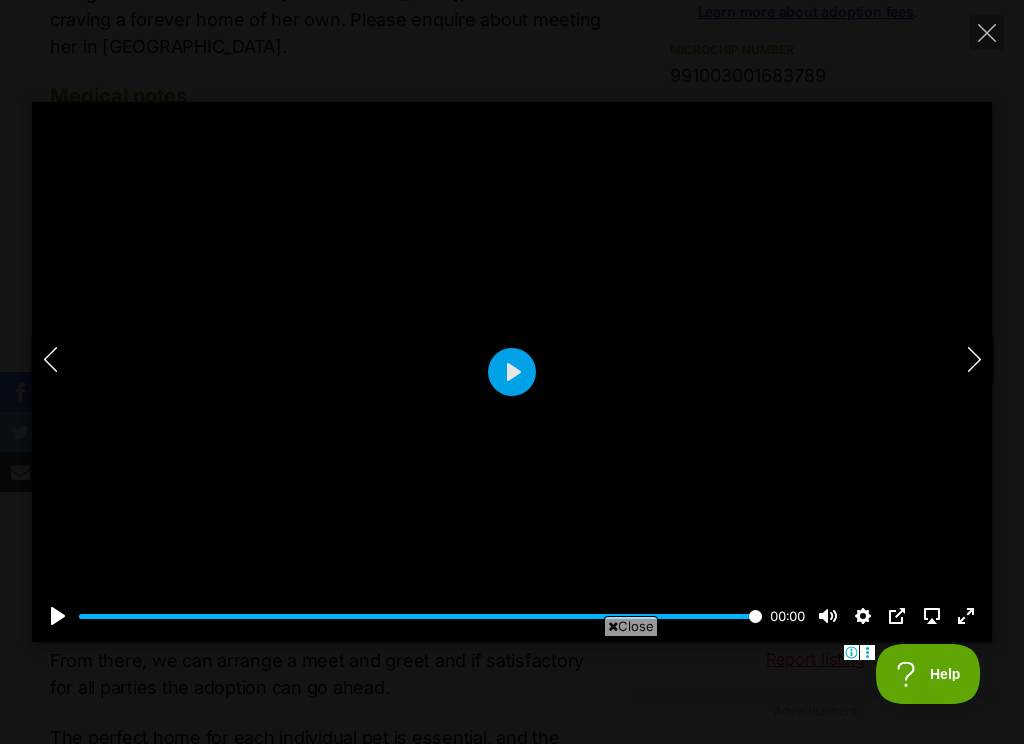 click at bounding box center [974, 360] 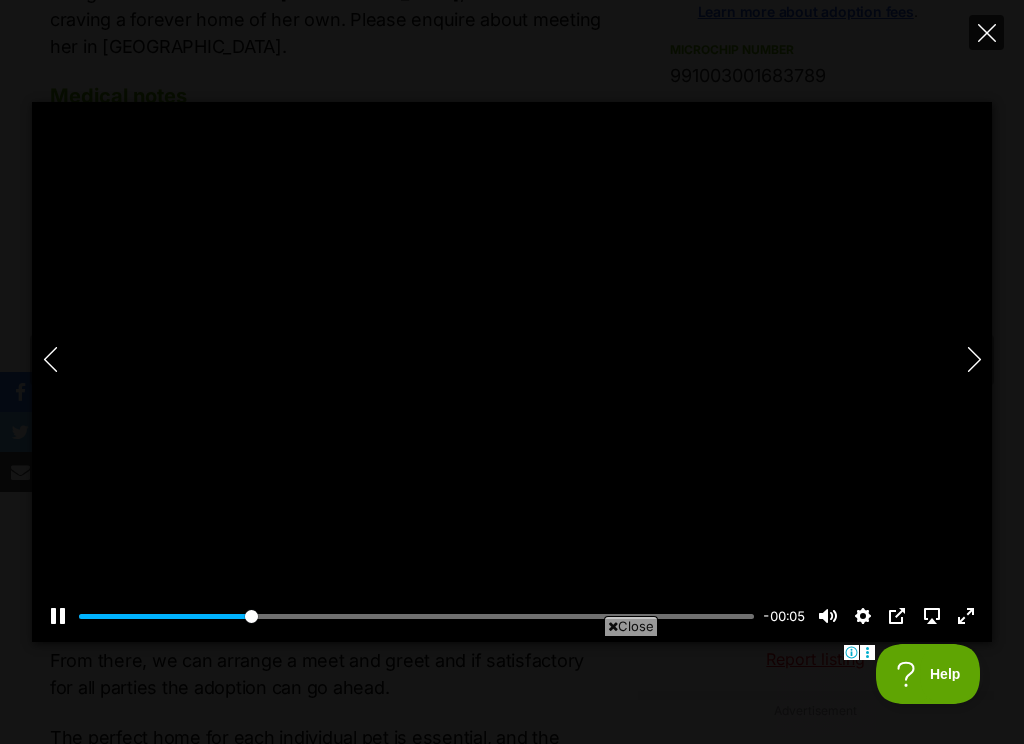 click 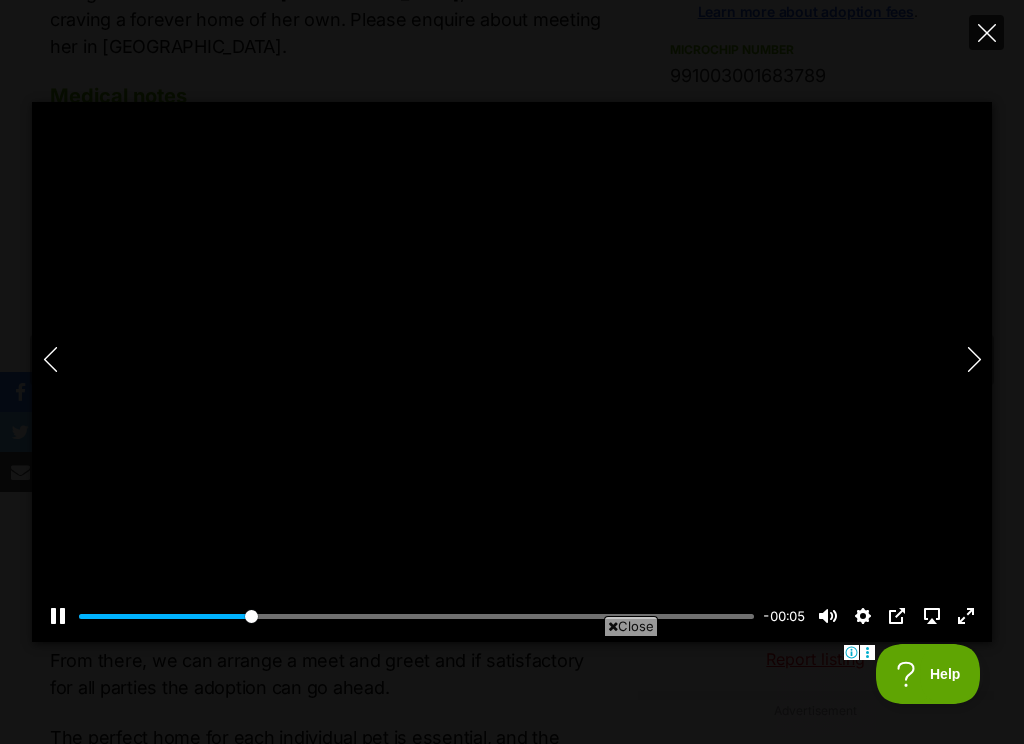 type on "27.05" 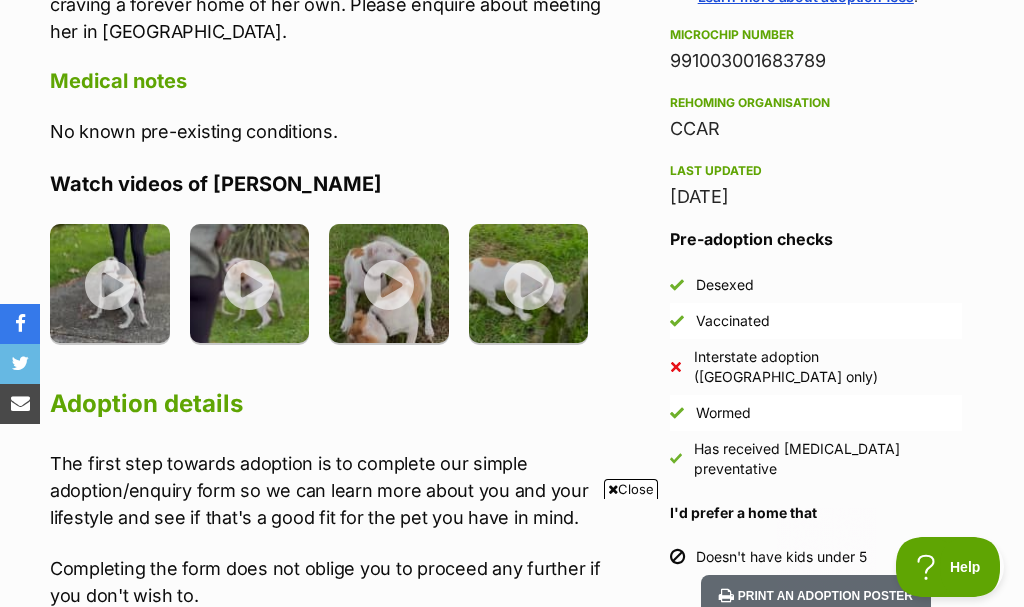 scroll, scrollTop: 0, scrollLeft: 0, axis: both 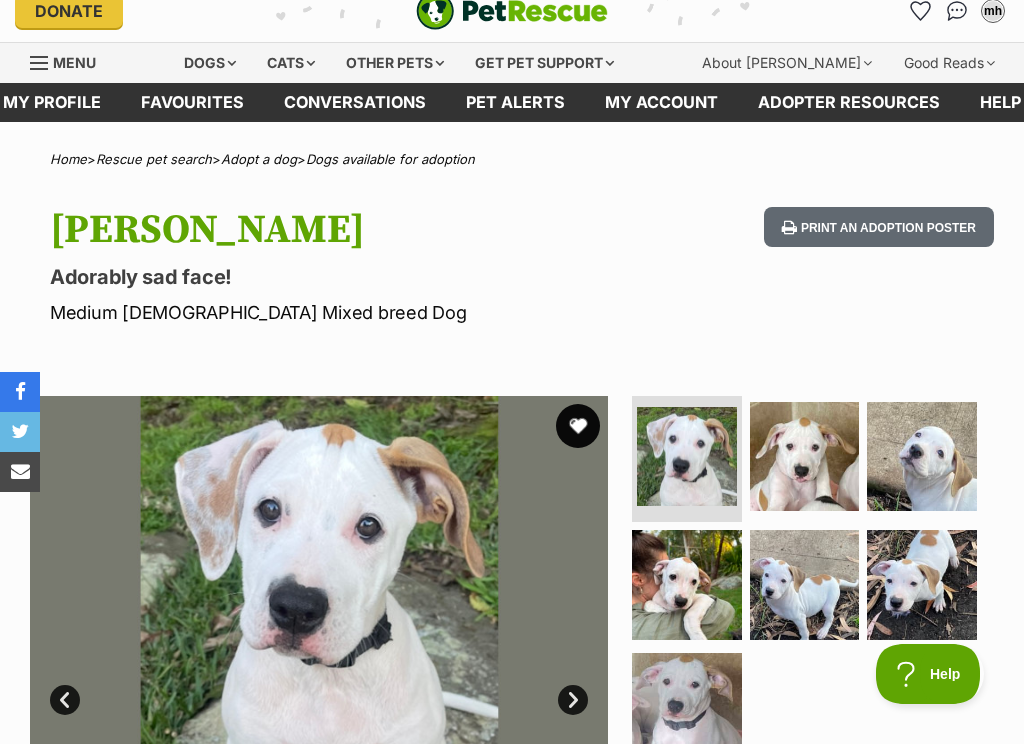 click at bounding box center [578, 426] 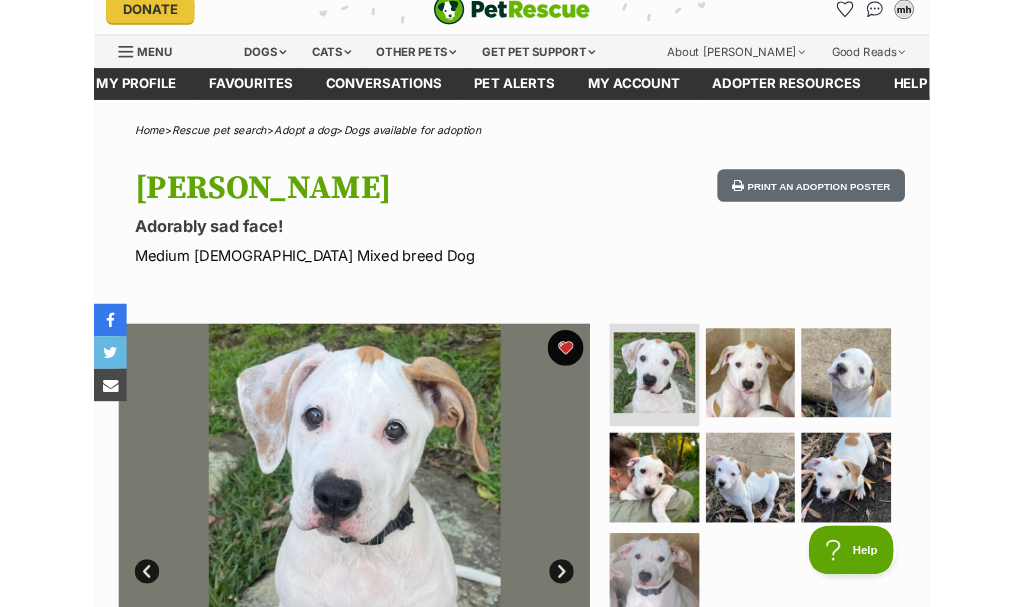 scroll, scrollTop: 0, scrollLeft: 0, axis: both 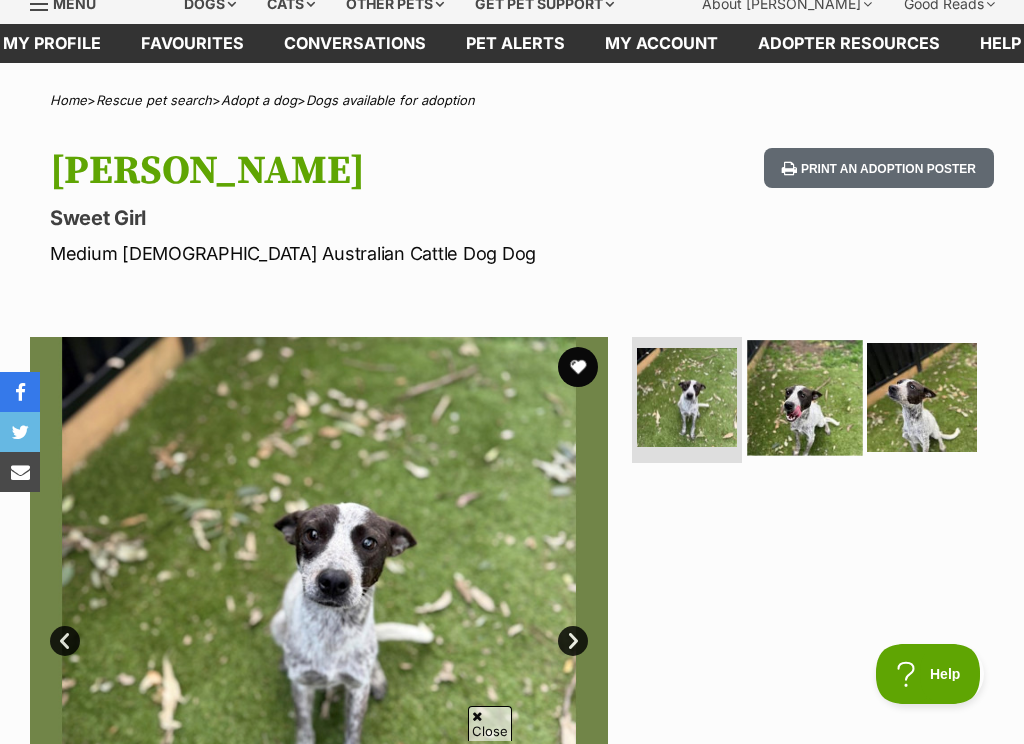 click at bounding box center [804, 397] 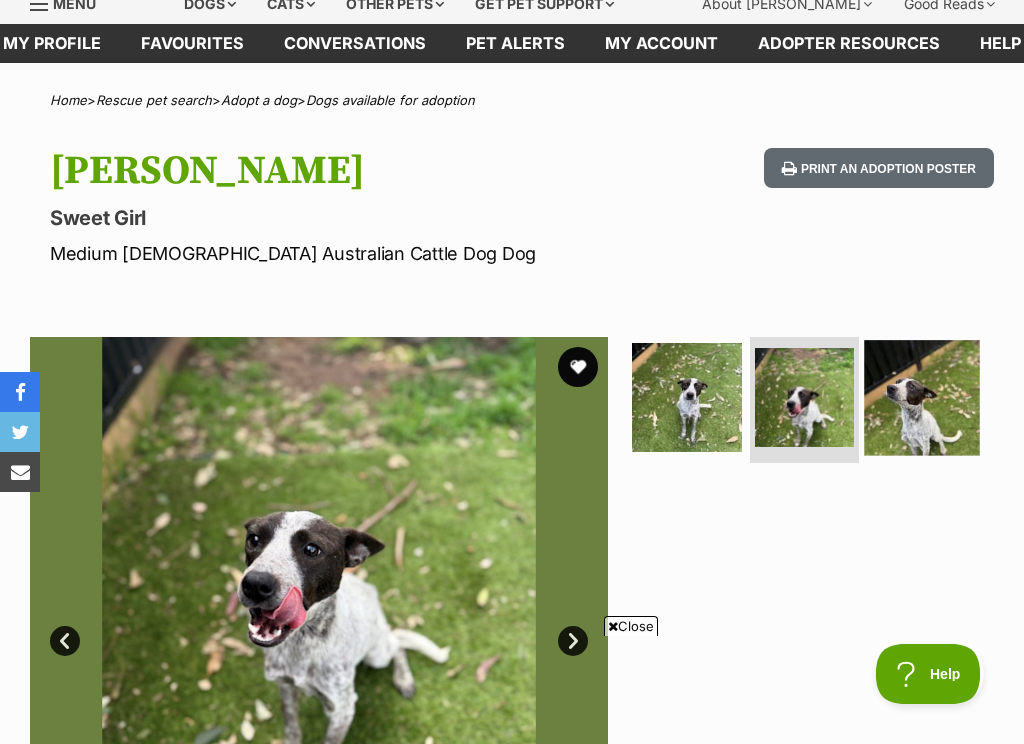 scroll, scrollTop: 0, scrollLeft: 0, axis: both 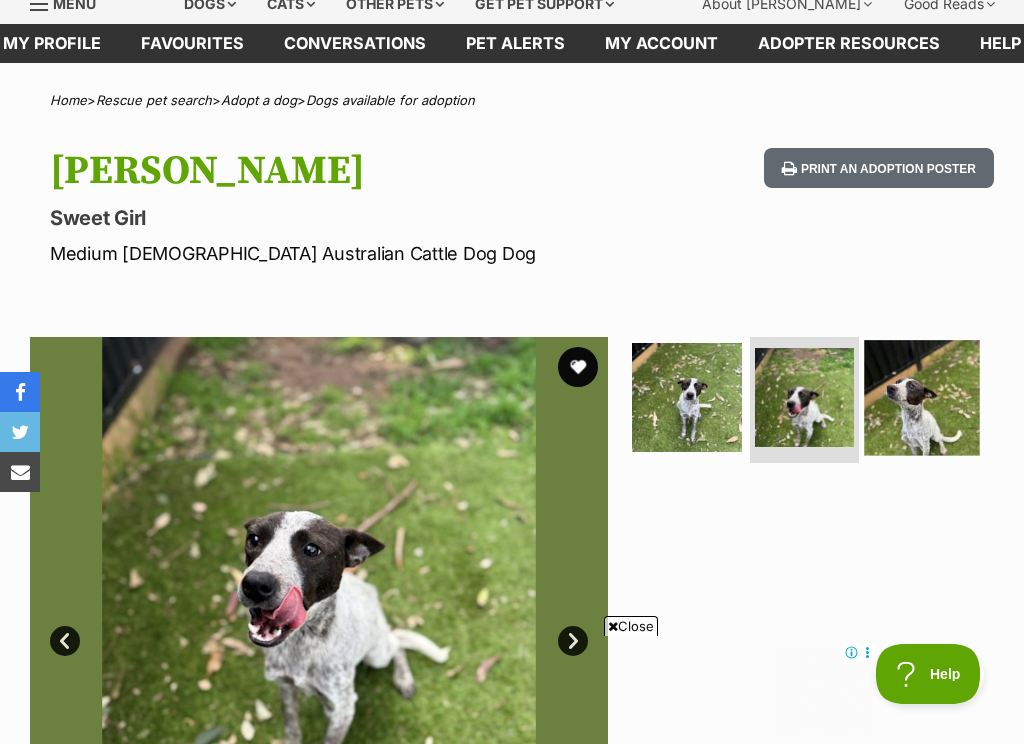 click at bounding box center (922, 397) 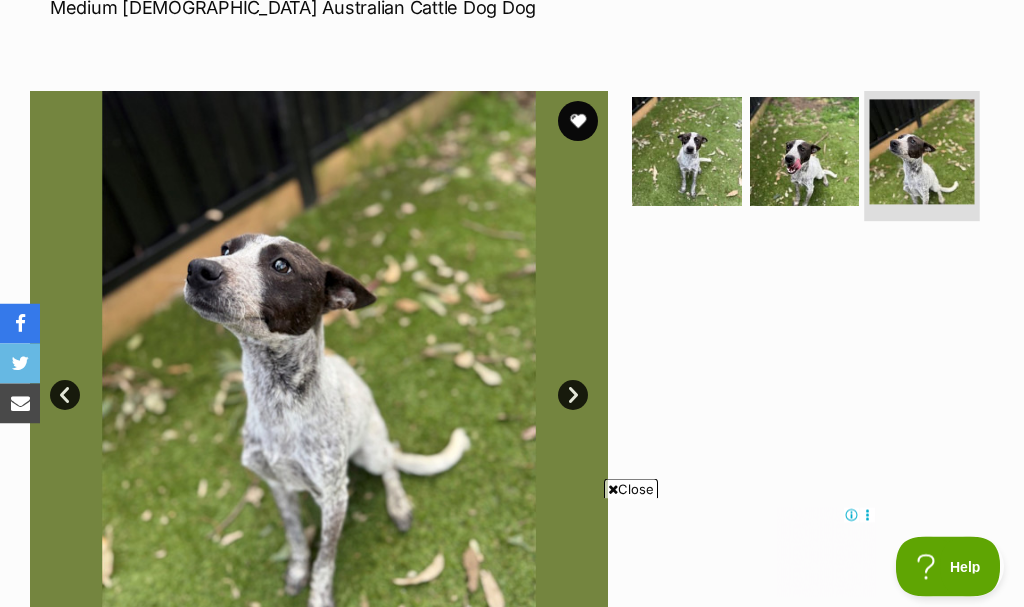 scroll, scrollTop: 0, scrollLeft: 0, axis: both 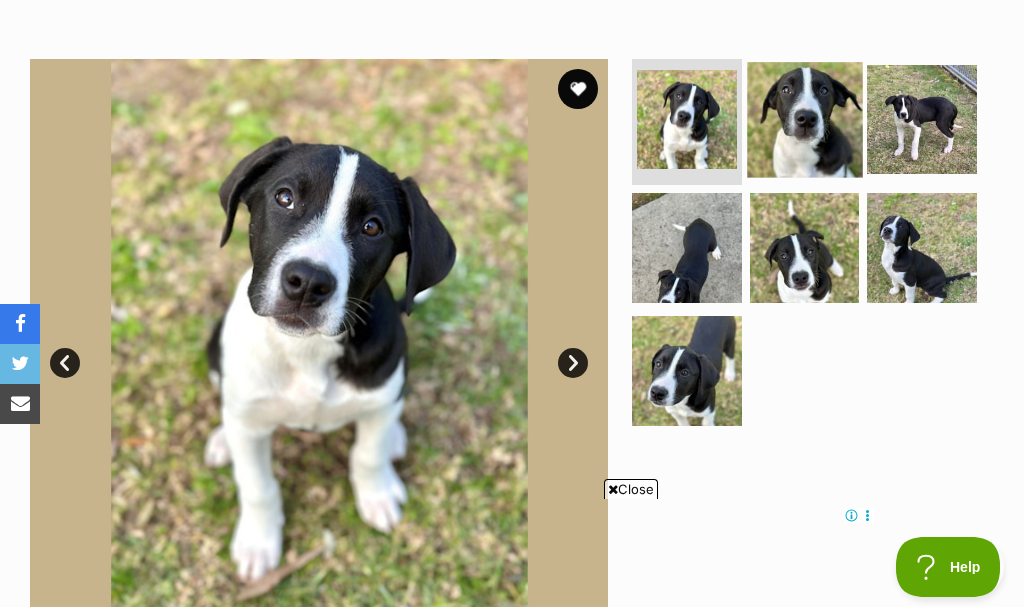 click at bounding box center [804, 119] 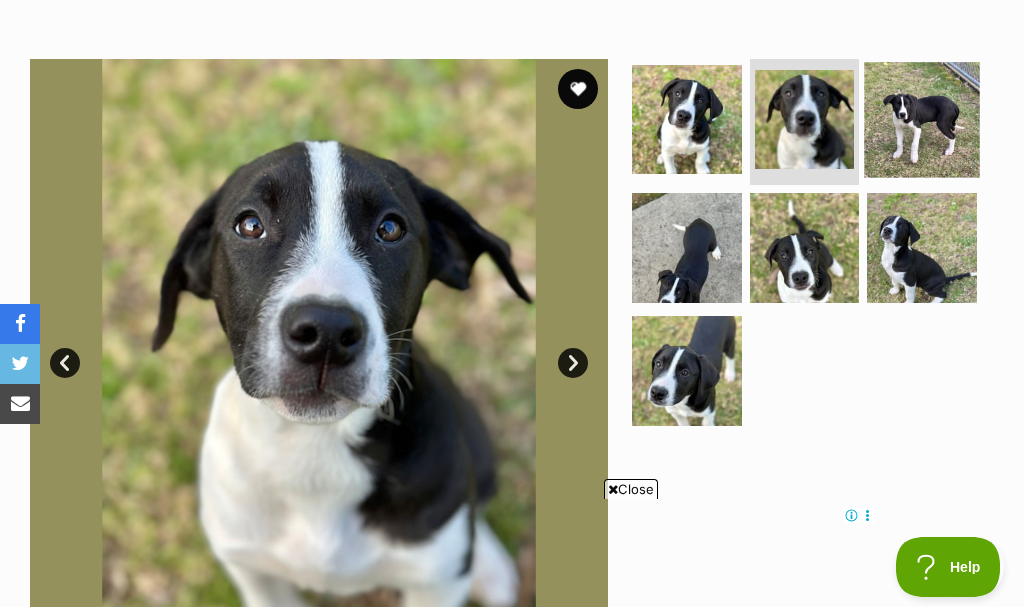 click at bounding box center (922, 119) 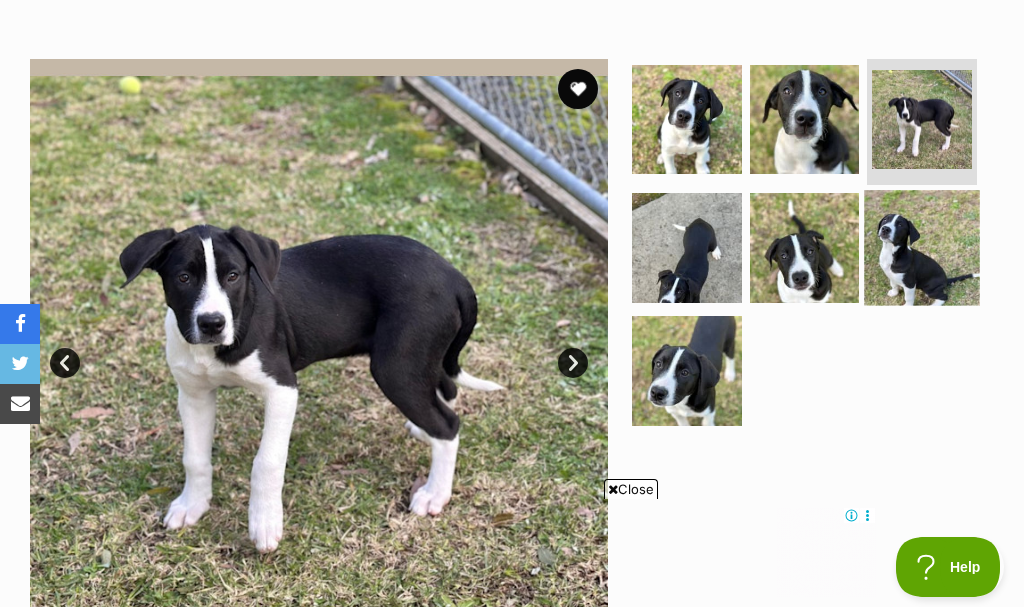 click at bounding box center (922, 247) 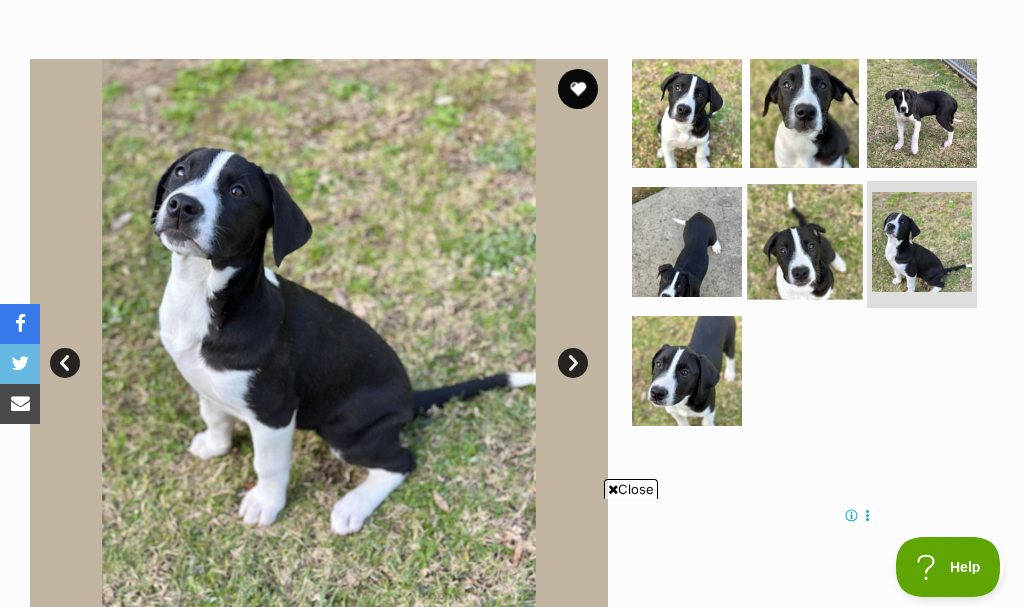click at bounding box center [804, 241] 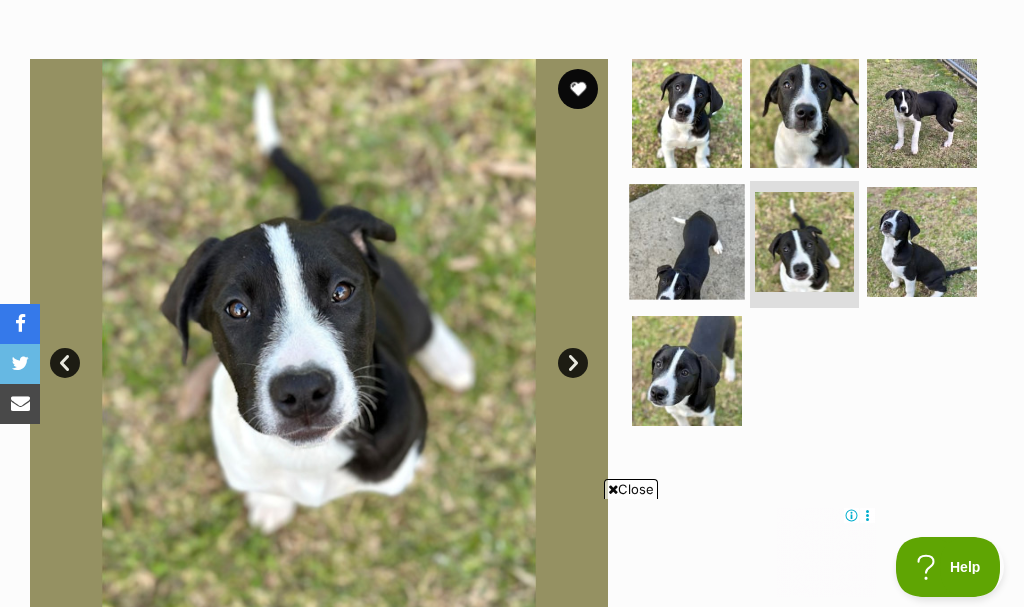 click at bounding box center (686, 241) 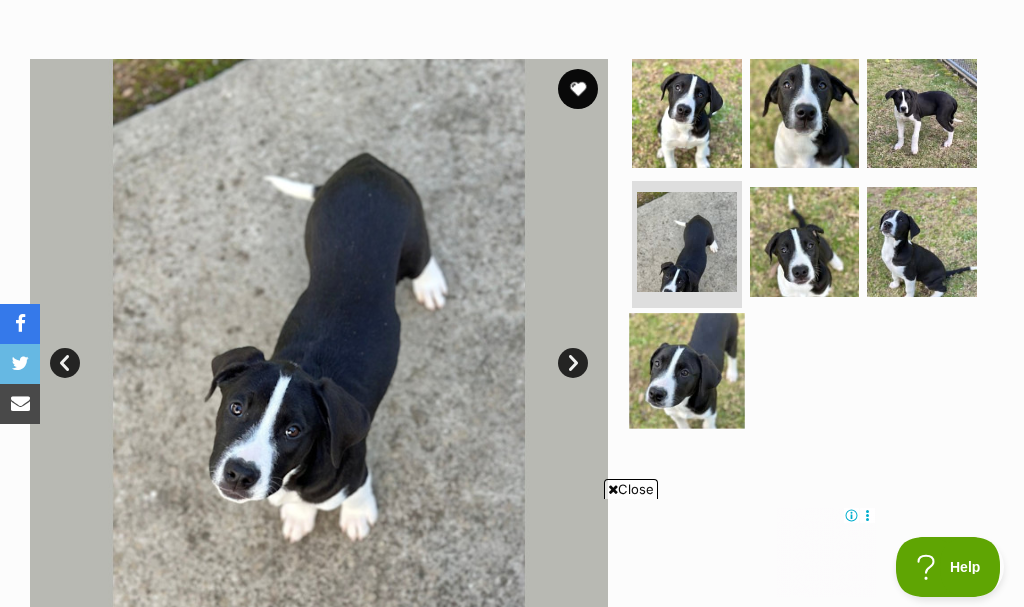 click at bounding box center [686, 370] 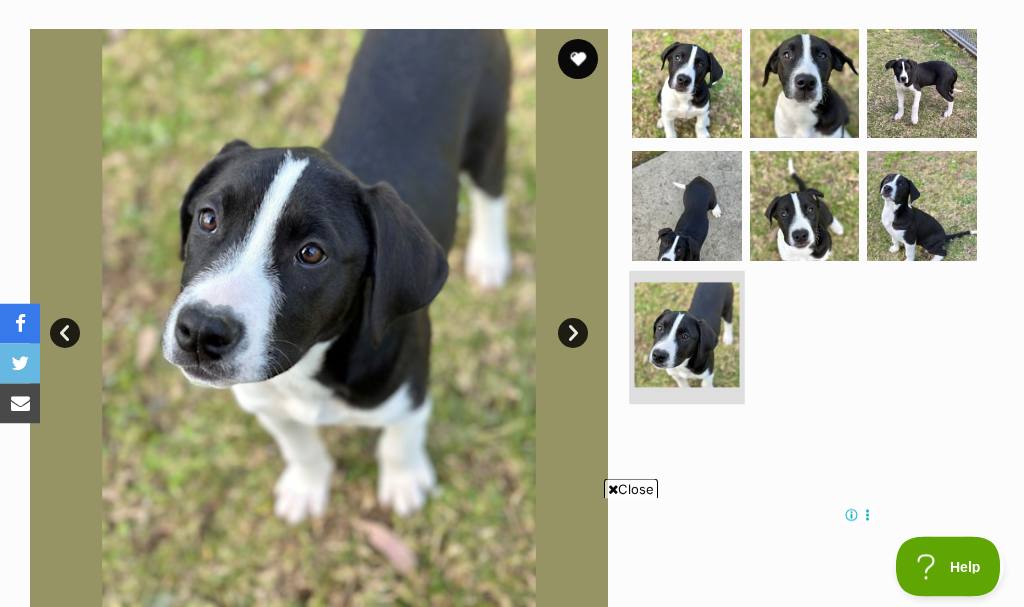 scroll, scrollTop: 359, scrollLeft: 0, axis: vertical 